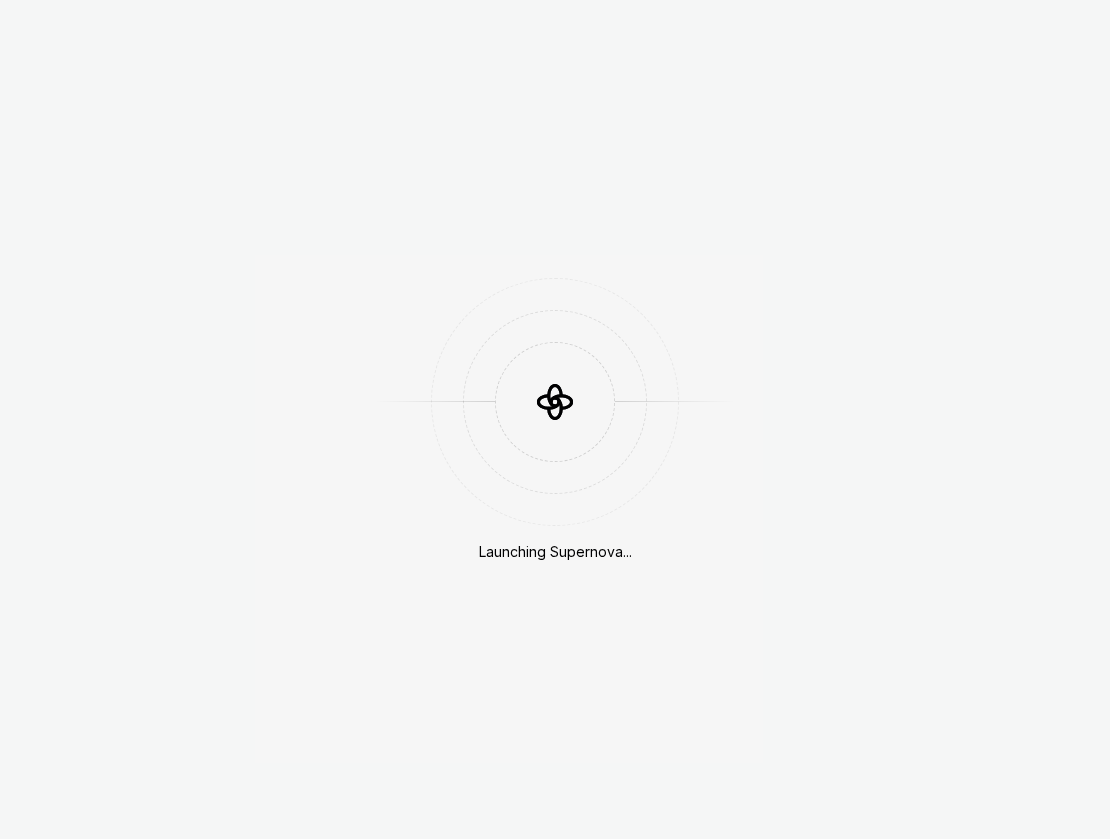 scroll, scrollTop: 0, scrollLeft: 0, axis: both 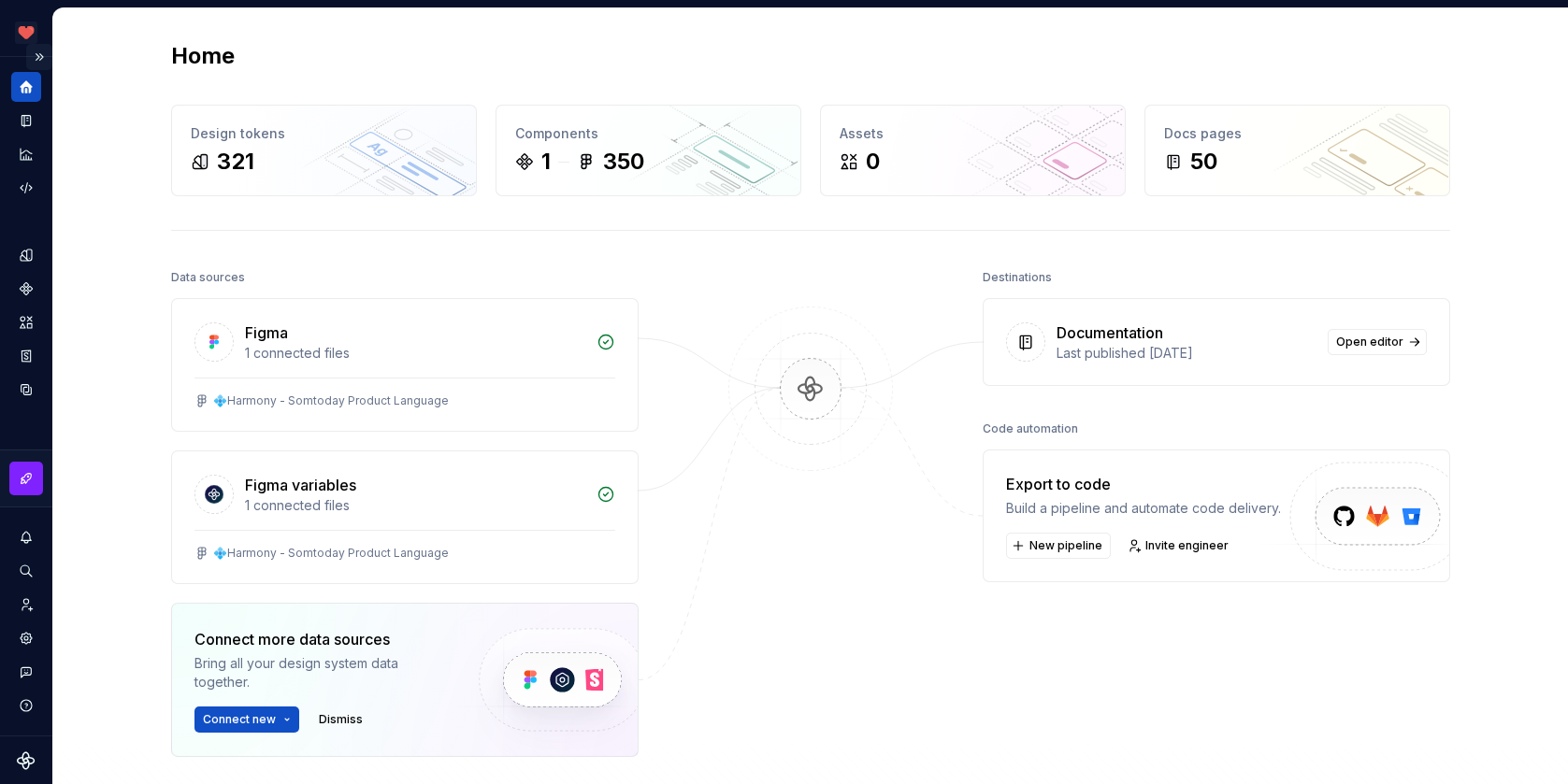 click at bounding box center [39, 57] 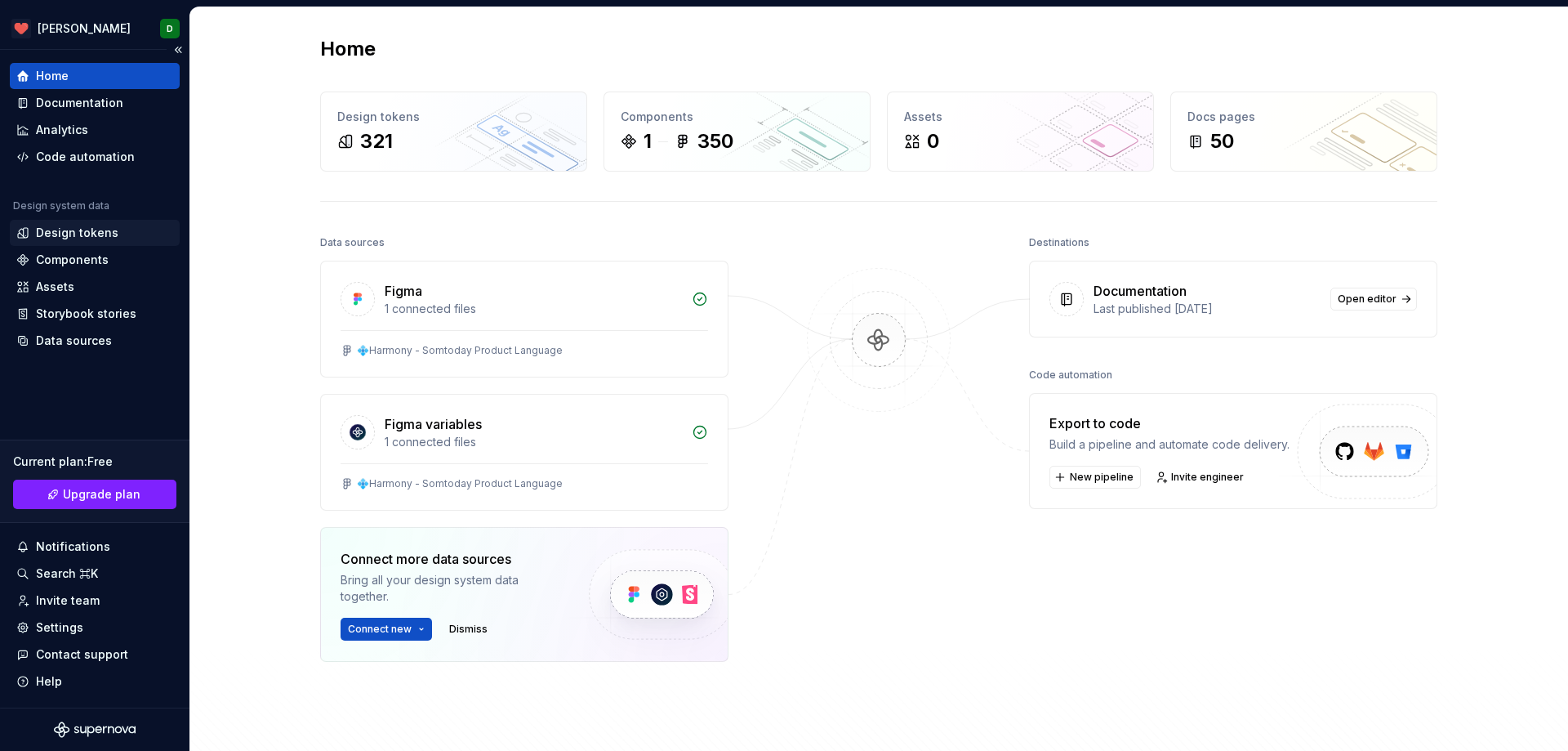 click on "Design tokens" at bounding box center [77, 233] 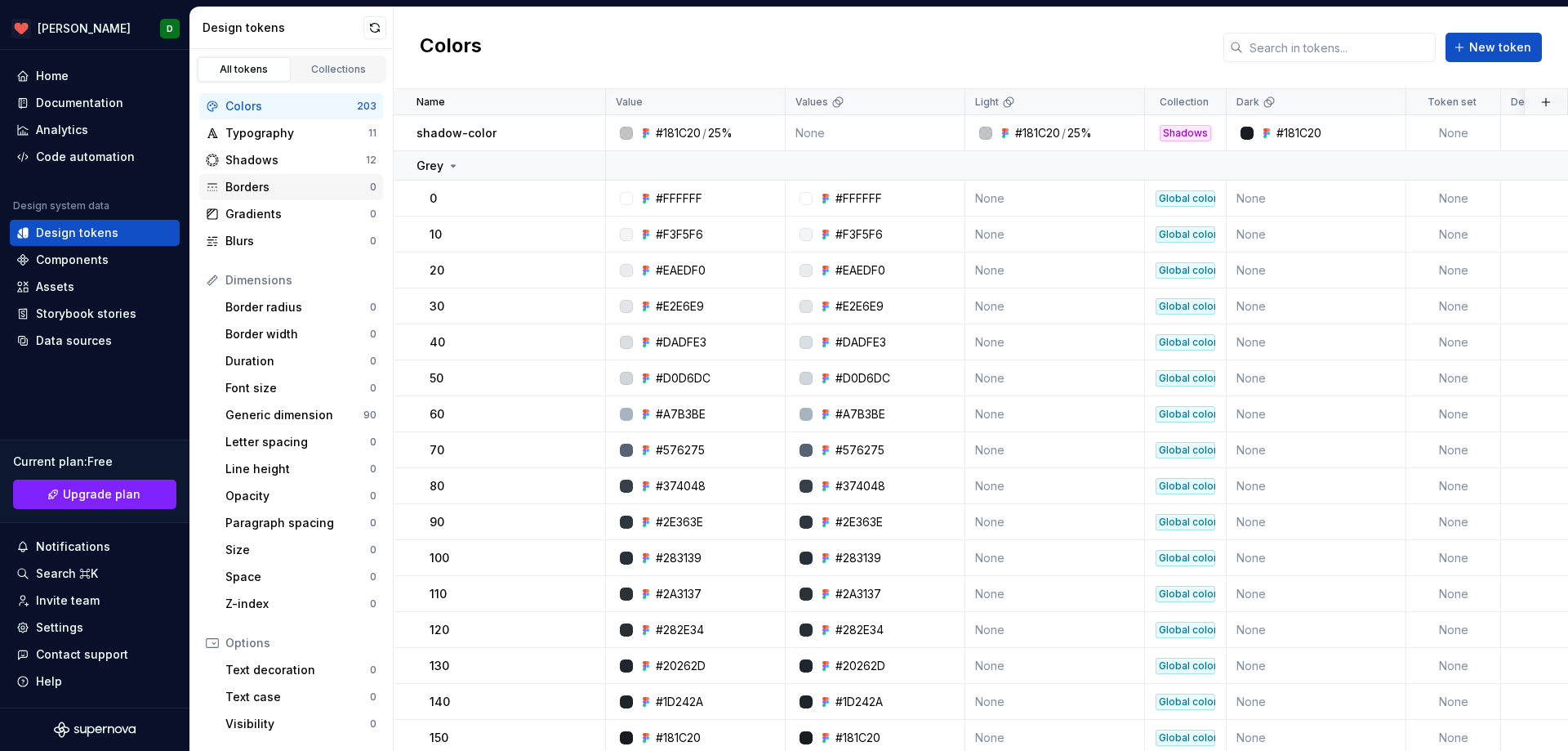 click on "Borders" at bounding box center (297, 187) 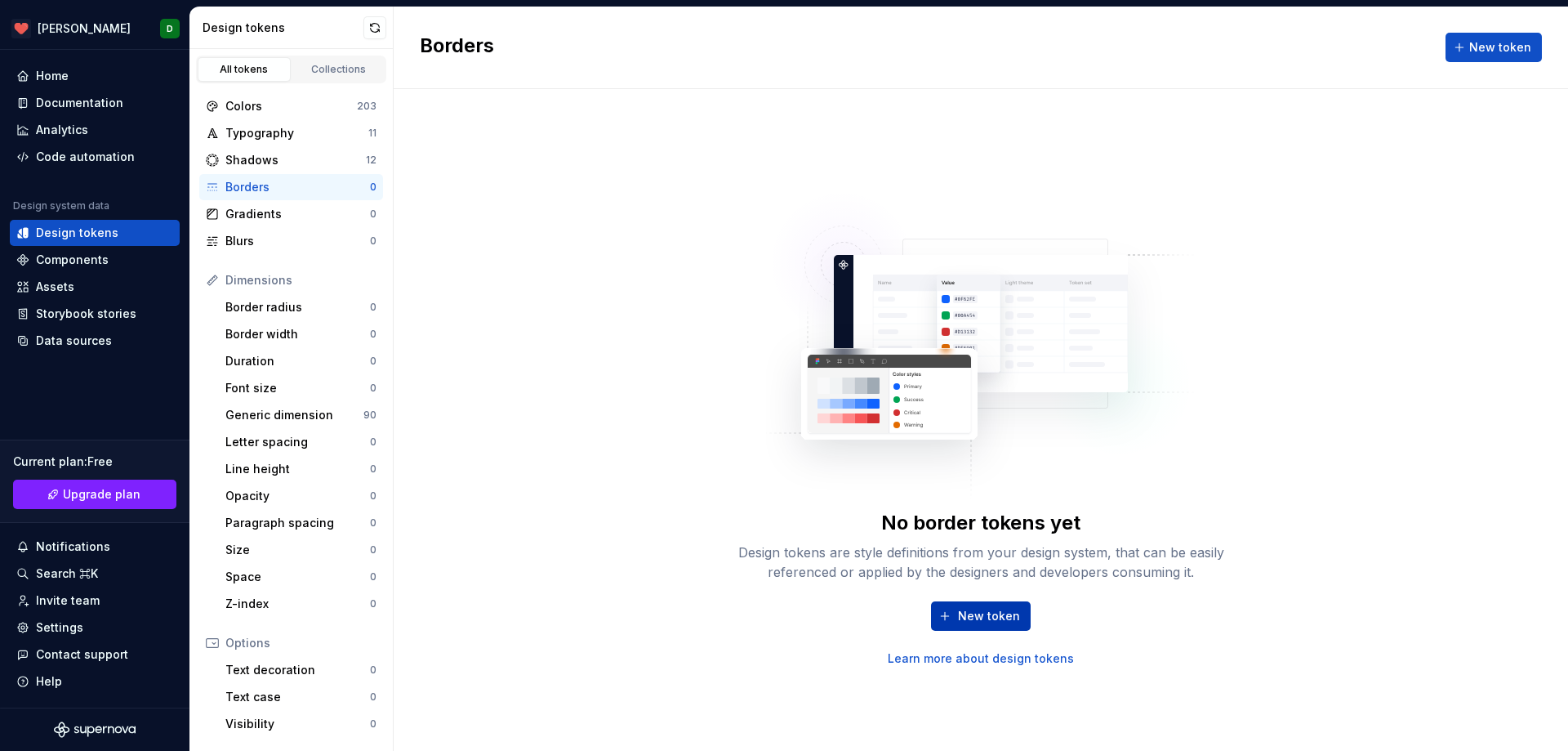 click on "New token" at bounding box center [989, 616] 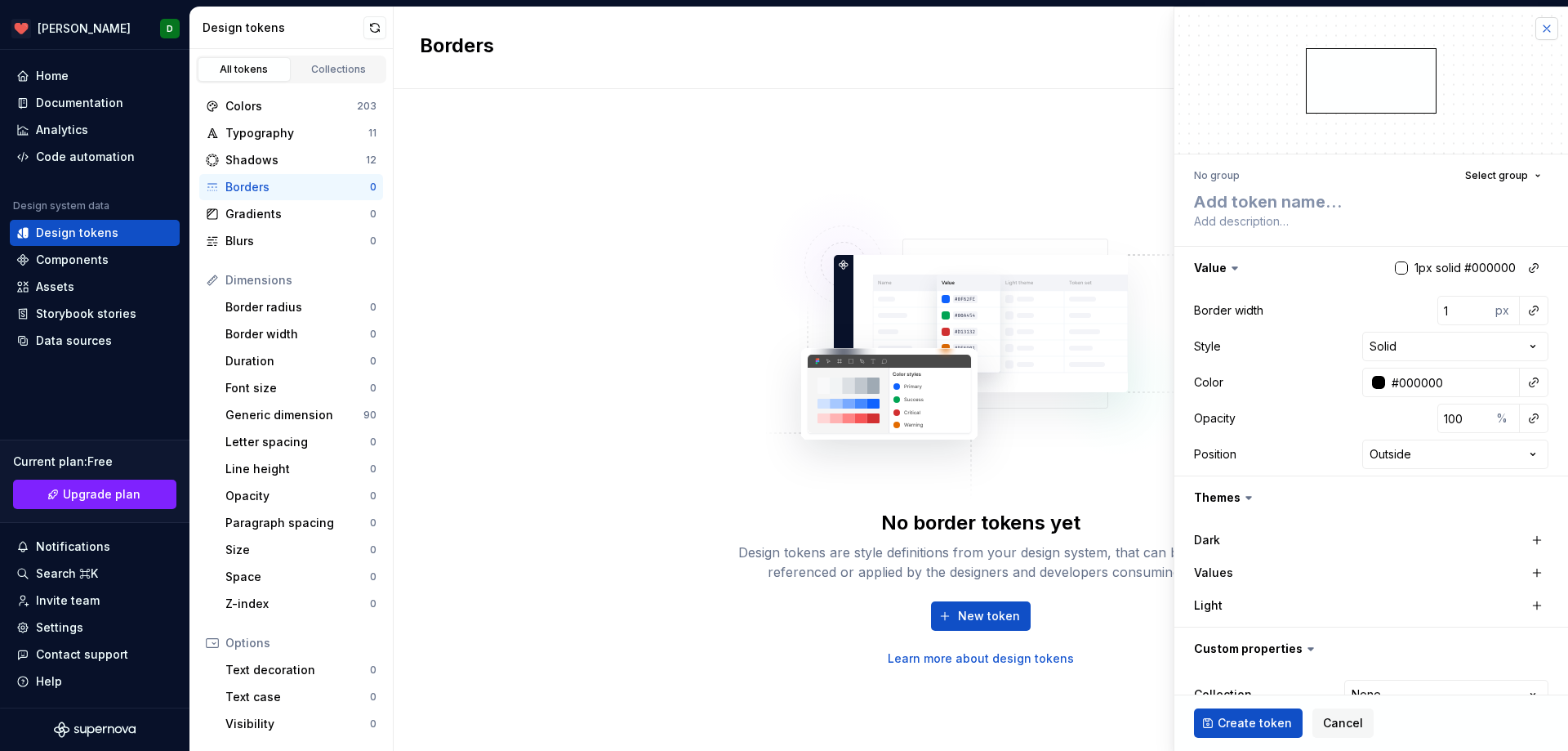 click at bounding box center [1547, 29] 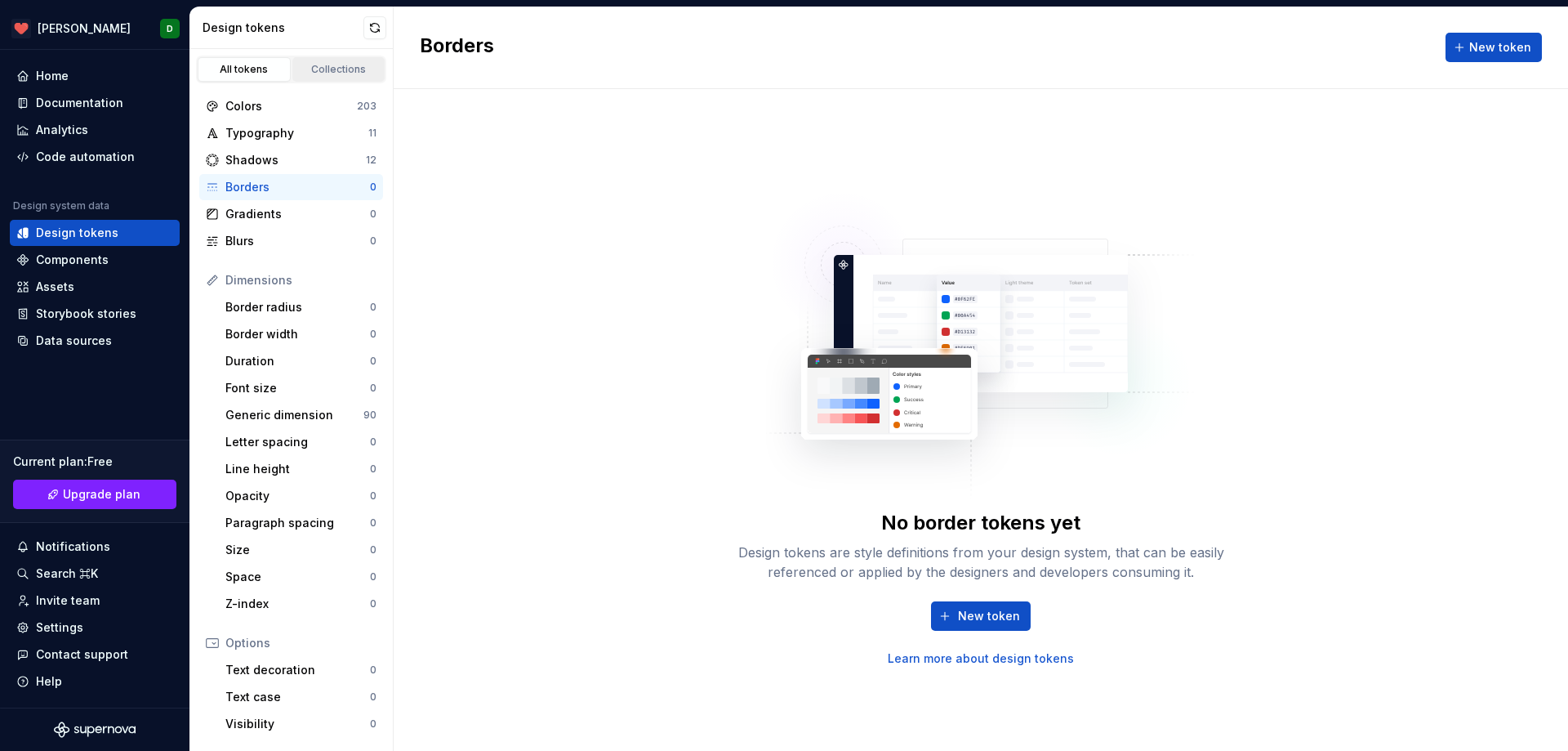 click on "Collections" at bounding box center [339, 69] 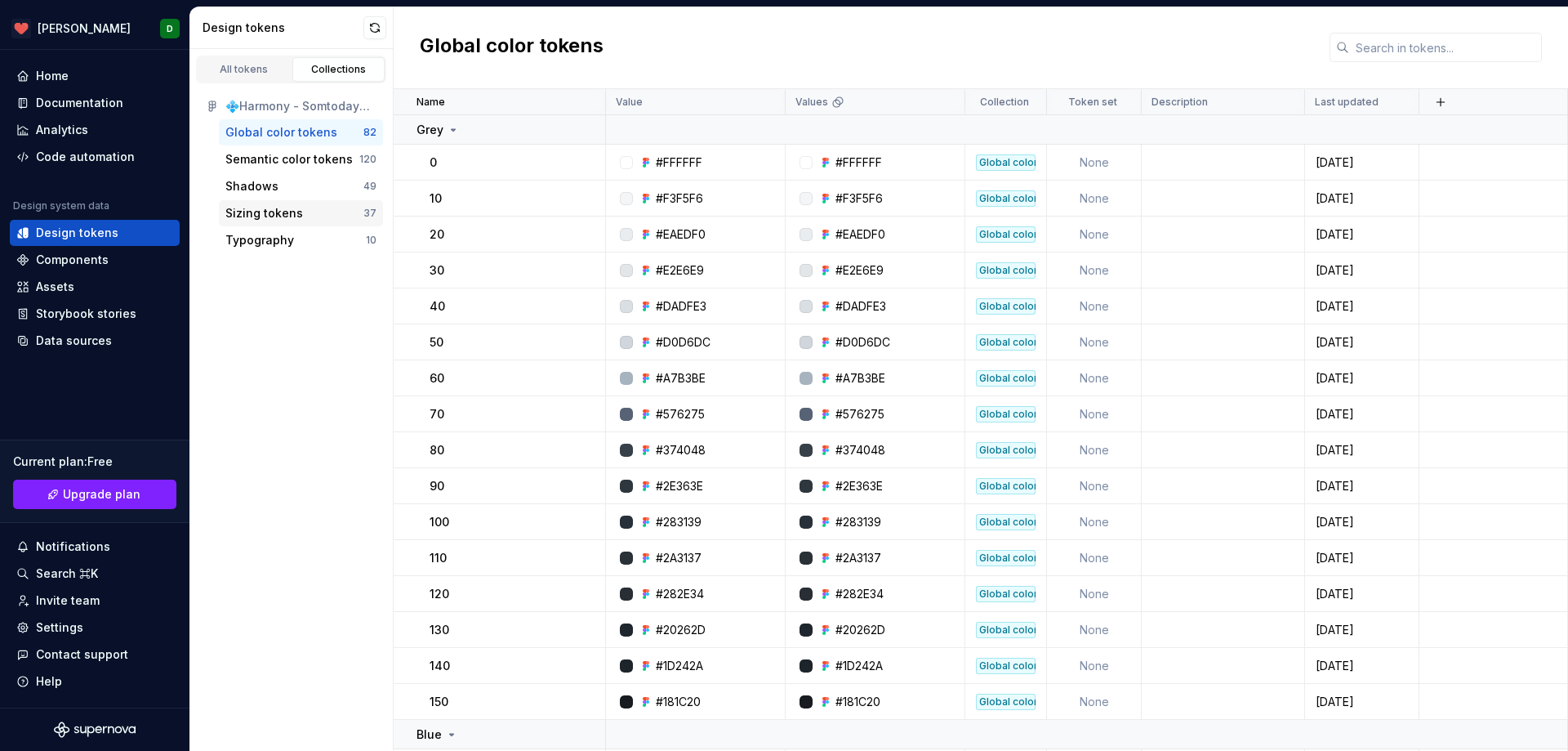 click on "Sizing tokens" at bounding box center [294, 213] 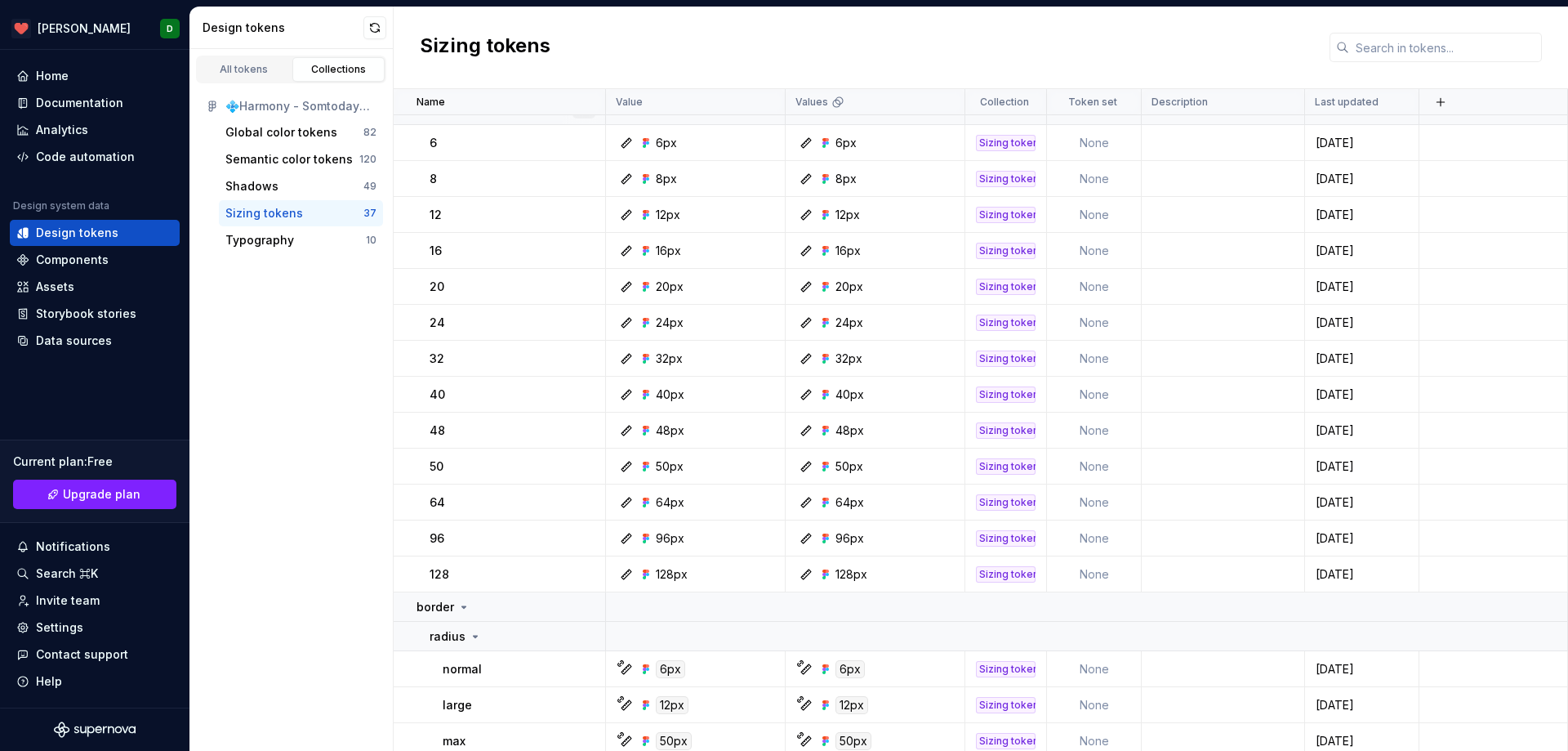 scroll, scrollTop: 245, scrollLeft: 0, axis: vertical 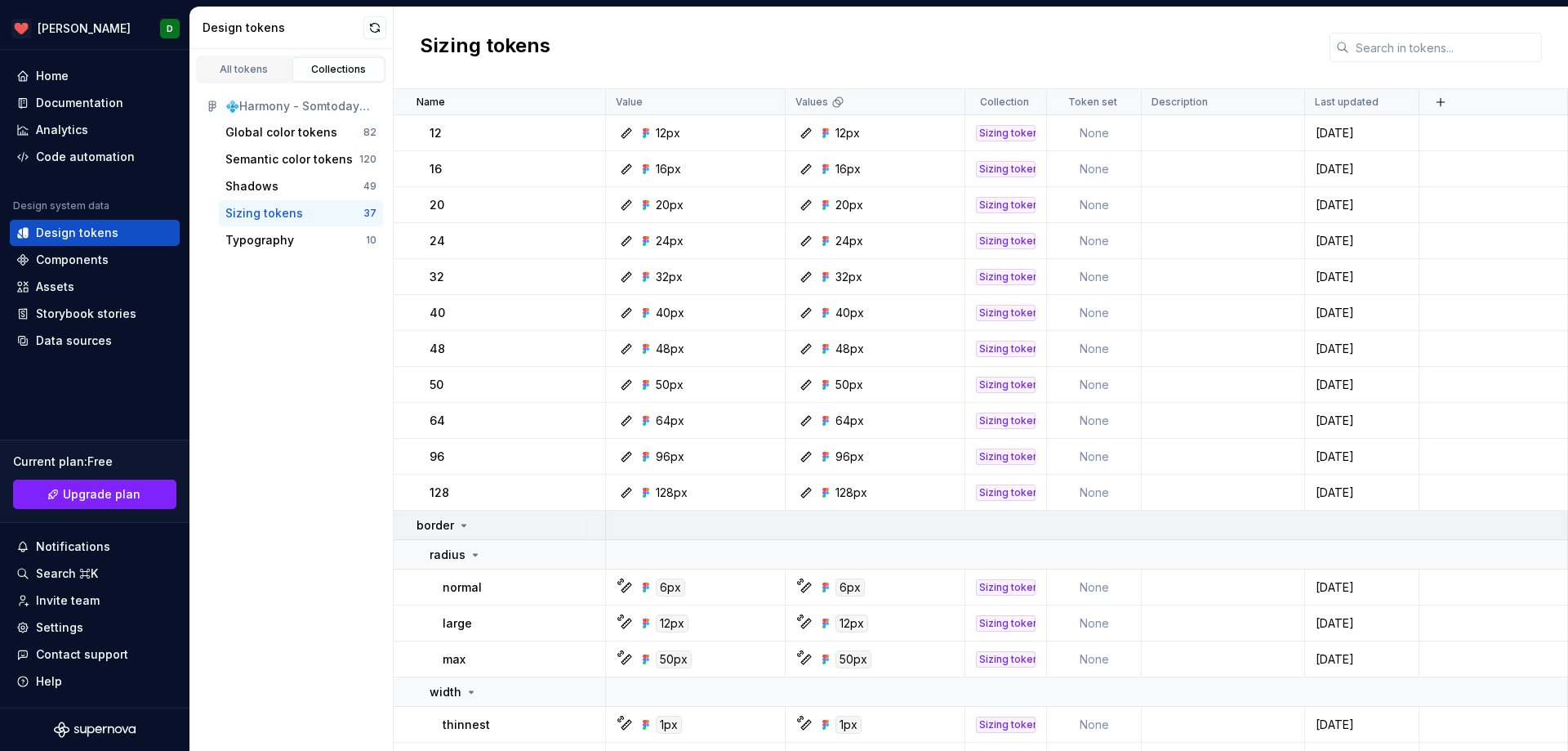 click on "border" at bounding box center [435, 525] 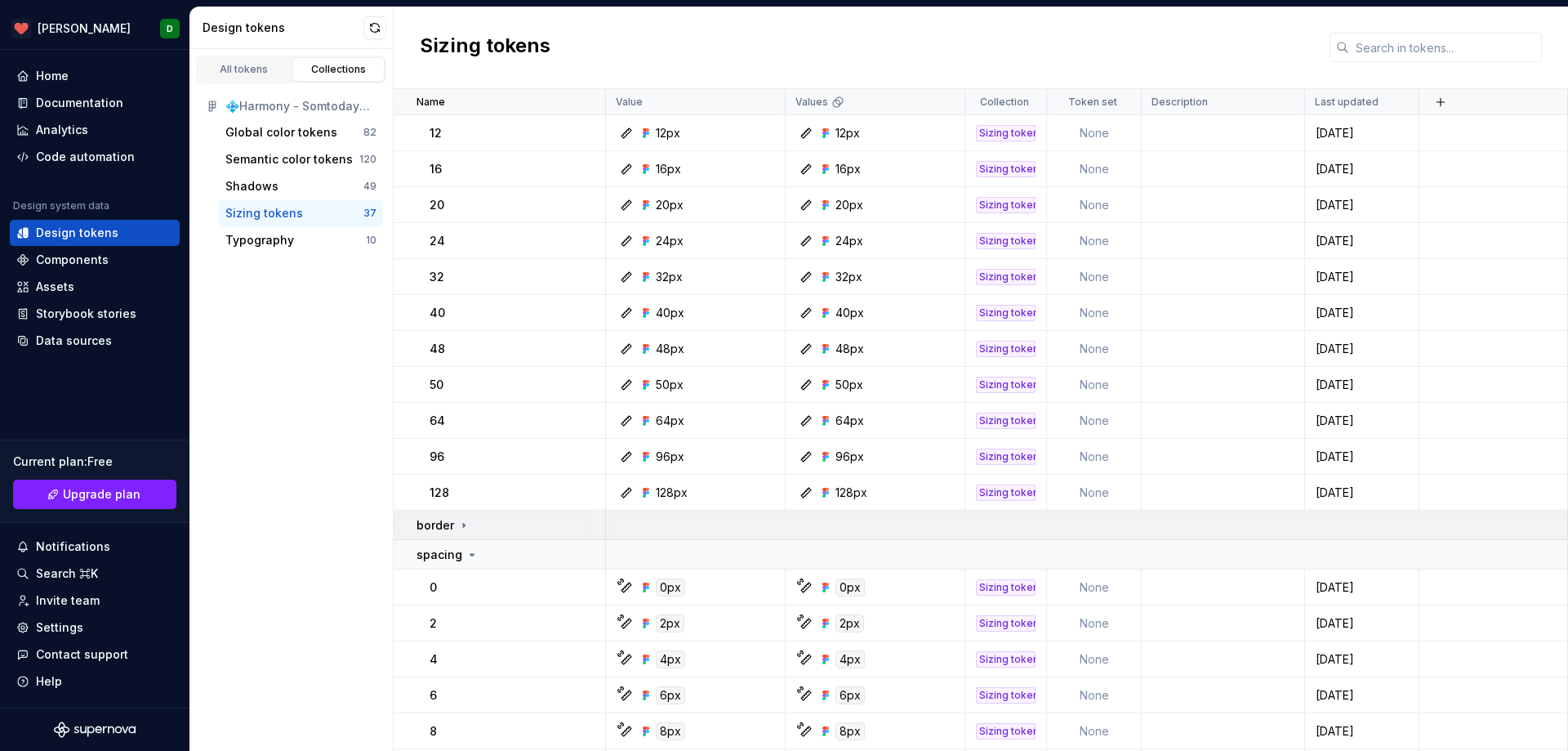 drag, startPoint x: 444, startPoint y: 529, endPoint x: 432, endPoint y: 525, distance: 12.649111 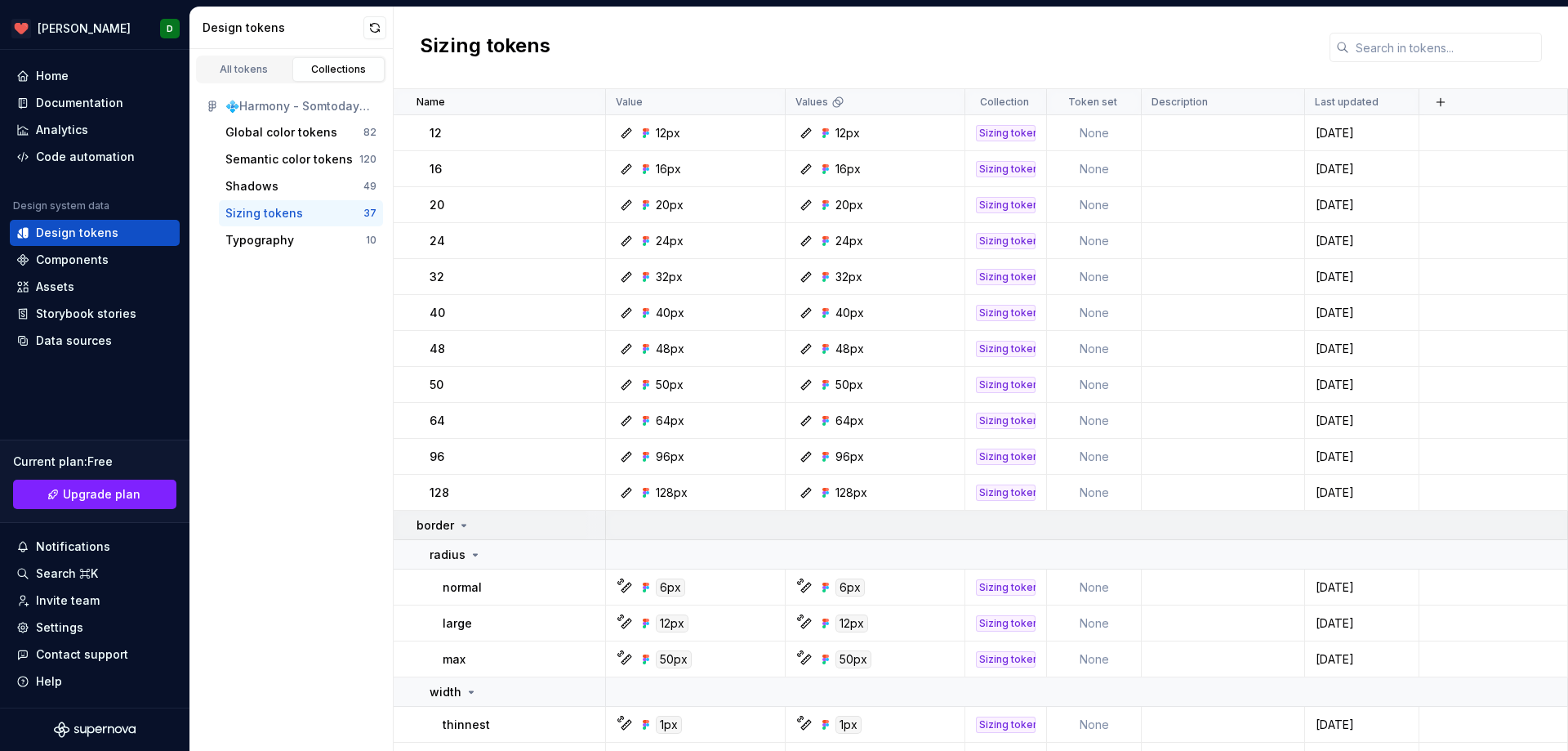 click on "border" at bounding box center [500, 525] 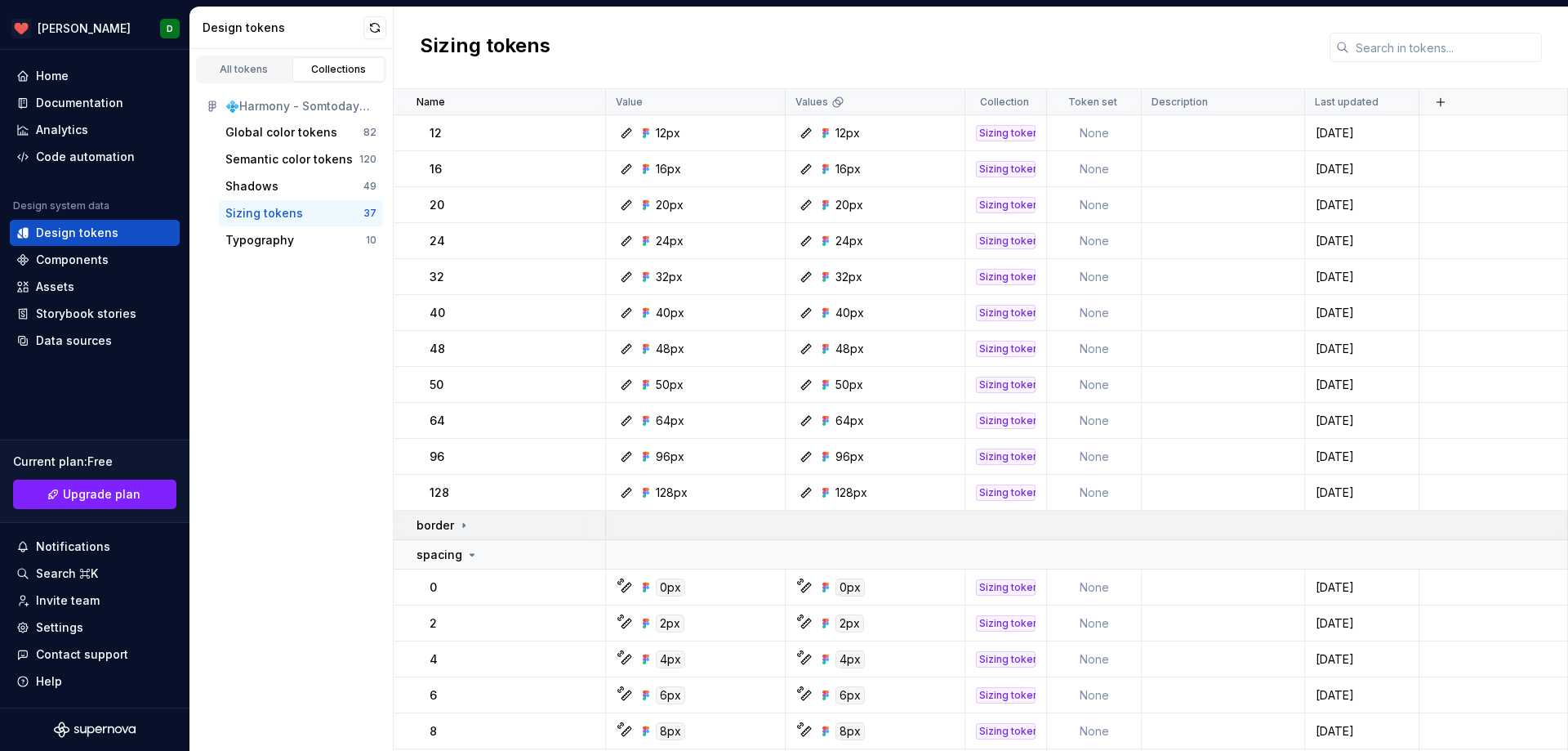 click on "border" at bounding box center [500, 525] 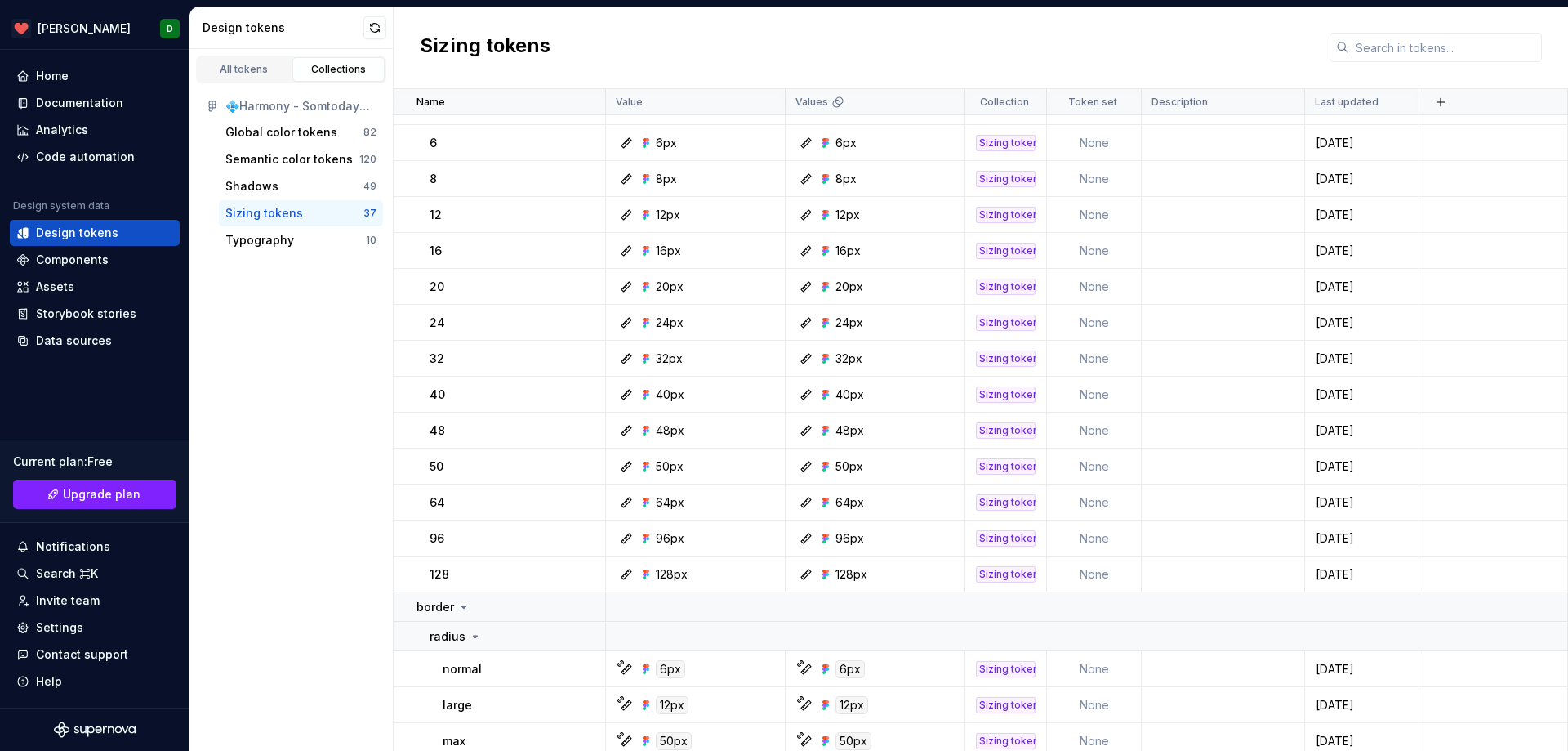 scroll, scrollTop: 0, scrollLeft: 0, axis: both 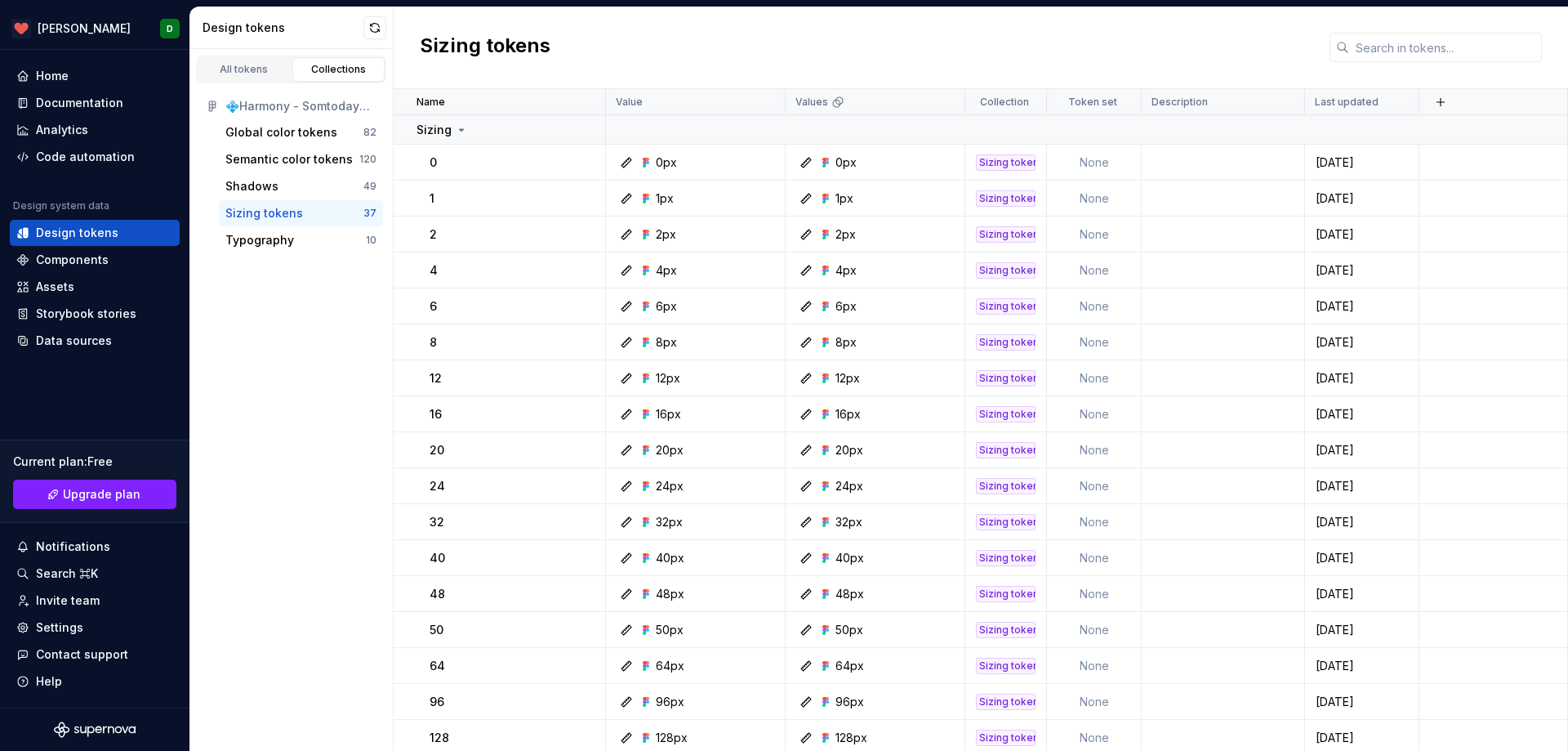 click on "💠Harmony - Somtoday Product Language" at bounding box center (301, 106) 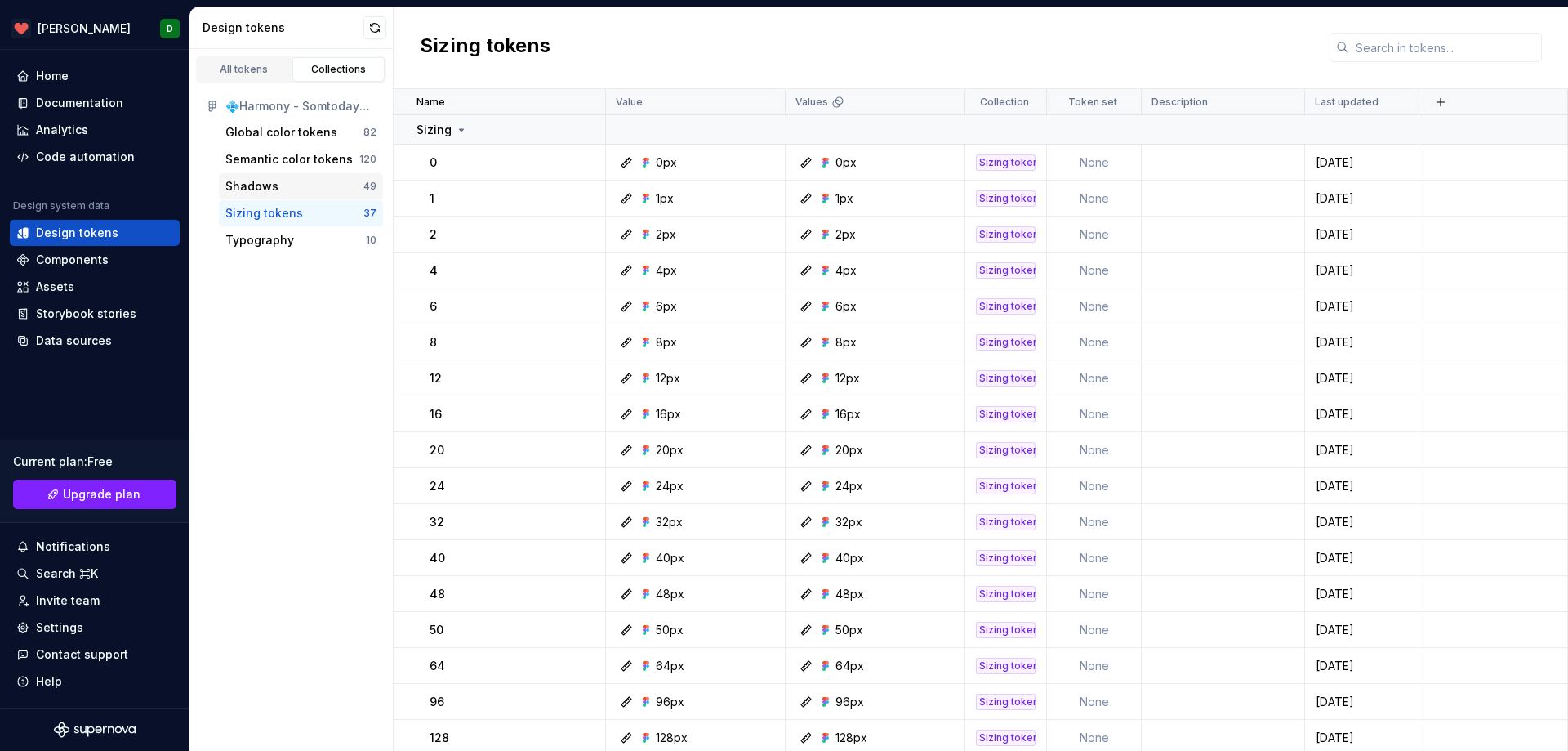 click on "Shadows" at bounding box center [252, 186] 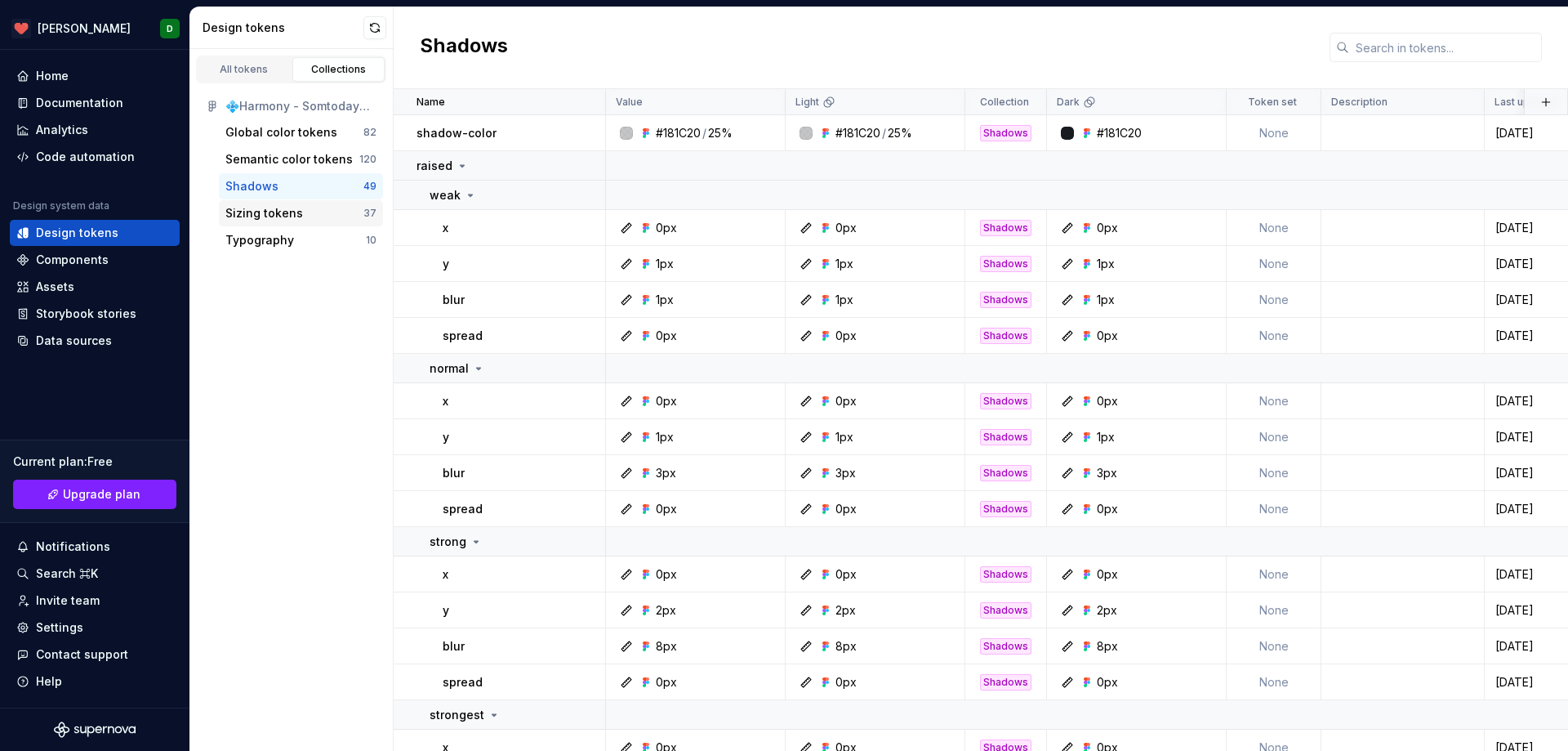 click on "Sizing tokens" at bounding box center (264, 213) 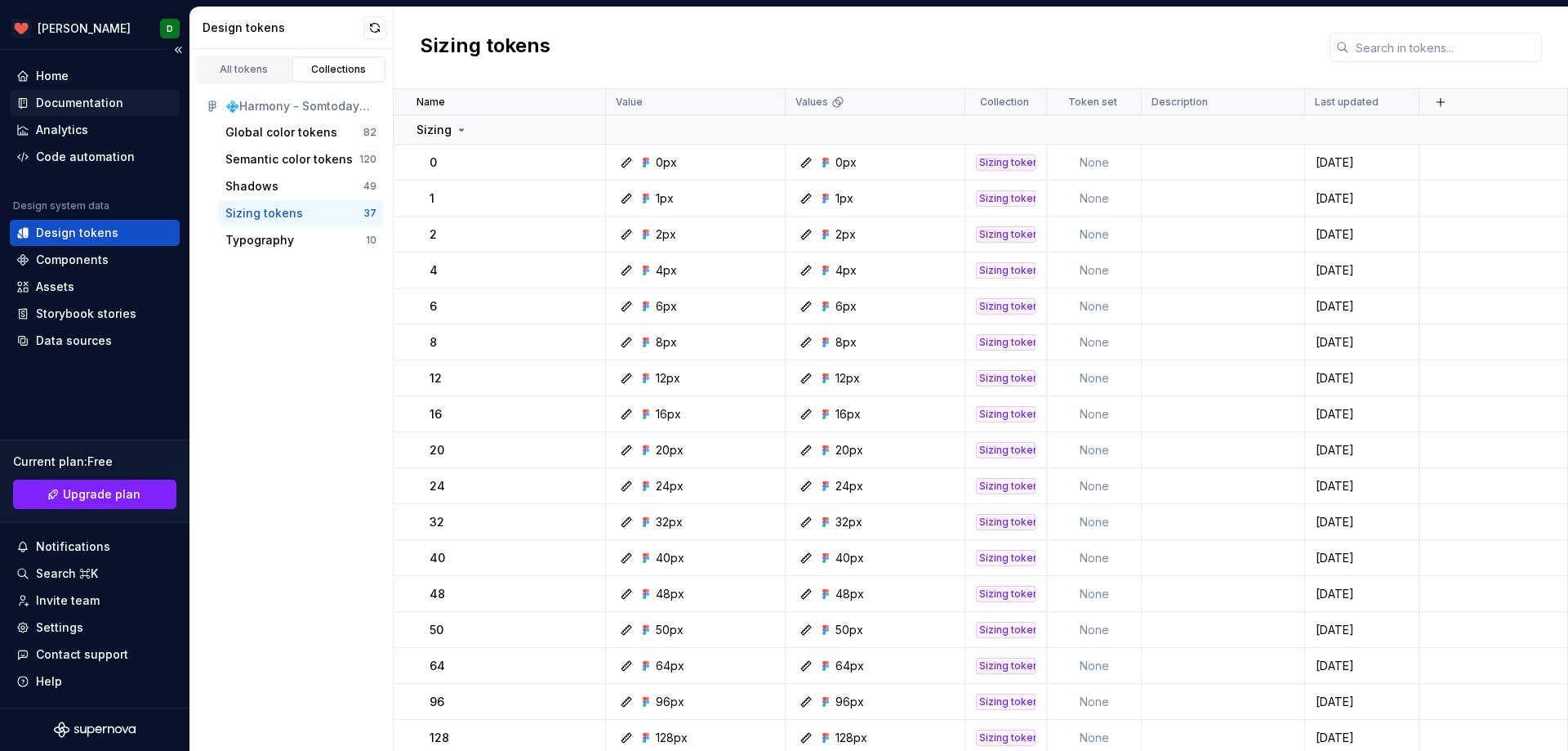 click on "Documentation" at bounding box center [79, 103] 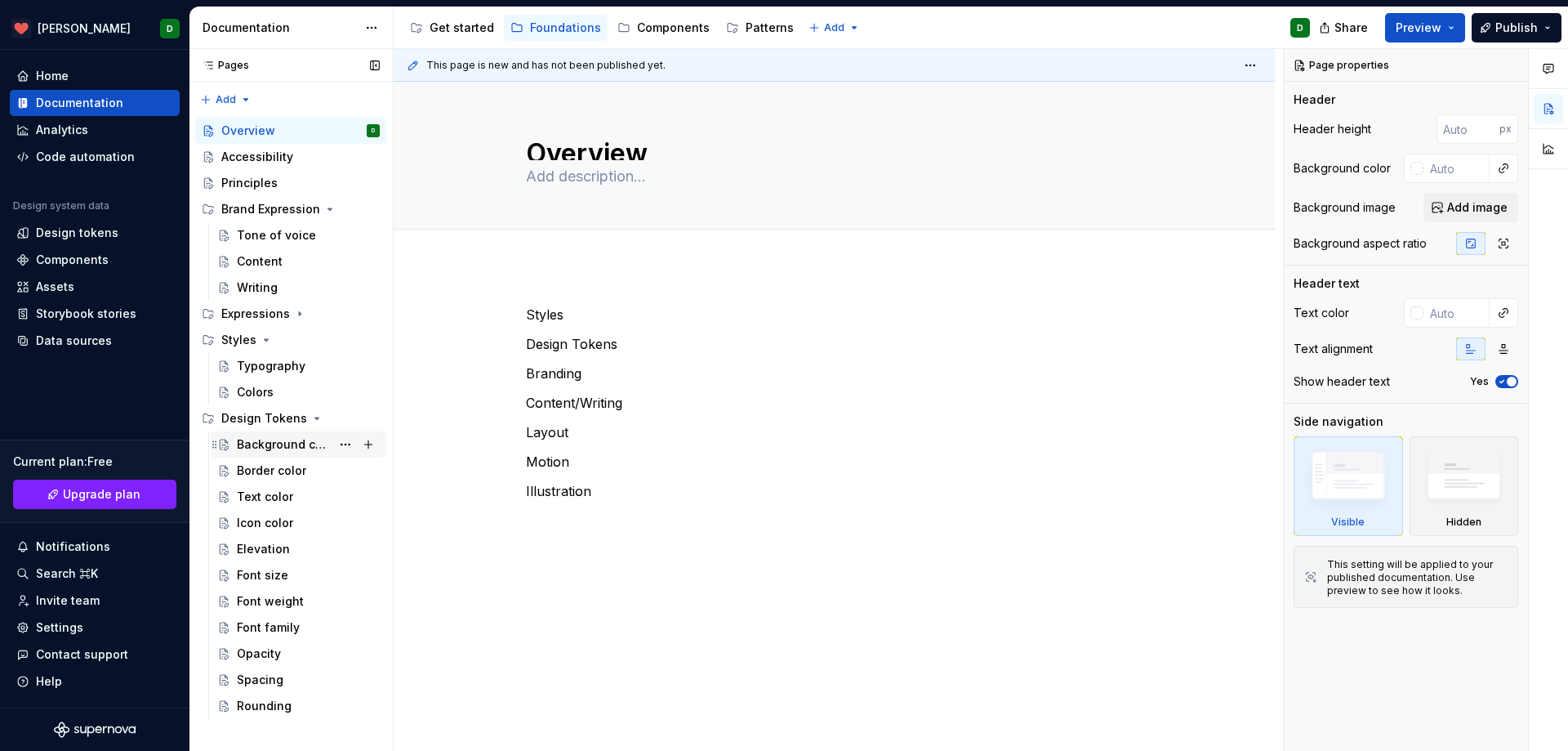 click on "Background color" at bounding box center [283, 445] 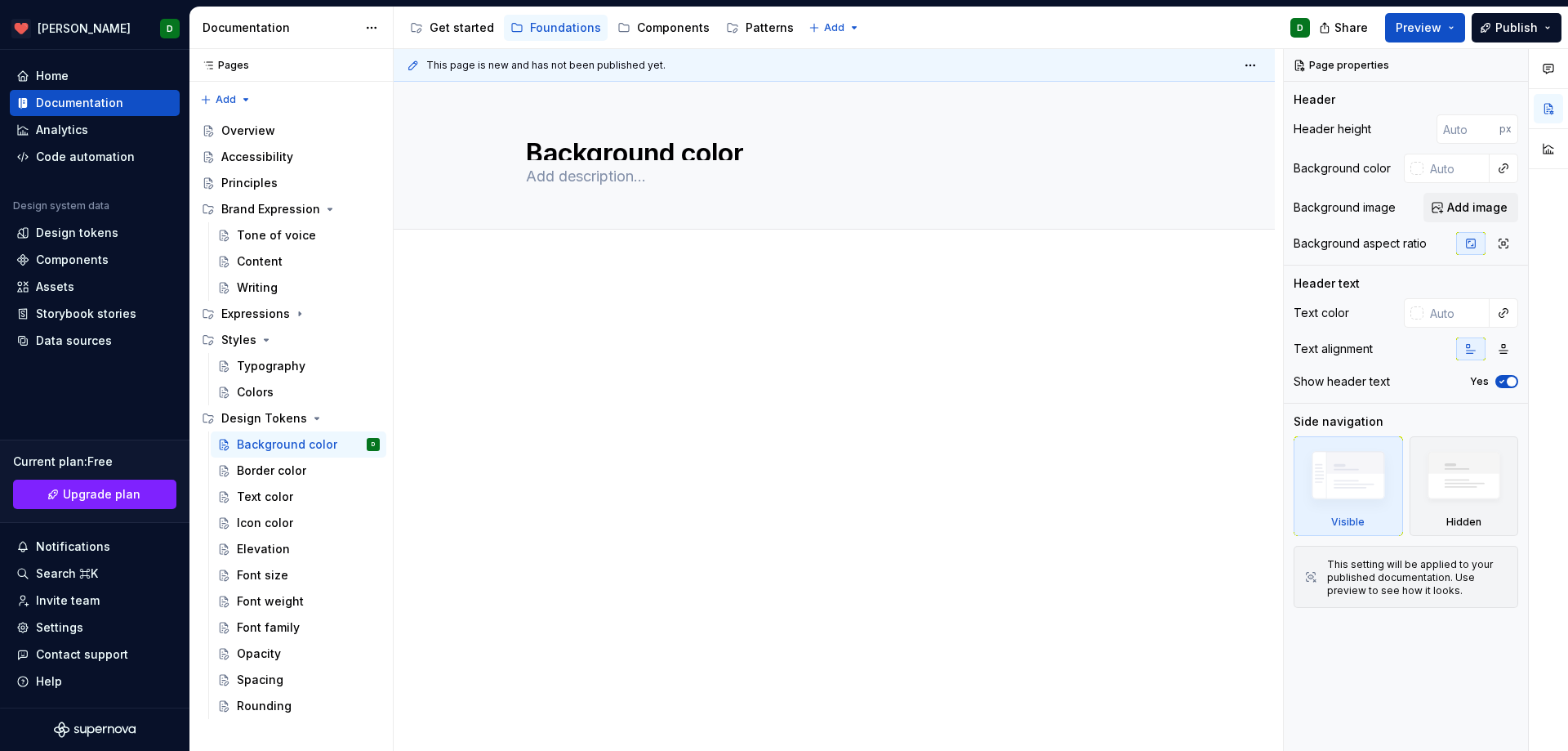 click at bounding box center (834, 439) 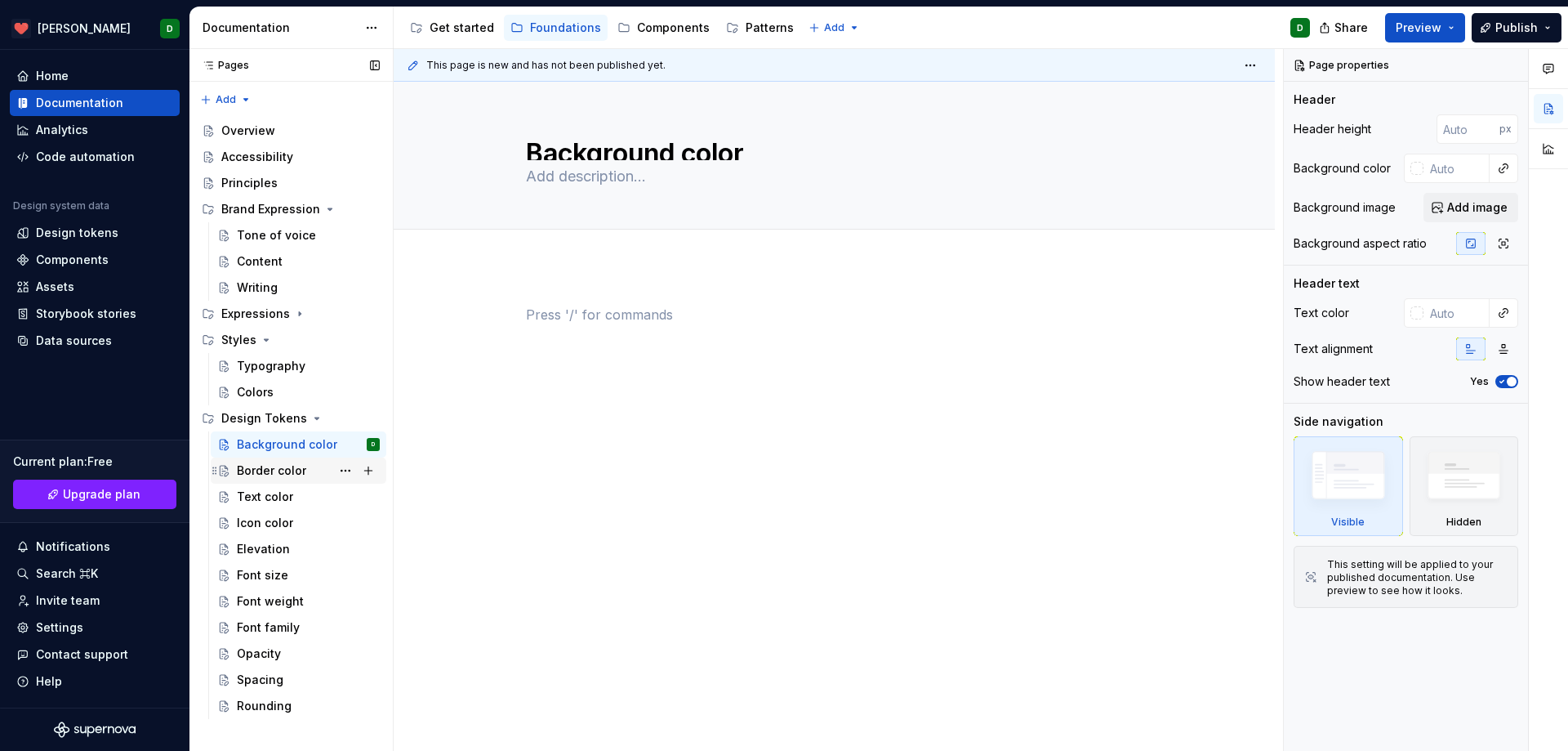 click on "Border color" at bounding box center [271, 471] 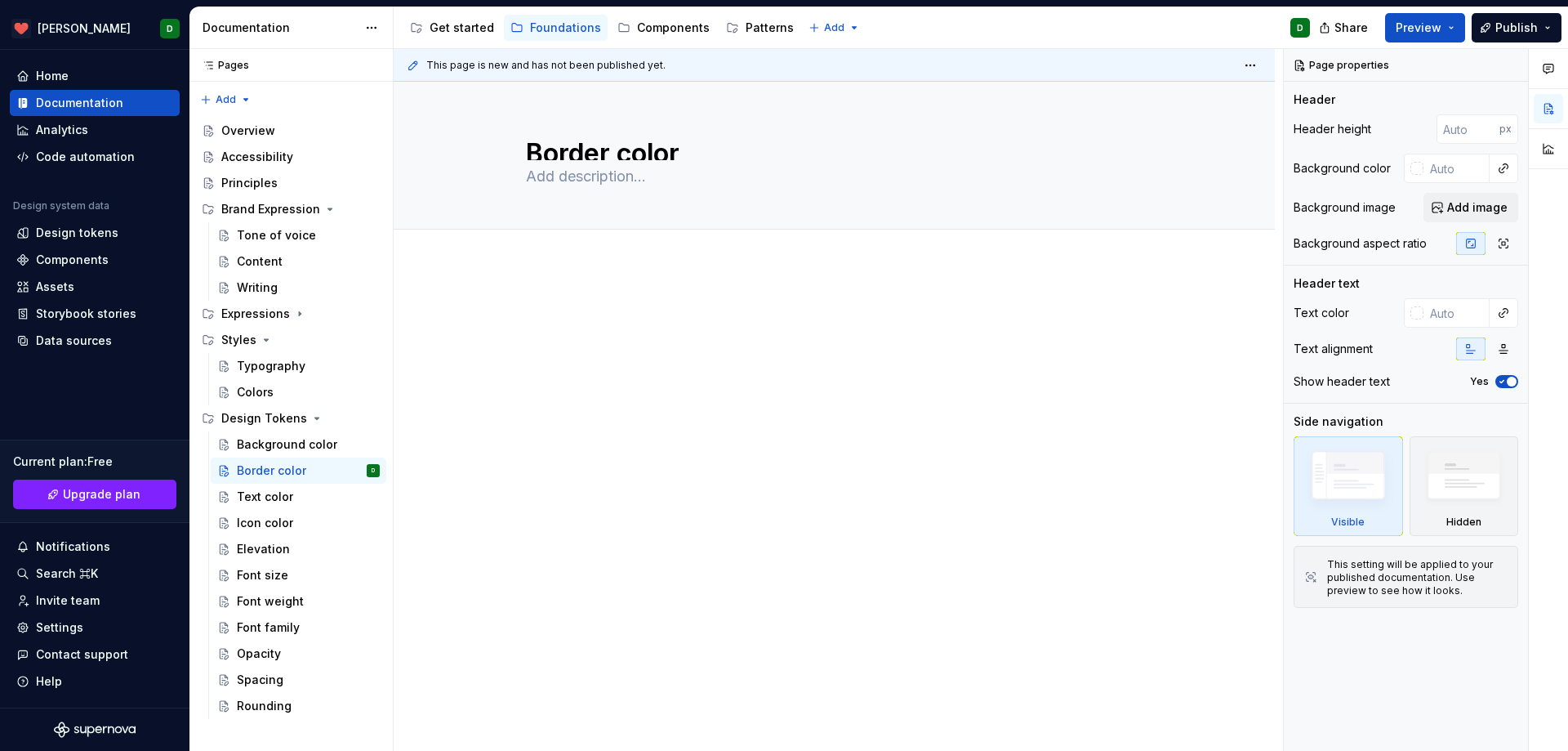 click at bounding box center [835, 315] 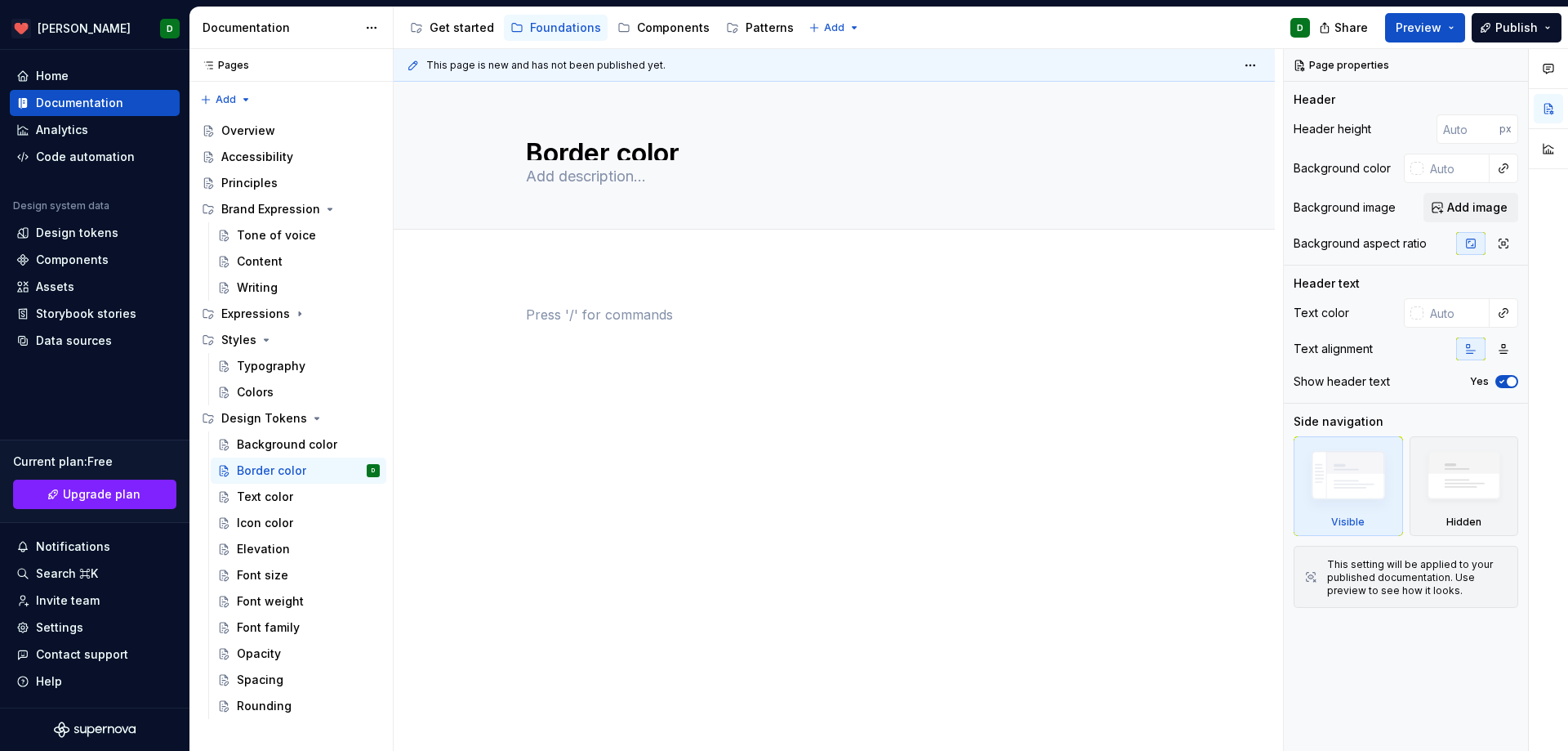 click at bounding box center (834, 439) 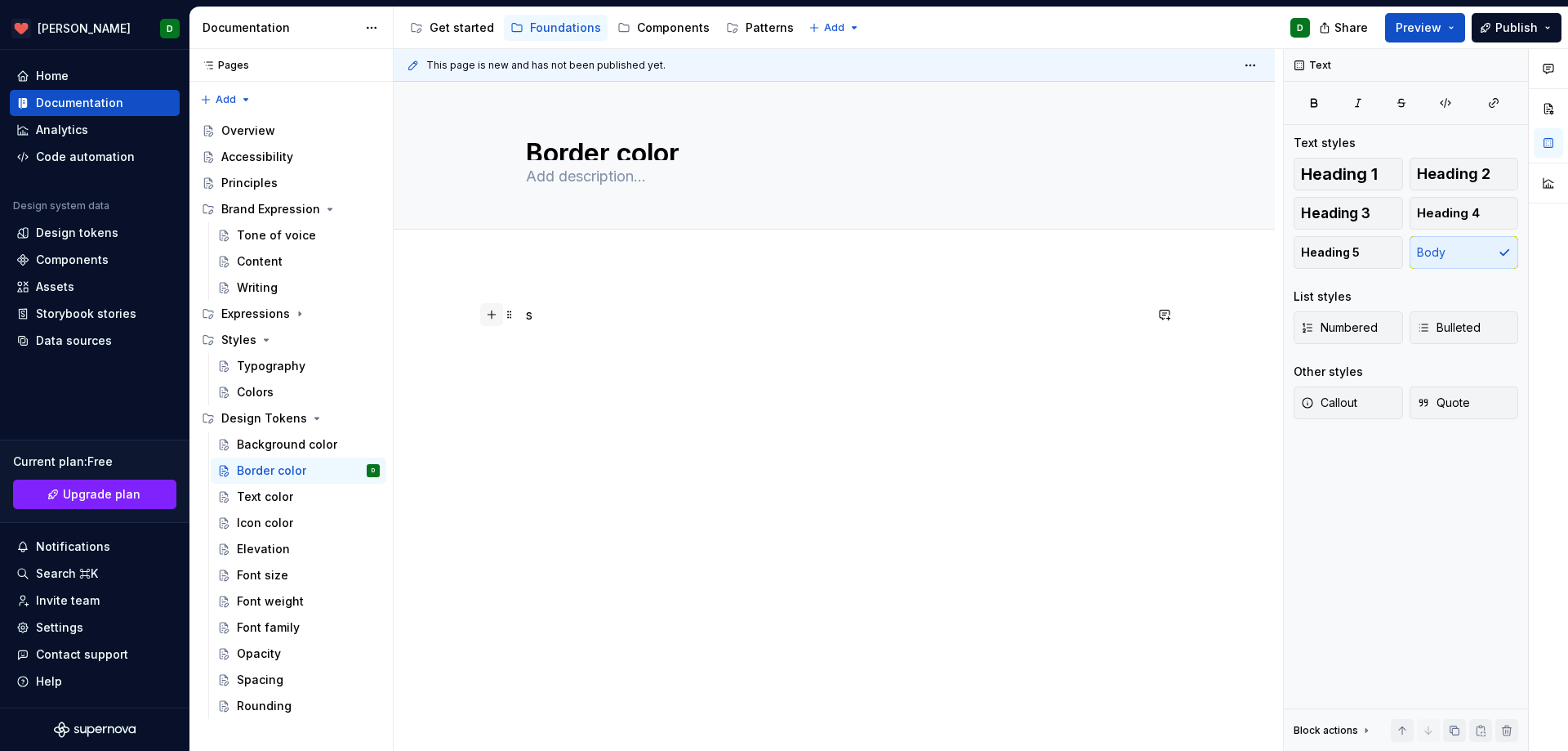 click at bounding box center [492, 315] 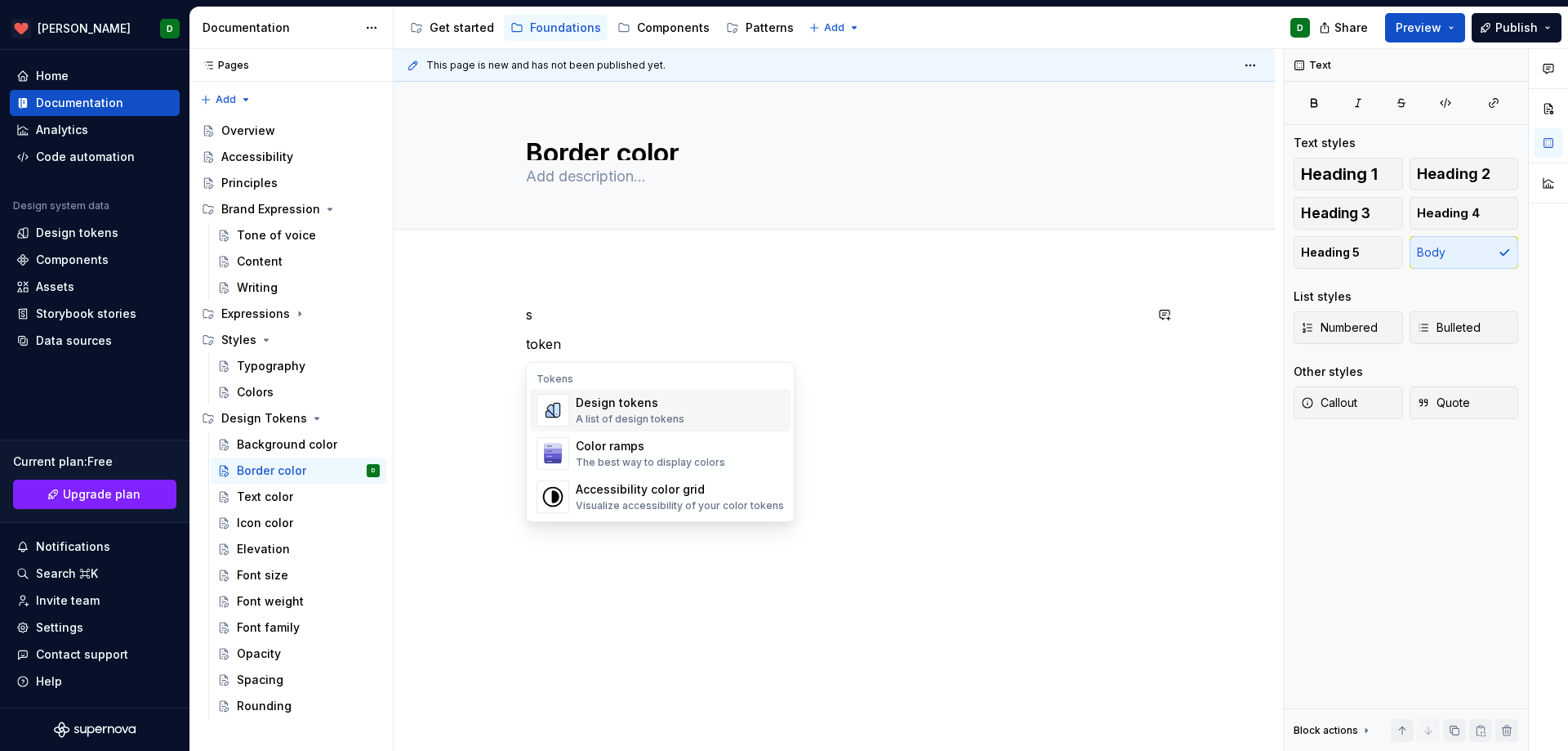 click on "A list of design tokens" at bounding box center [630, 419] 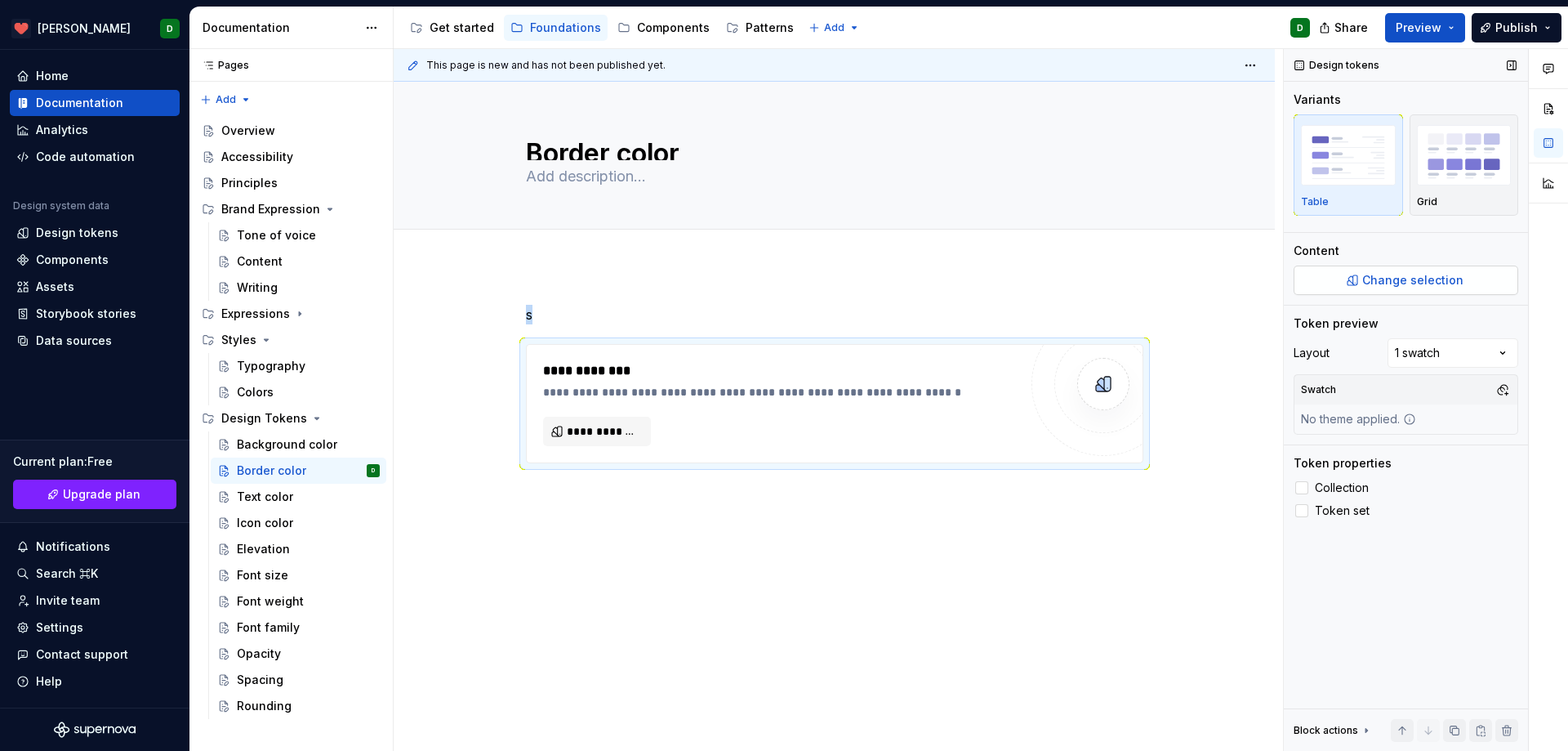 click on "Change selection" at bounding box center (1413, 280) 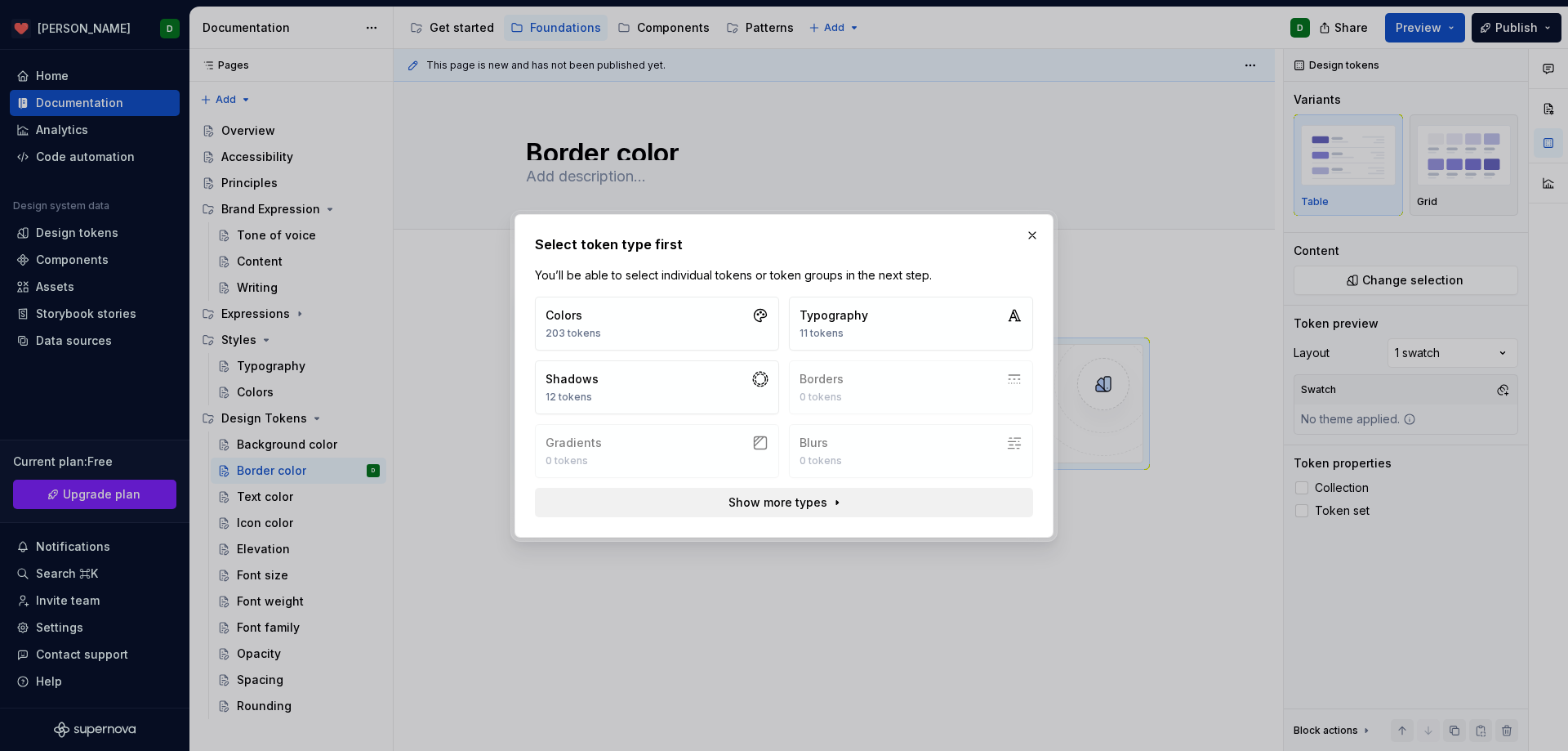 click on "Show more types" at bounding box center (777, 503) 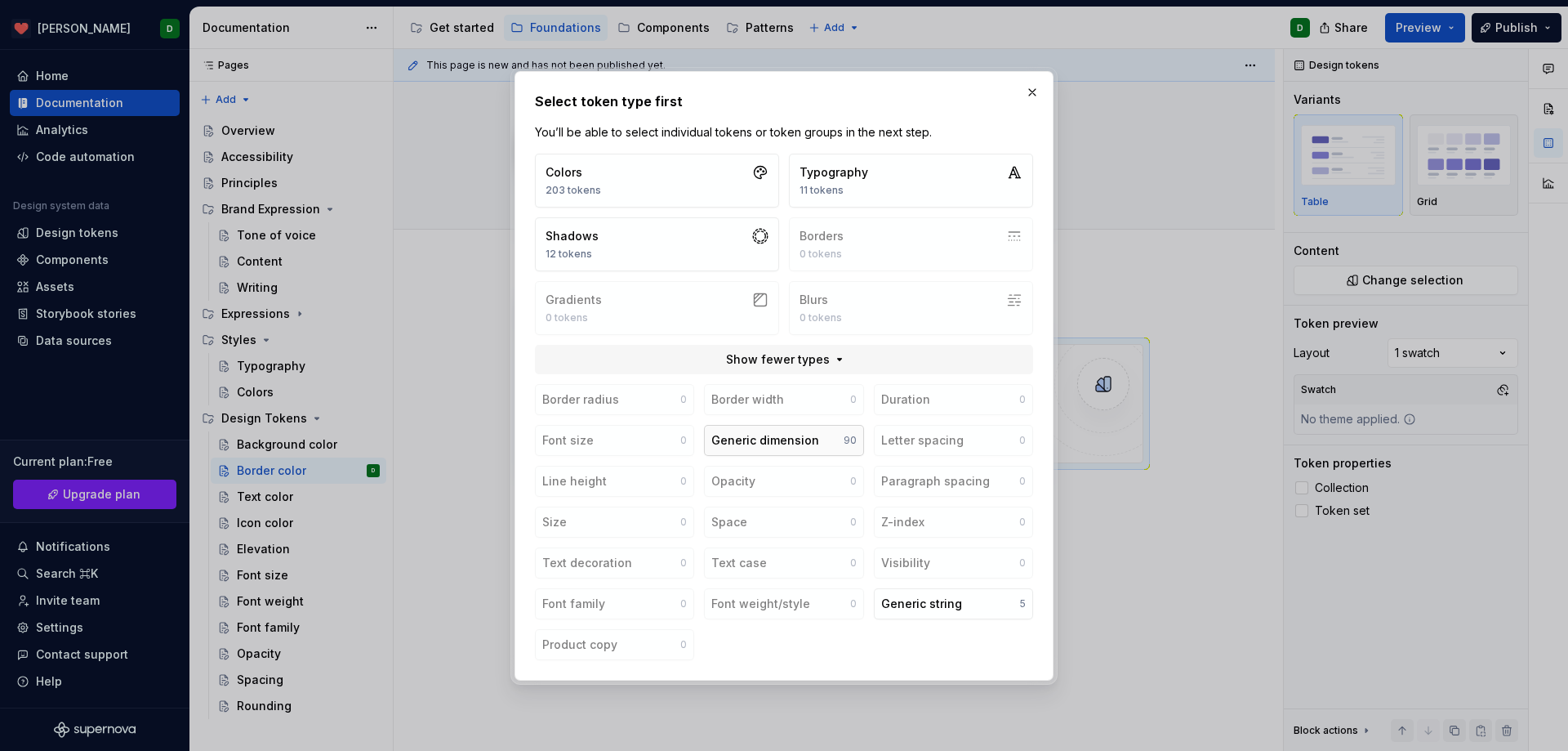 click on "Generic dimension 90" at bounding box center (783, 440) 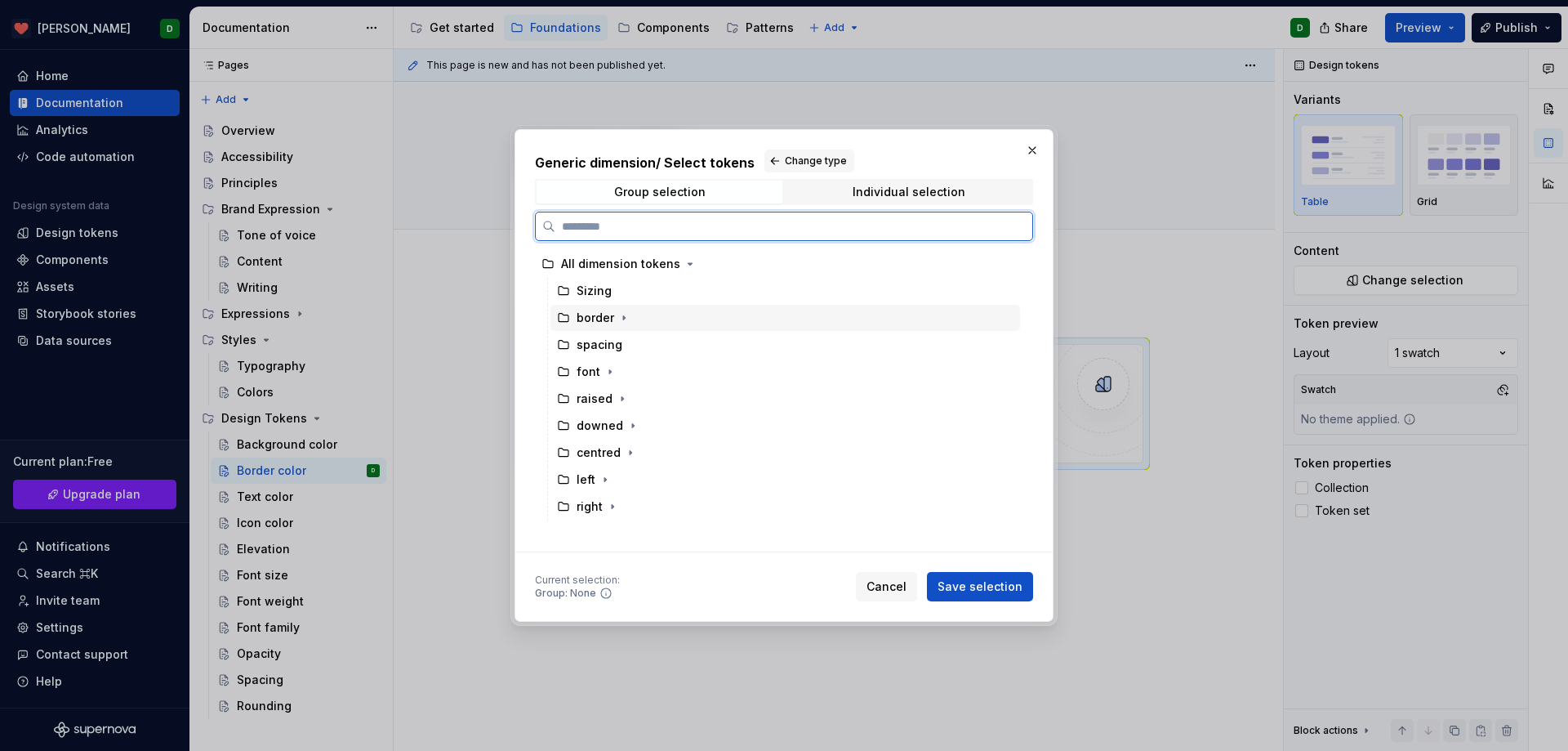 click on "border" at bounding box center [595, 318] 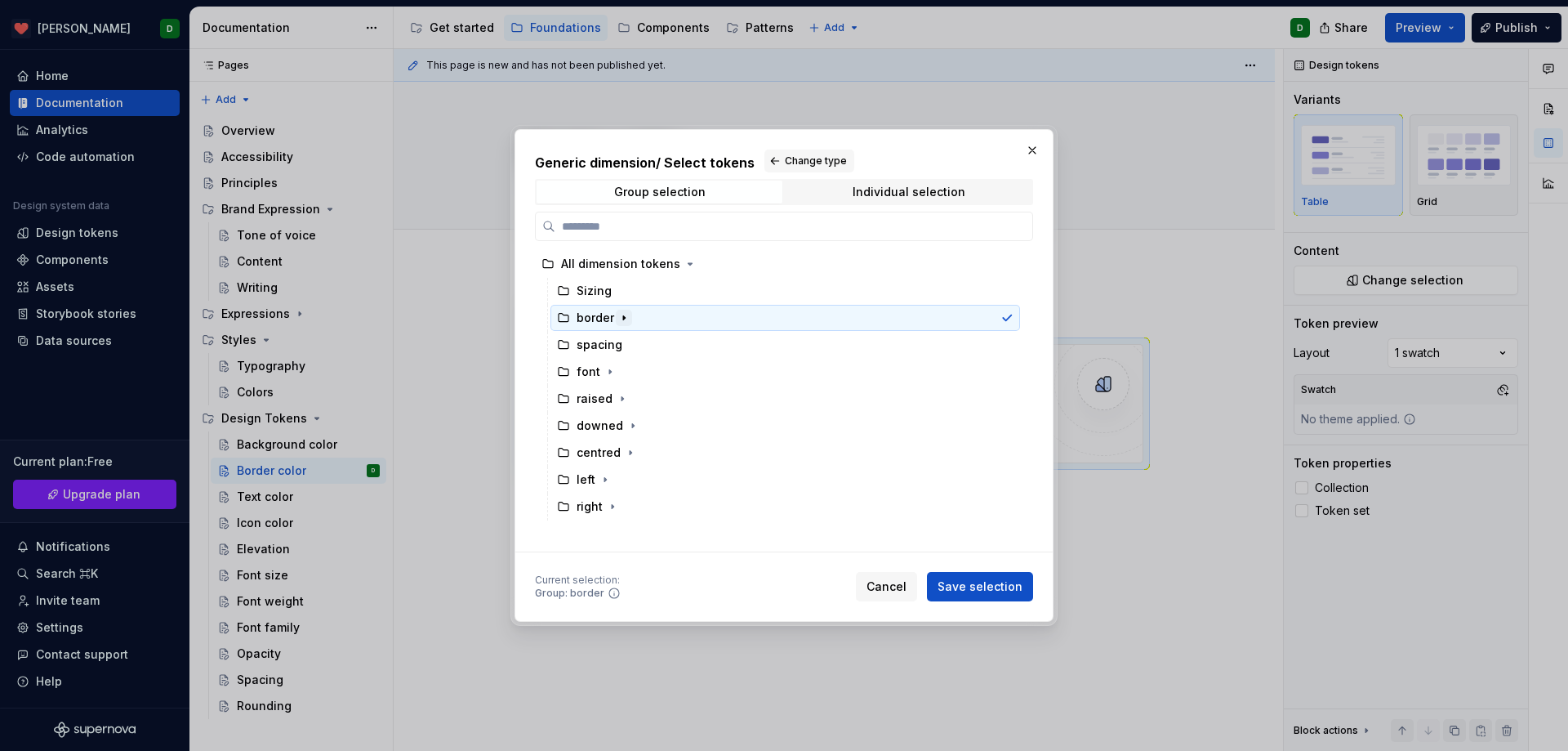 click 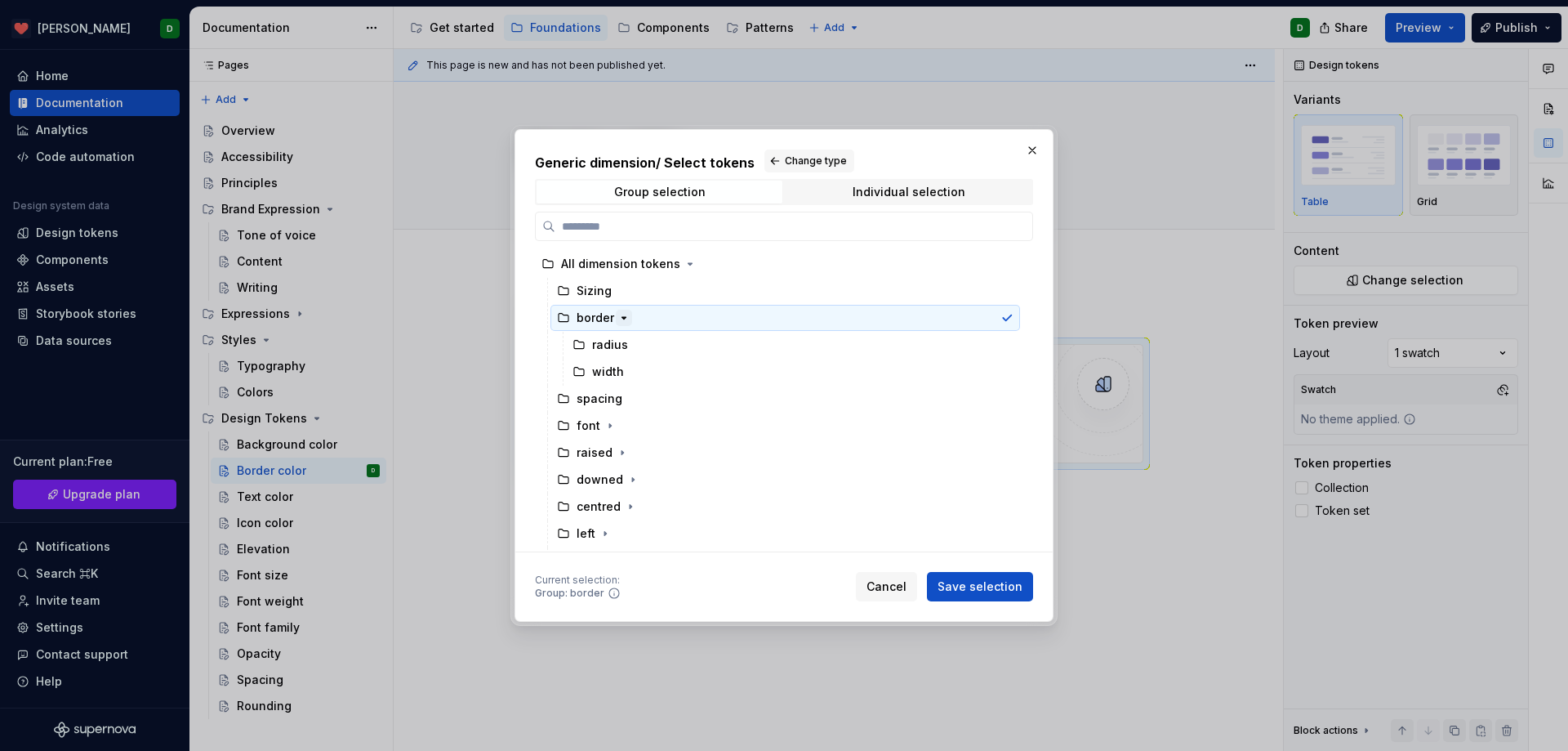 click 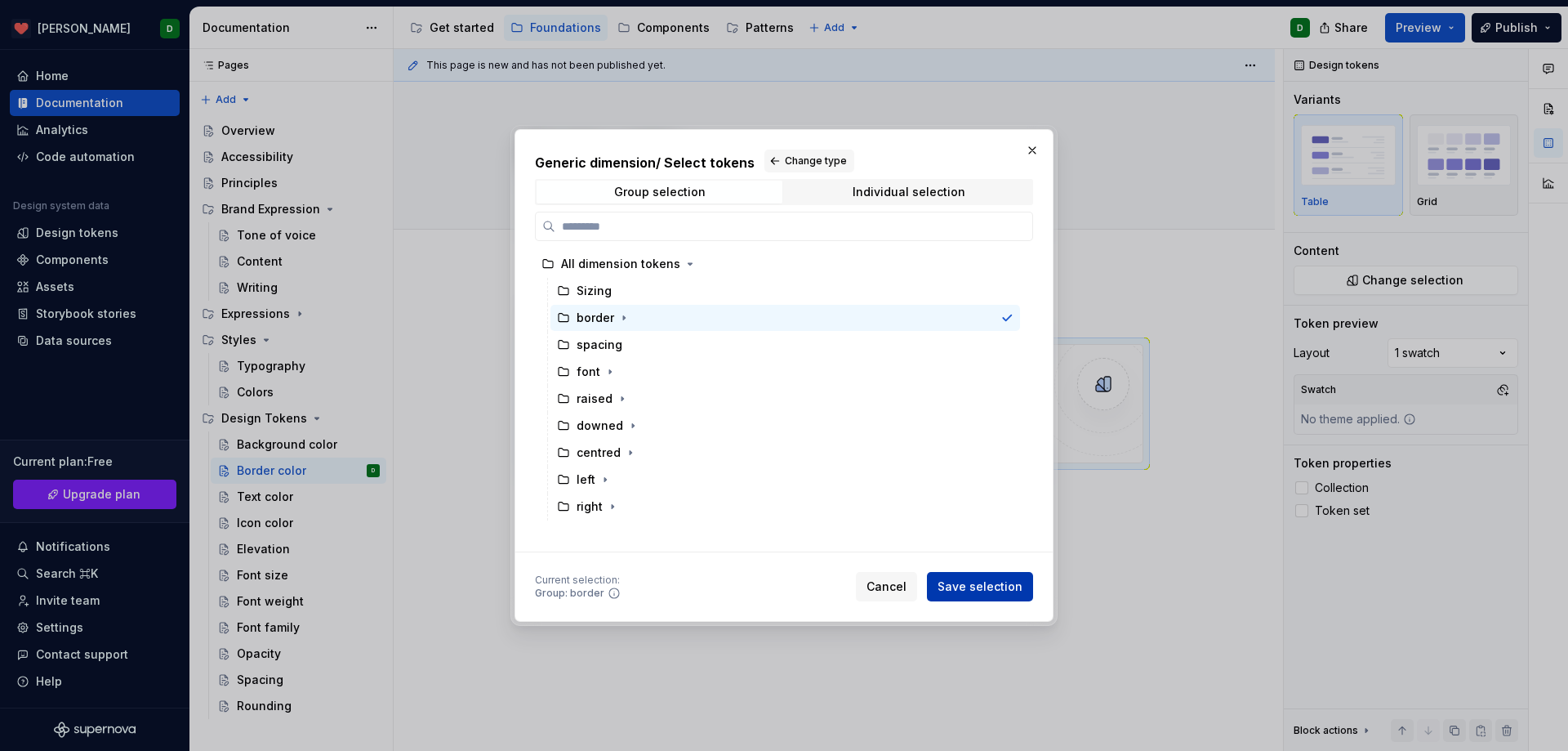 click on "Save selection" at bounding box center (980, 587) 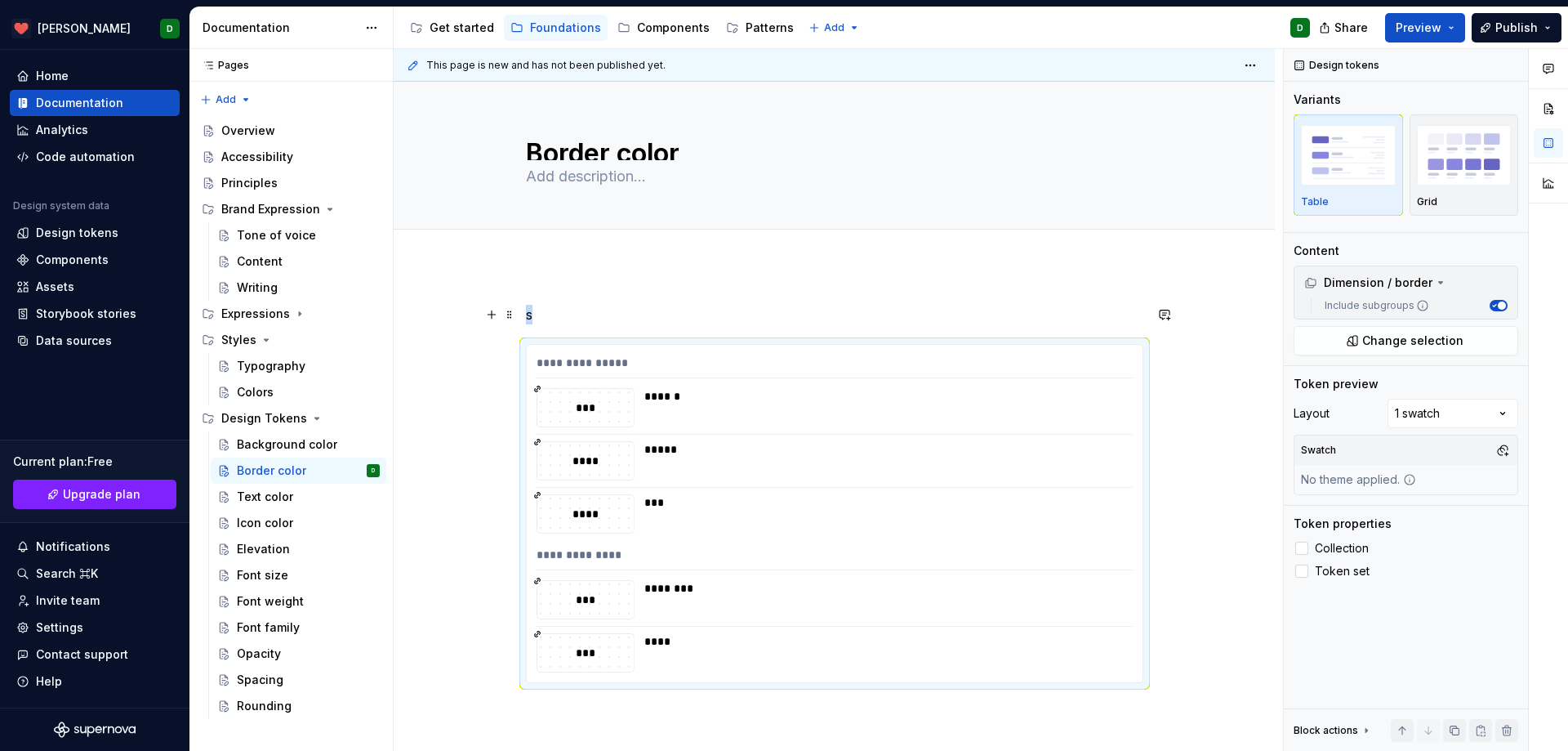 click on "s" at bounding box center (835, 315) 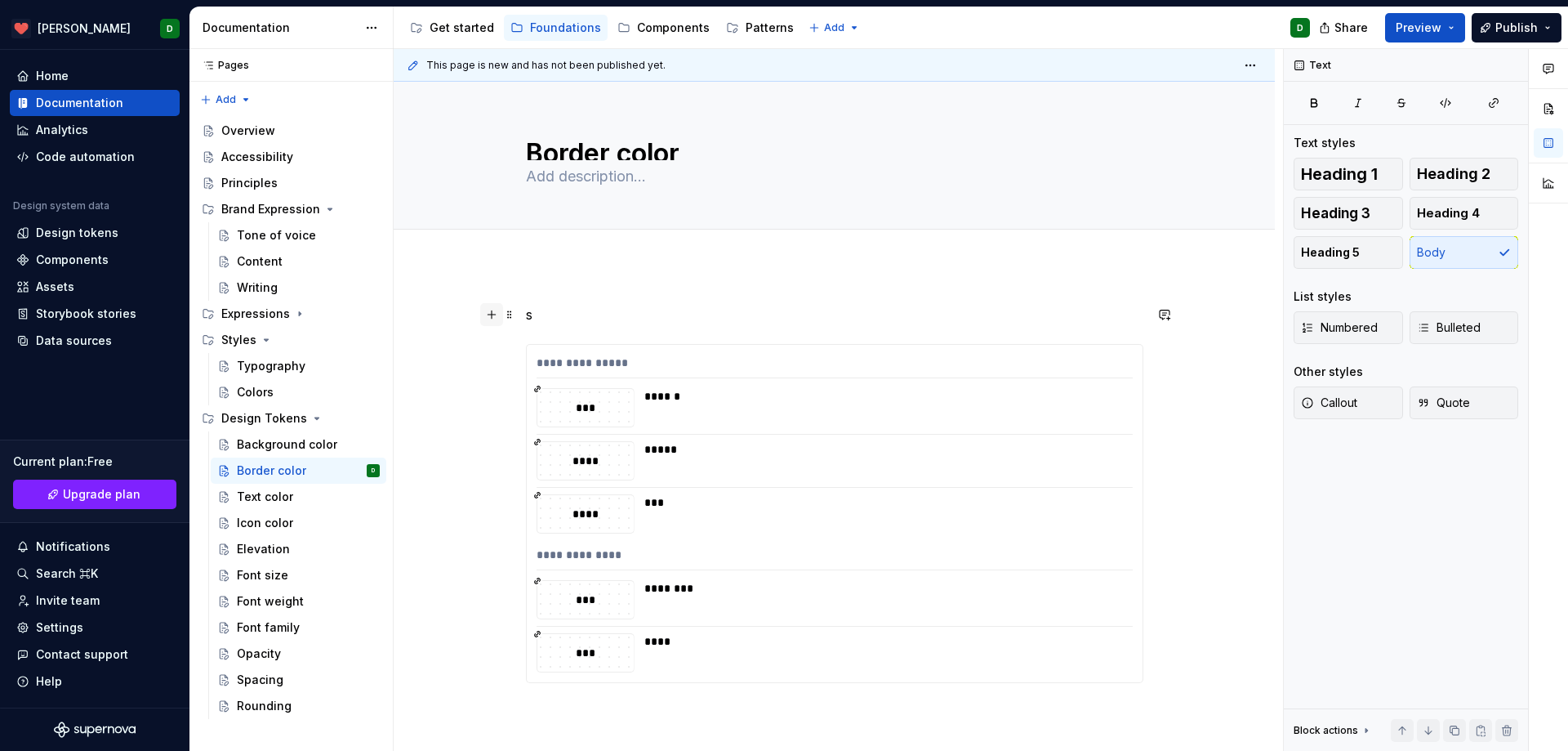 click at bounding box center (492, 315) 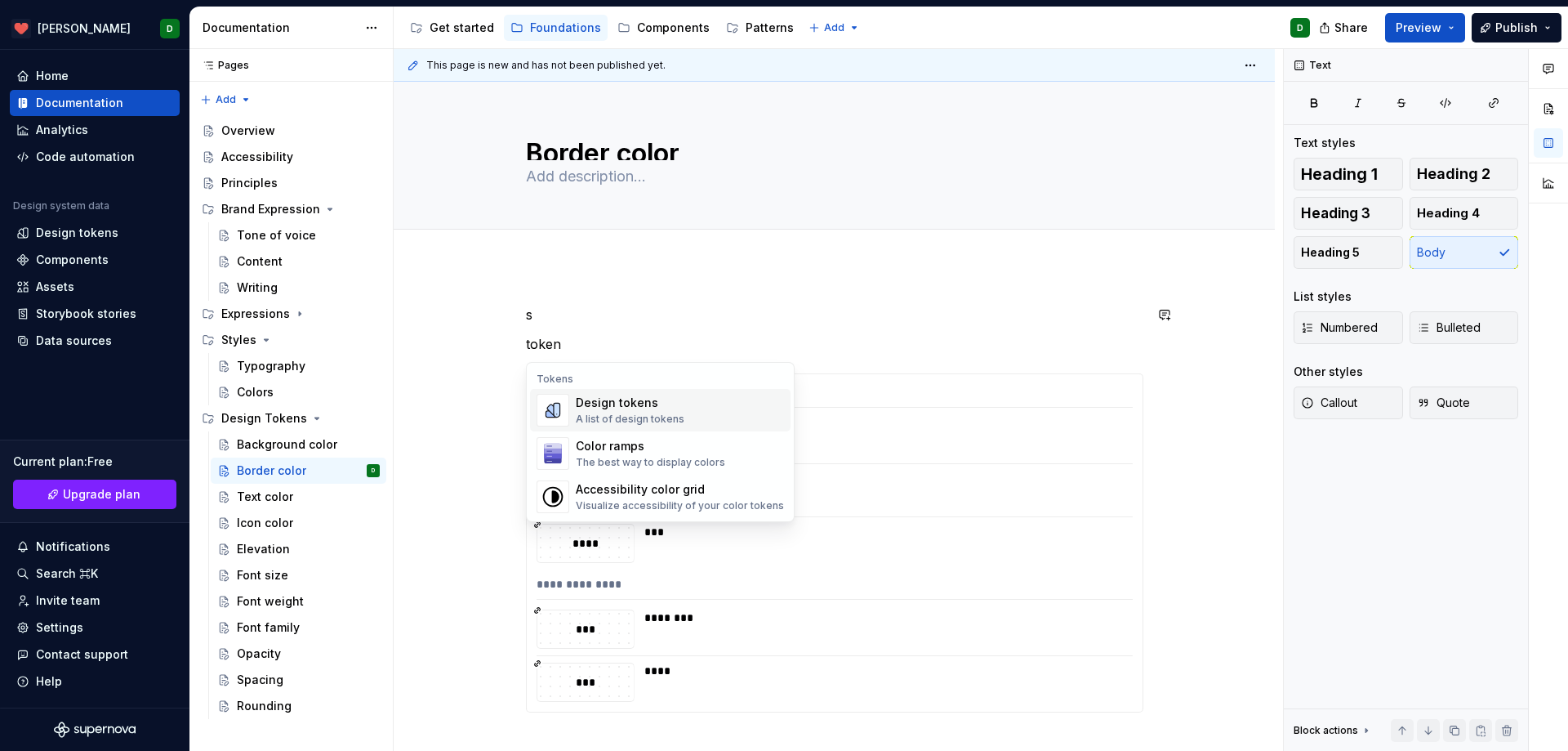 click on "Design tokens" at bounding box center [630, 403] 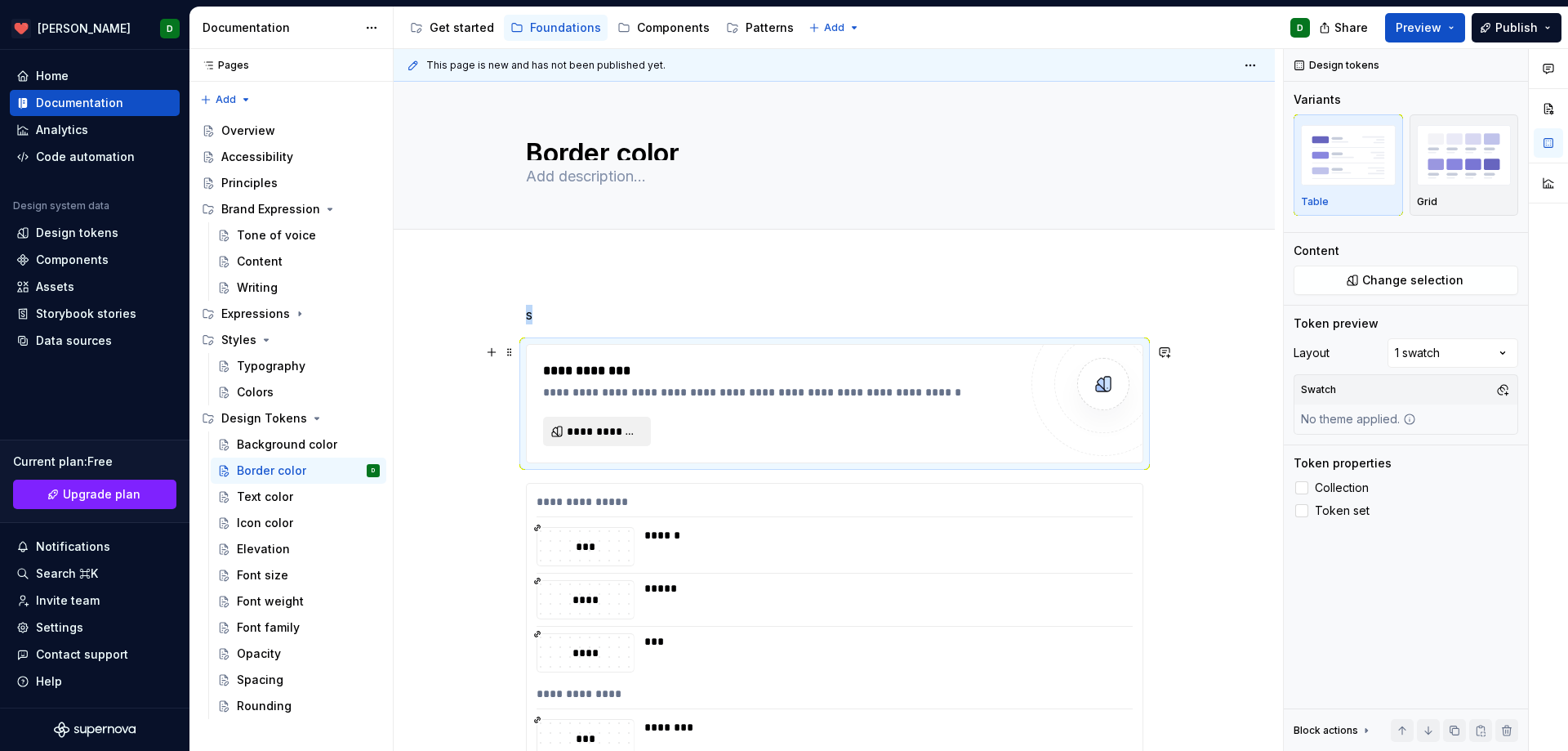 click on "**********" at bounding box center (604, 431) 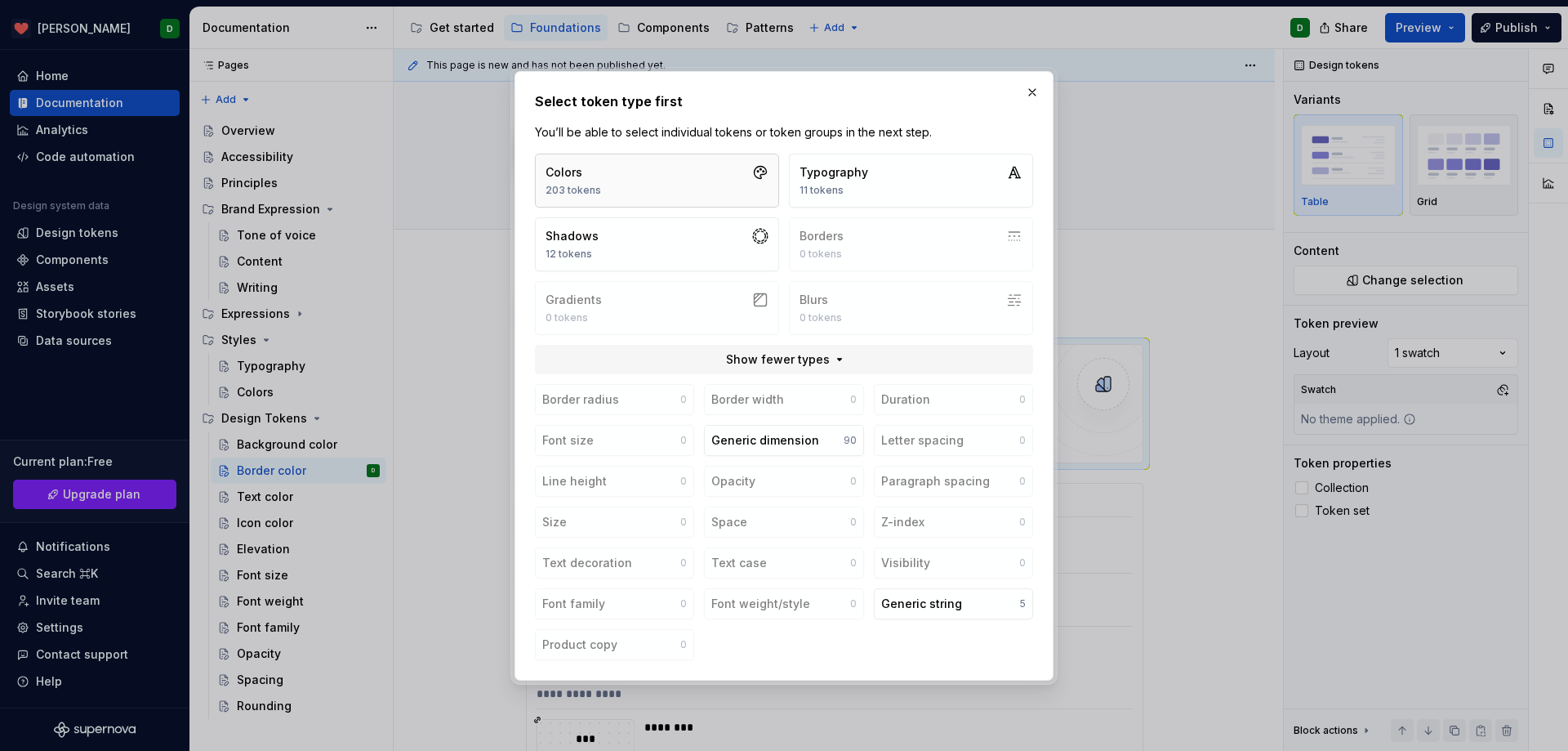 click on "Colors 203 tokens" at bounding box center [657, 181] 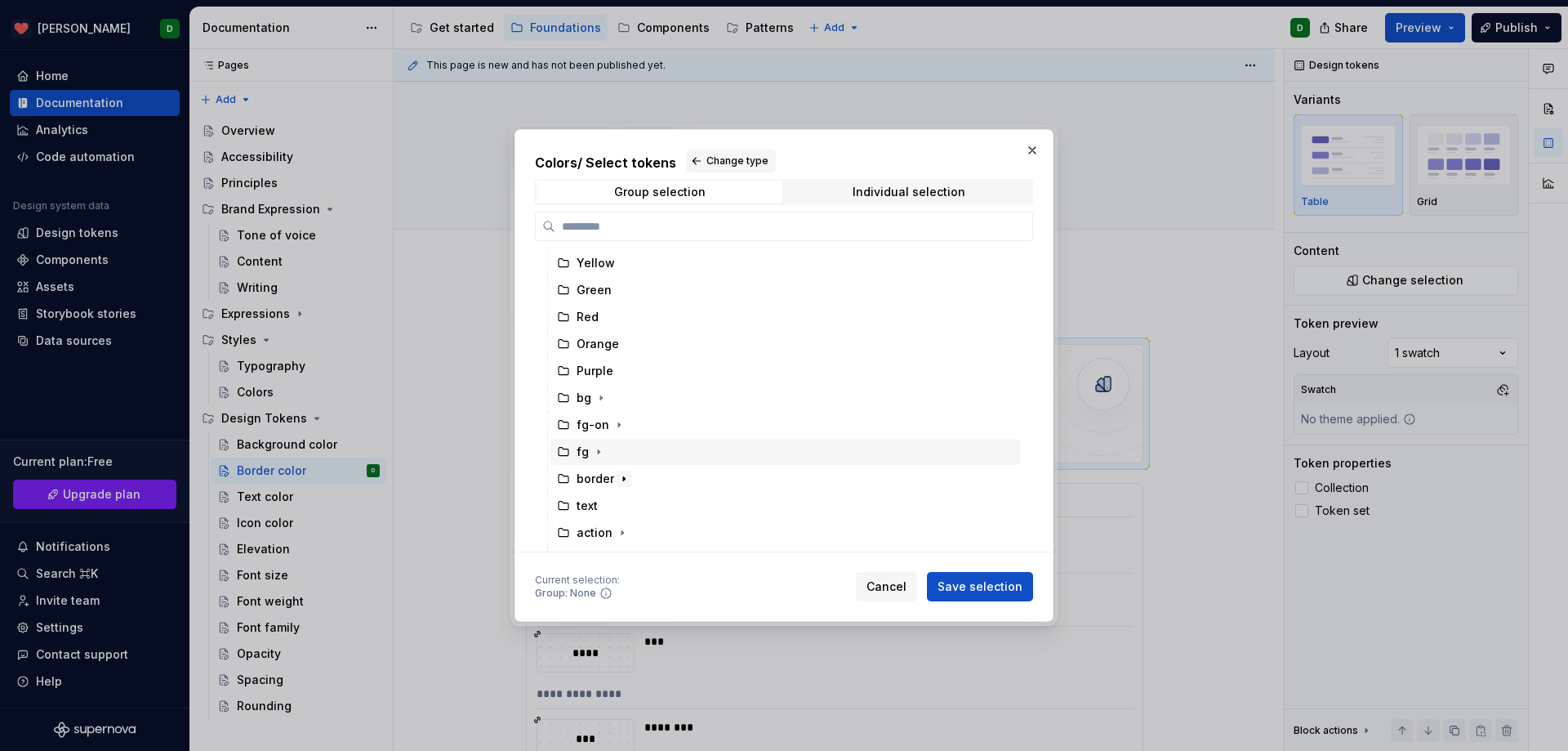 scroll, scrollTop: 104, scrollLeft: 0, axis: vertical 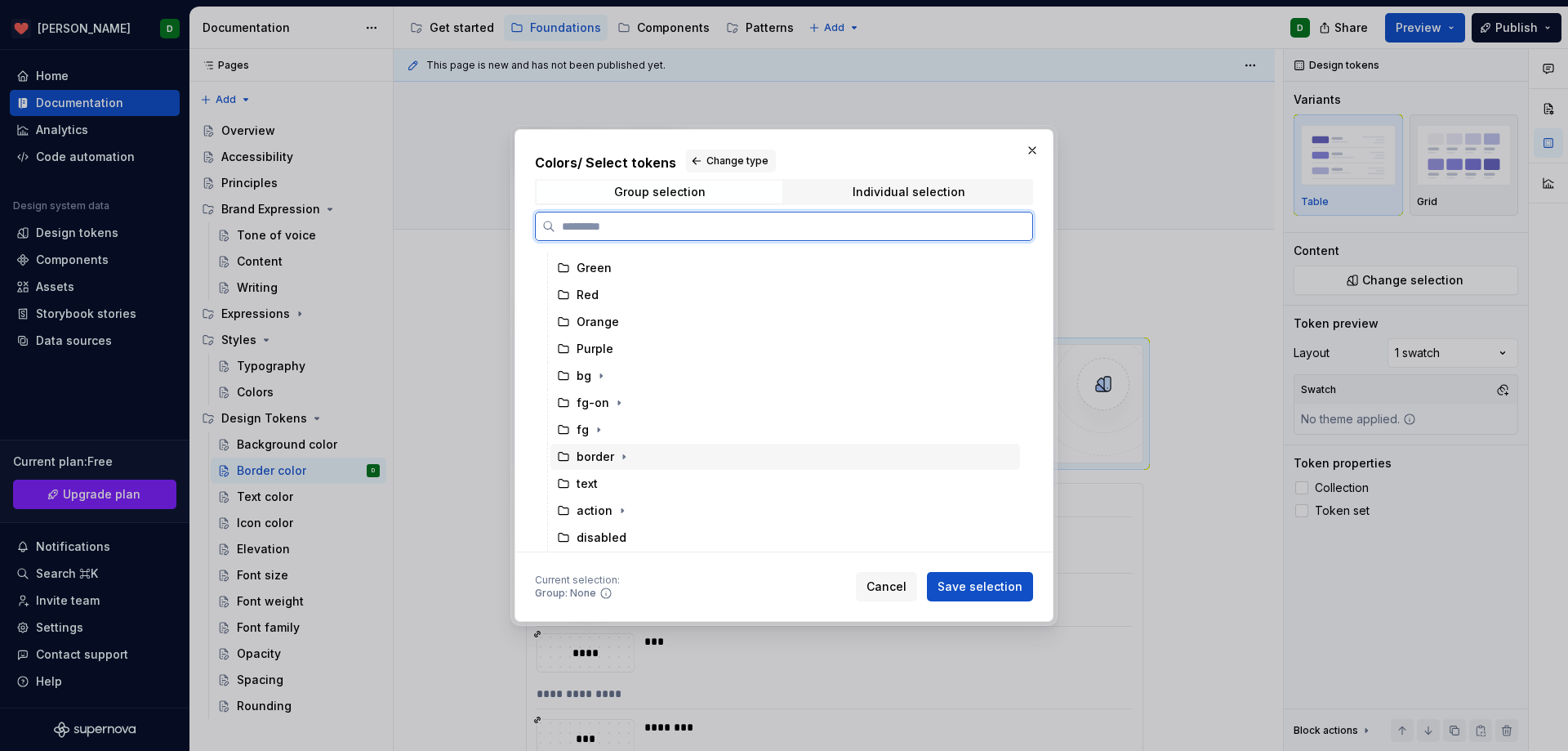 click on "border" at bounding box center [785, 457] 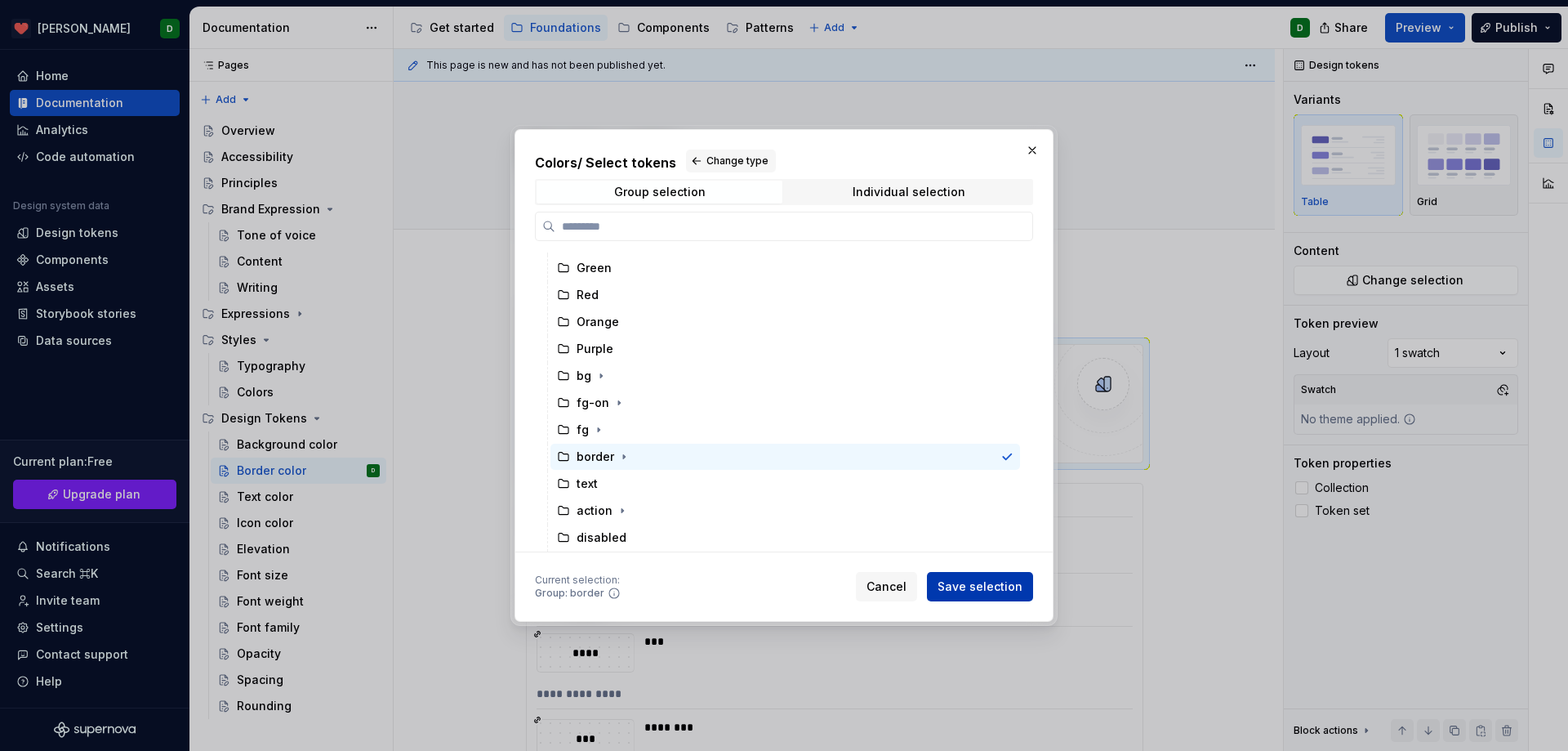click on "Save selection" at bounding box center (980, 587) 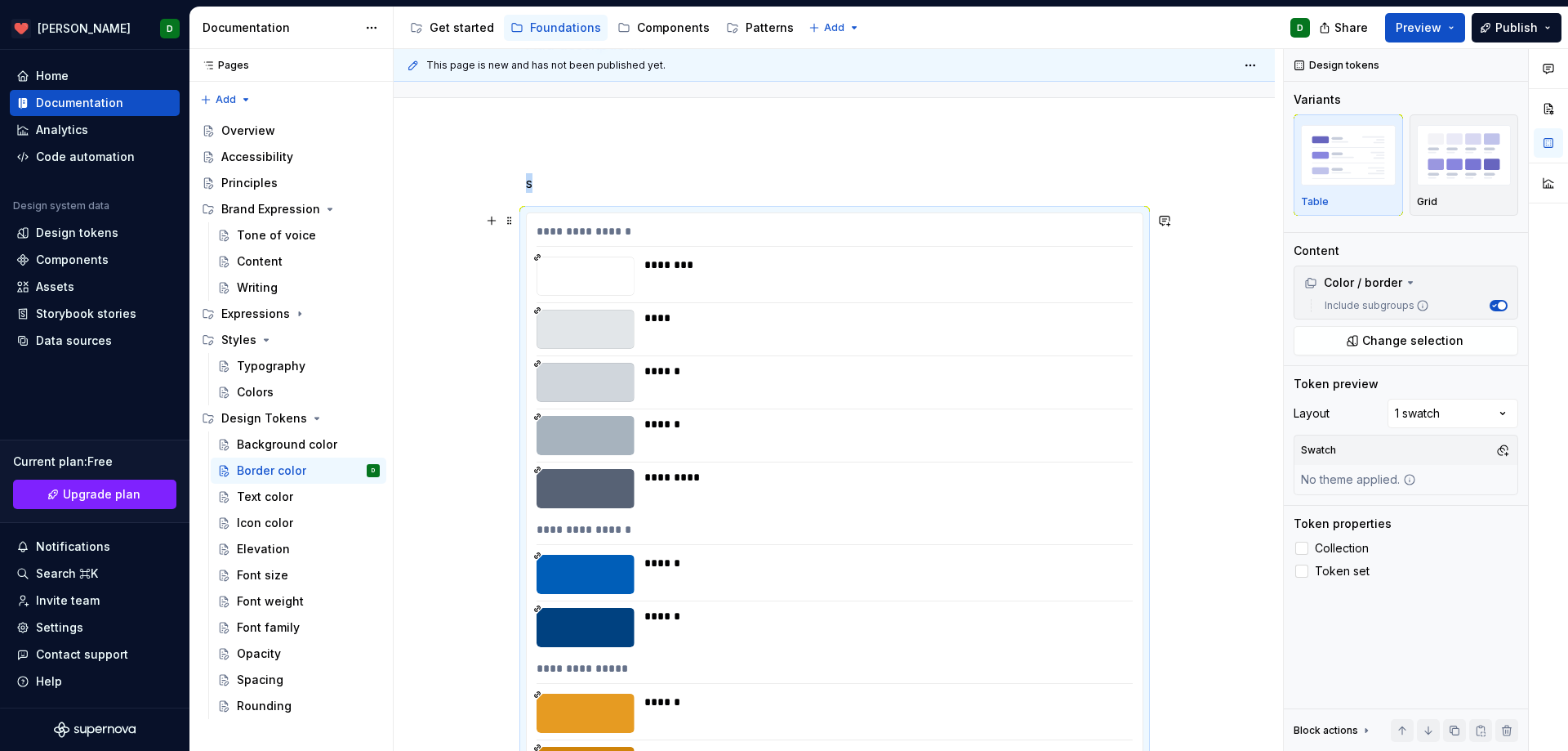 scroll, scrollTop: 0, scrollLeft: 0, axis: both 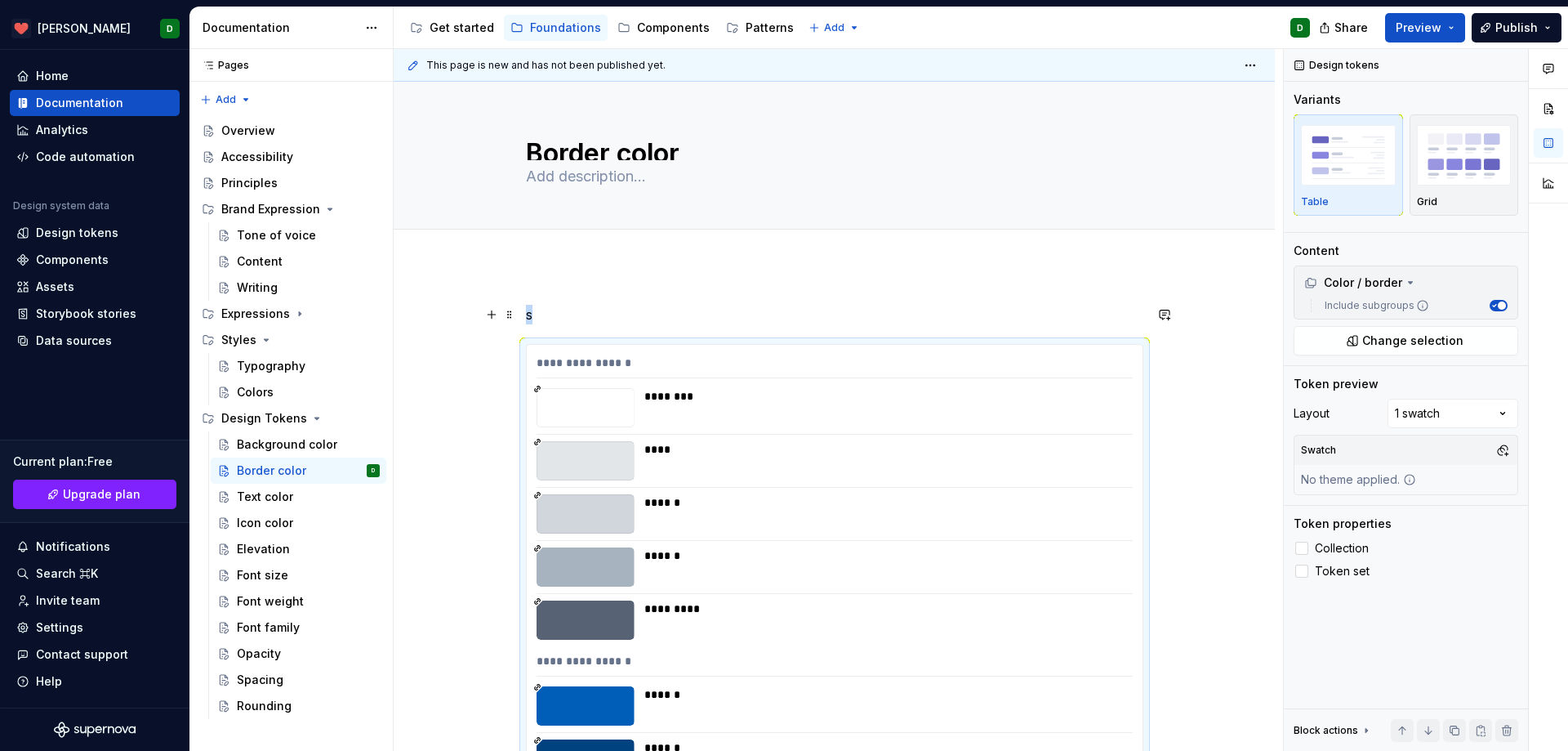 click on "s" at bounding box center [835, 315] 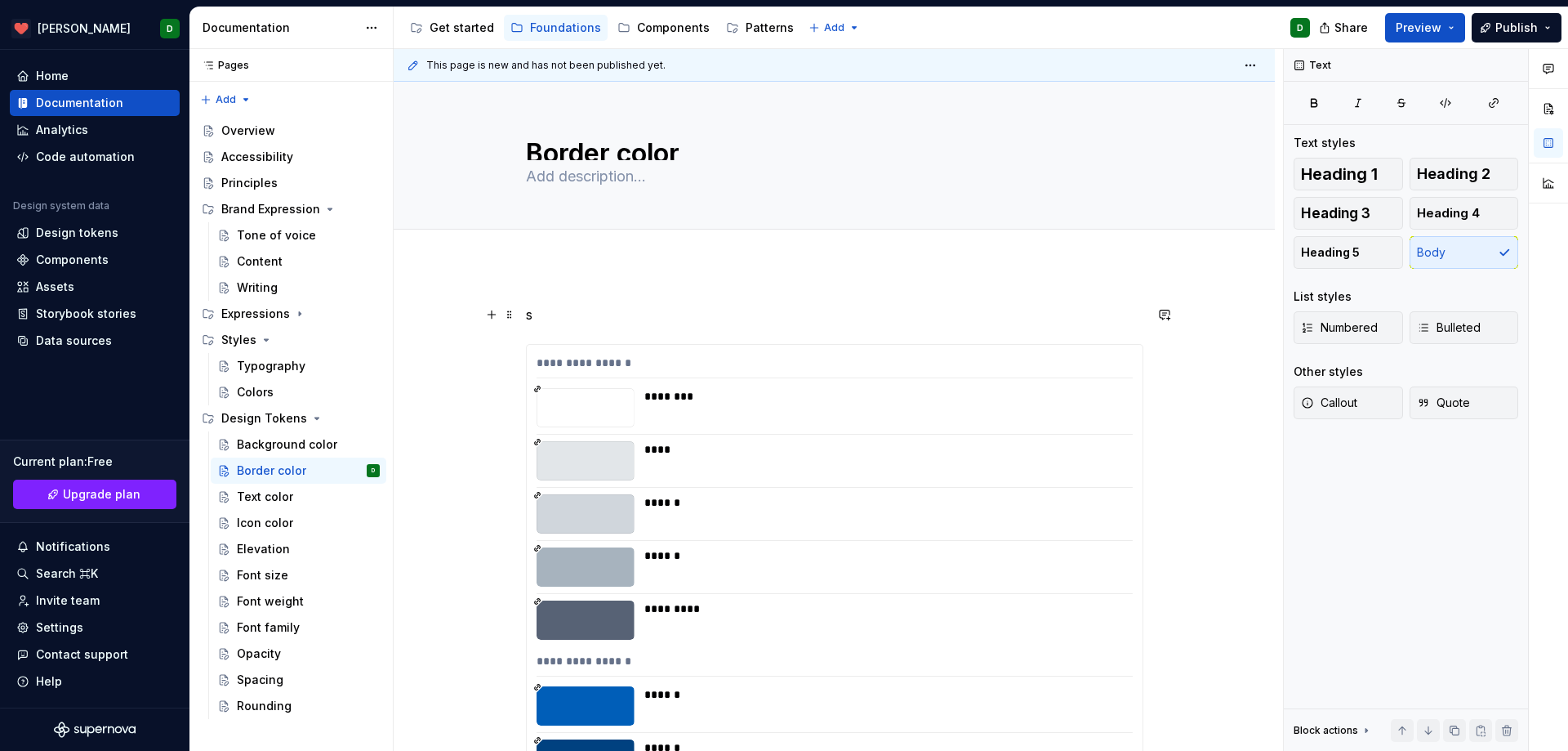 click on "s" at bounding box center (835, 315) 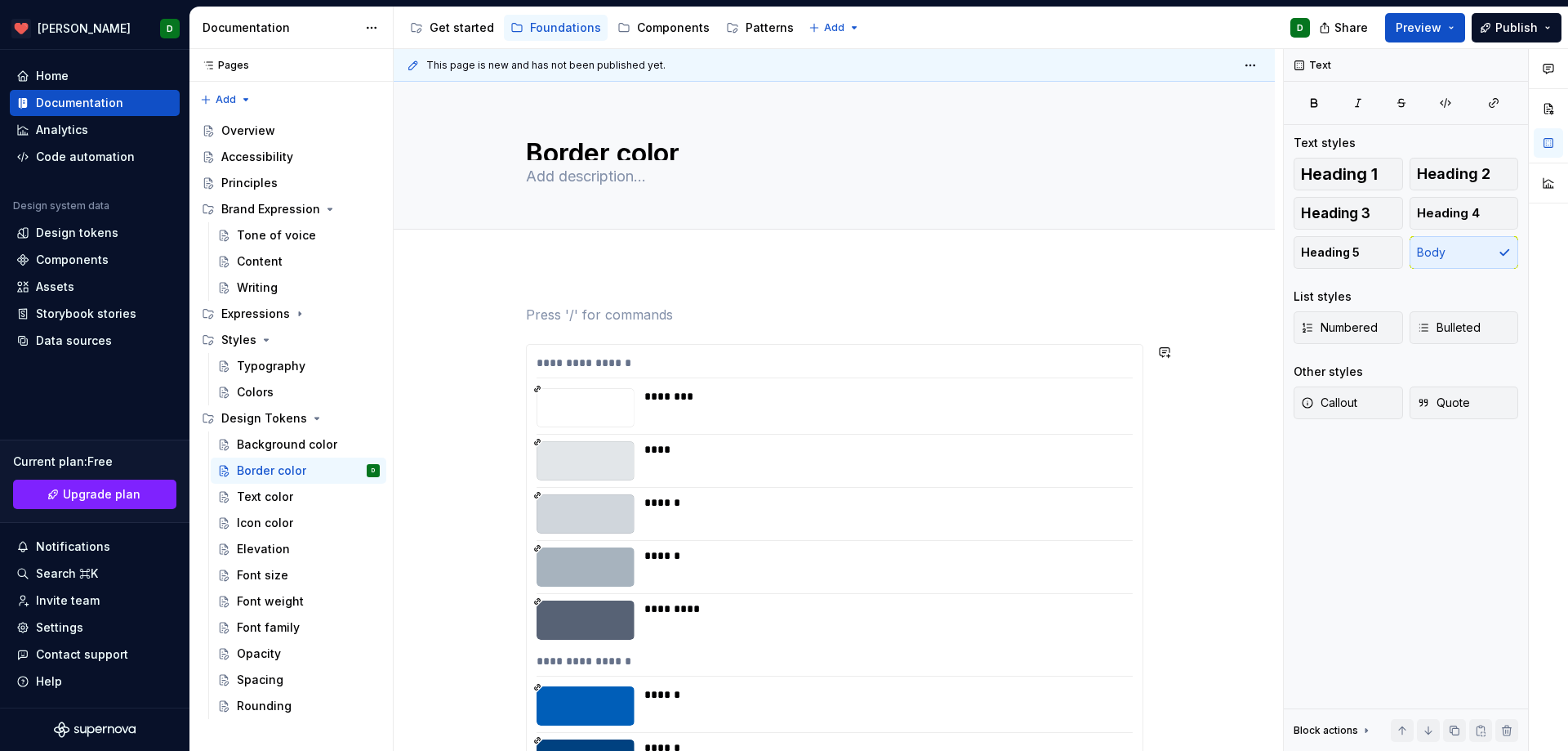 click on "**********" at bounding box center (835, 1074) 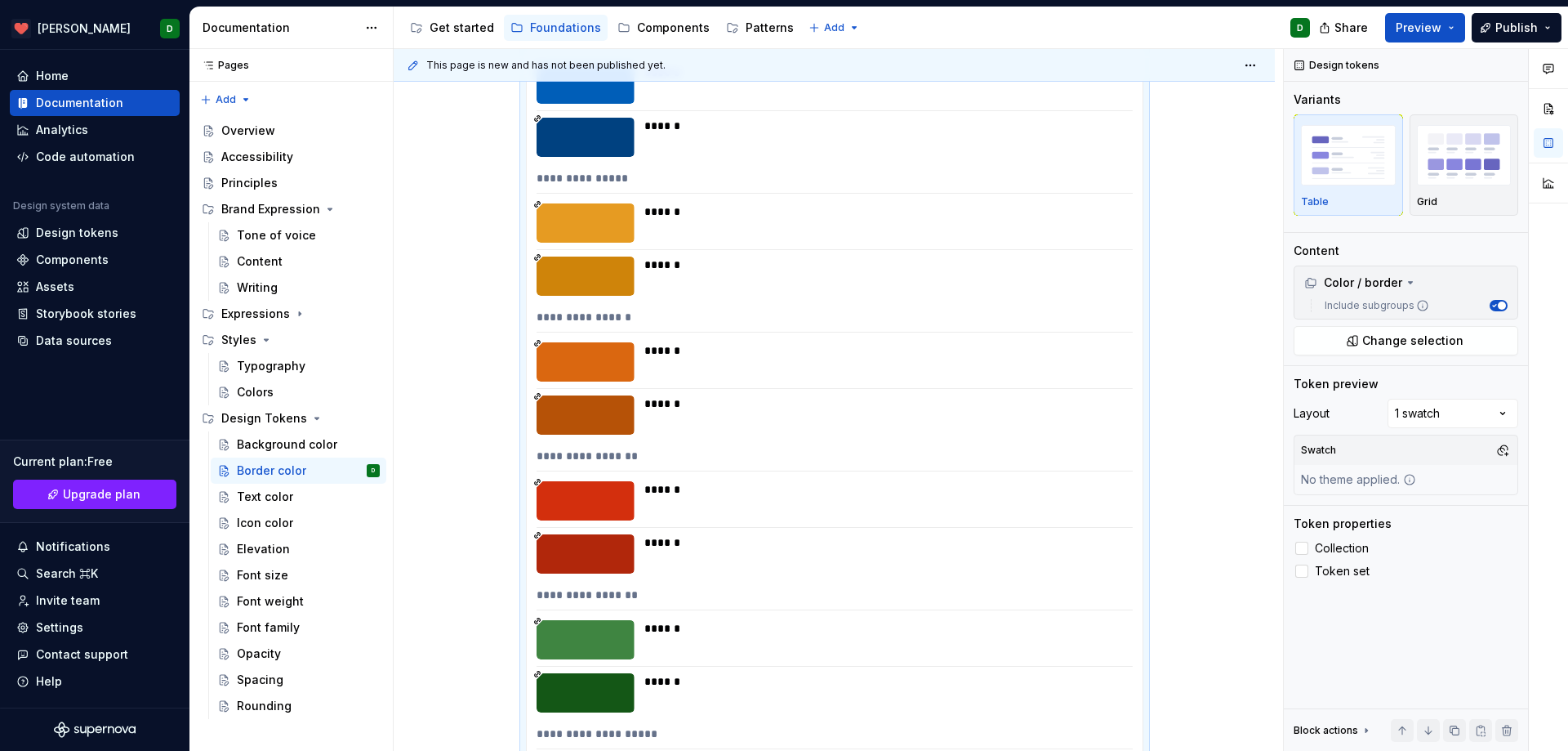 scroll, scrollTop: 1112, scrollLeft: 0, axis: vertical 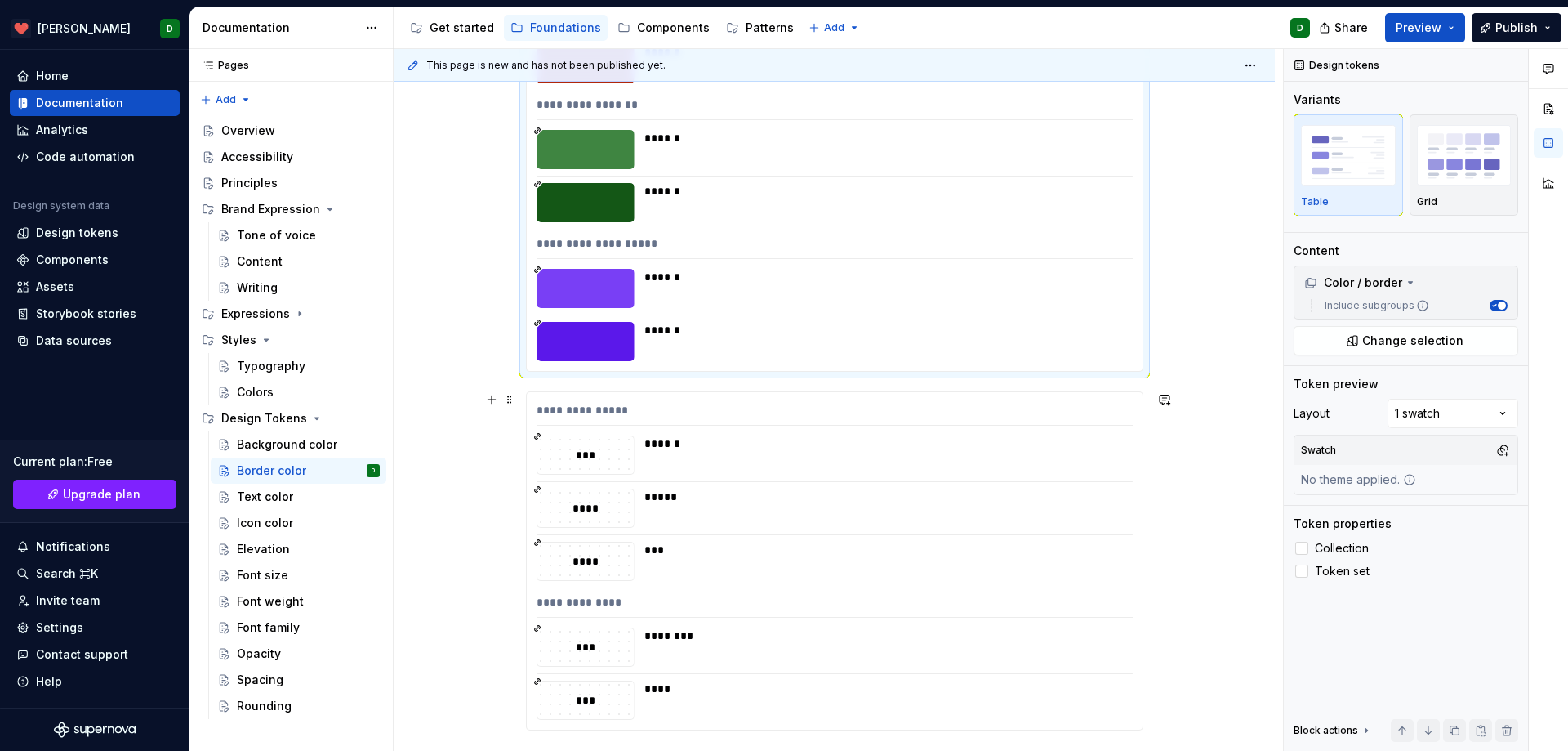 click on "**********" at bounding box center [835, 413] 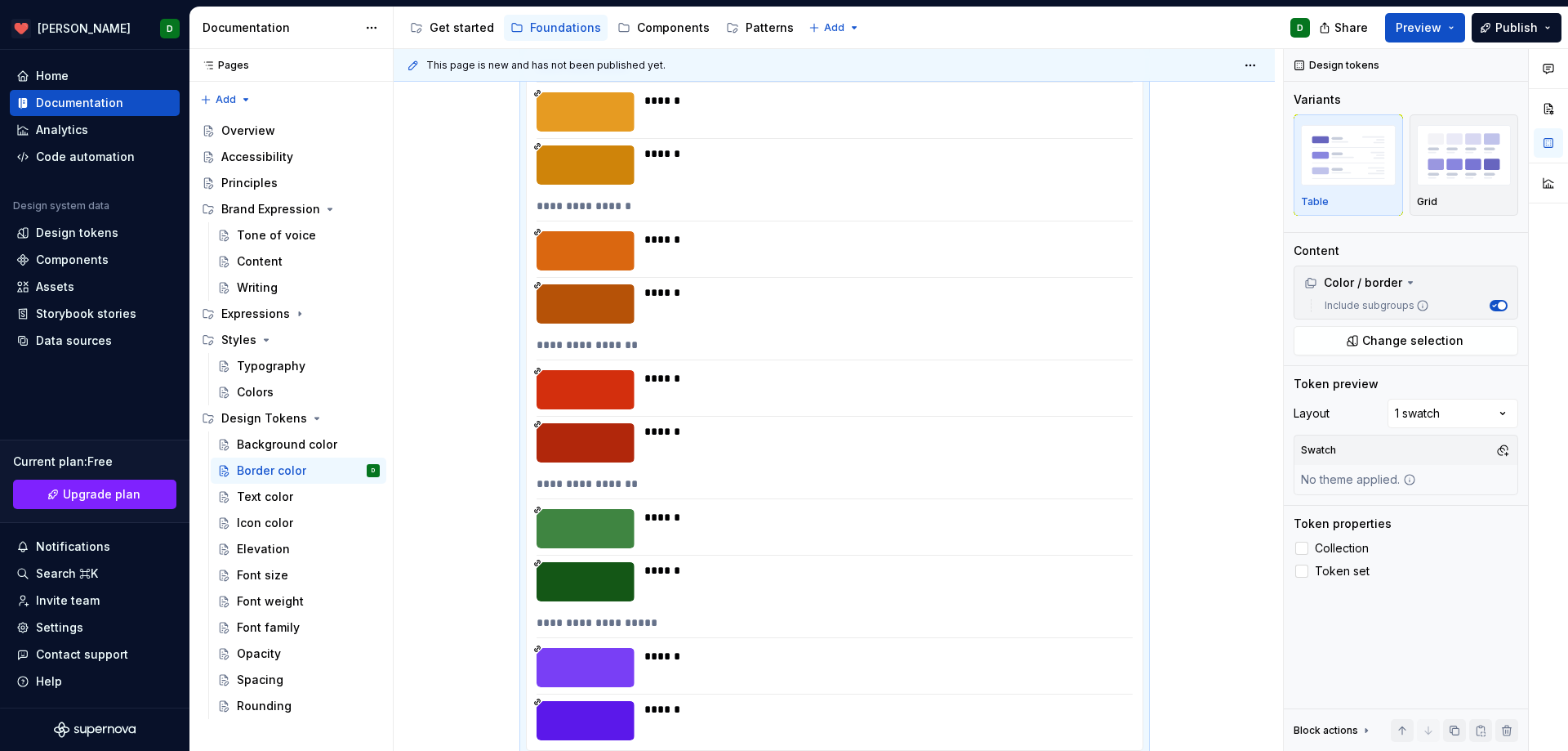 scroll, scrollTop: 978, scrollLeft: 0, axis: vertical 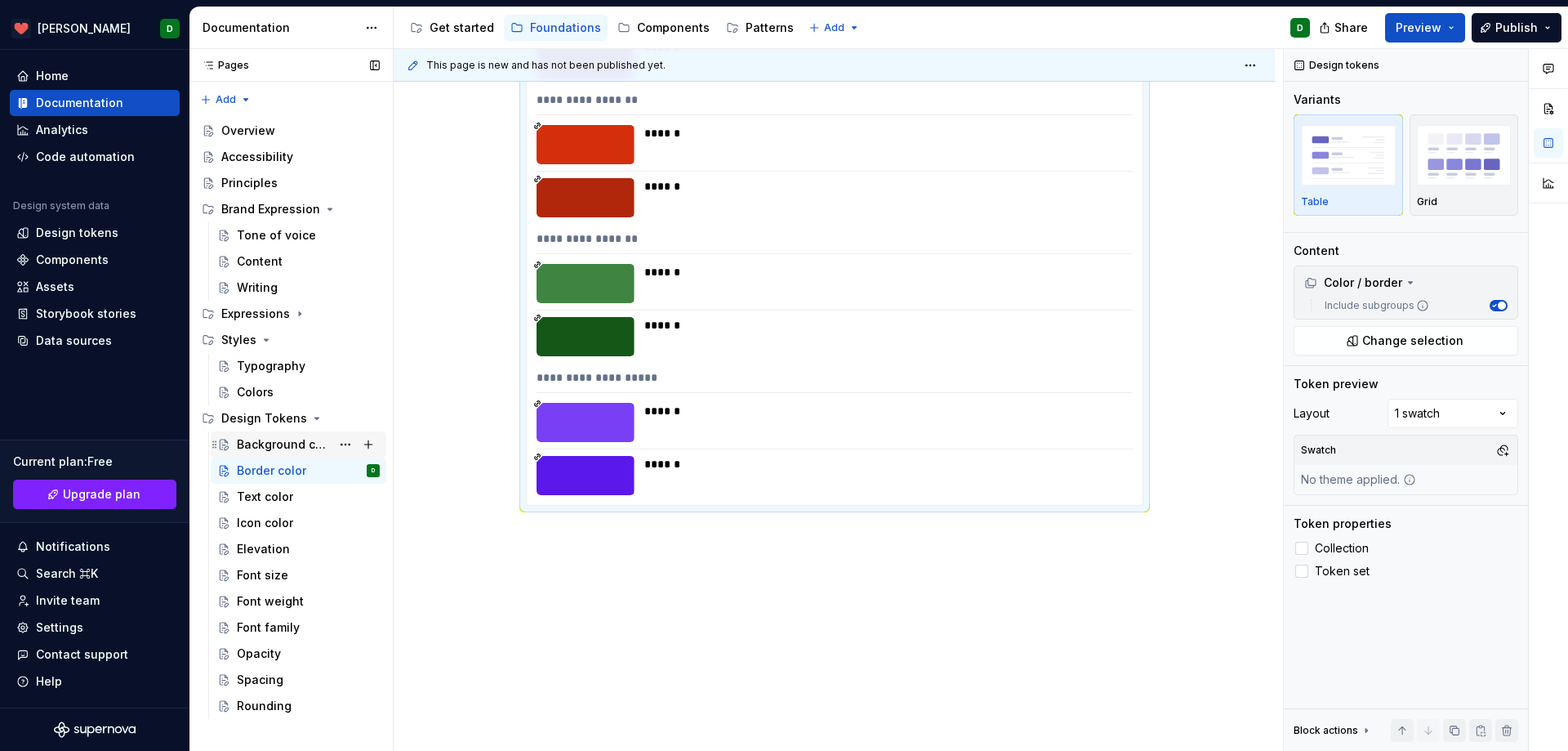 click on "**********" at bounding box center (834, 19) 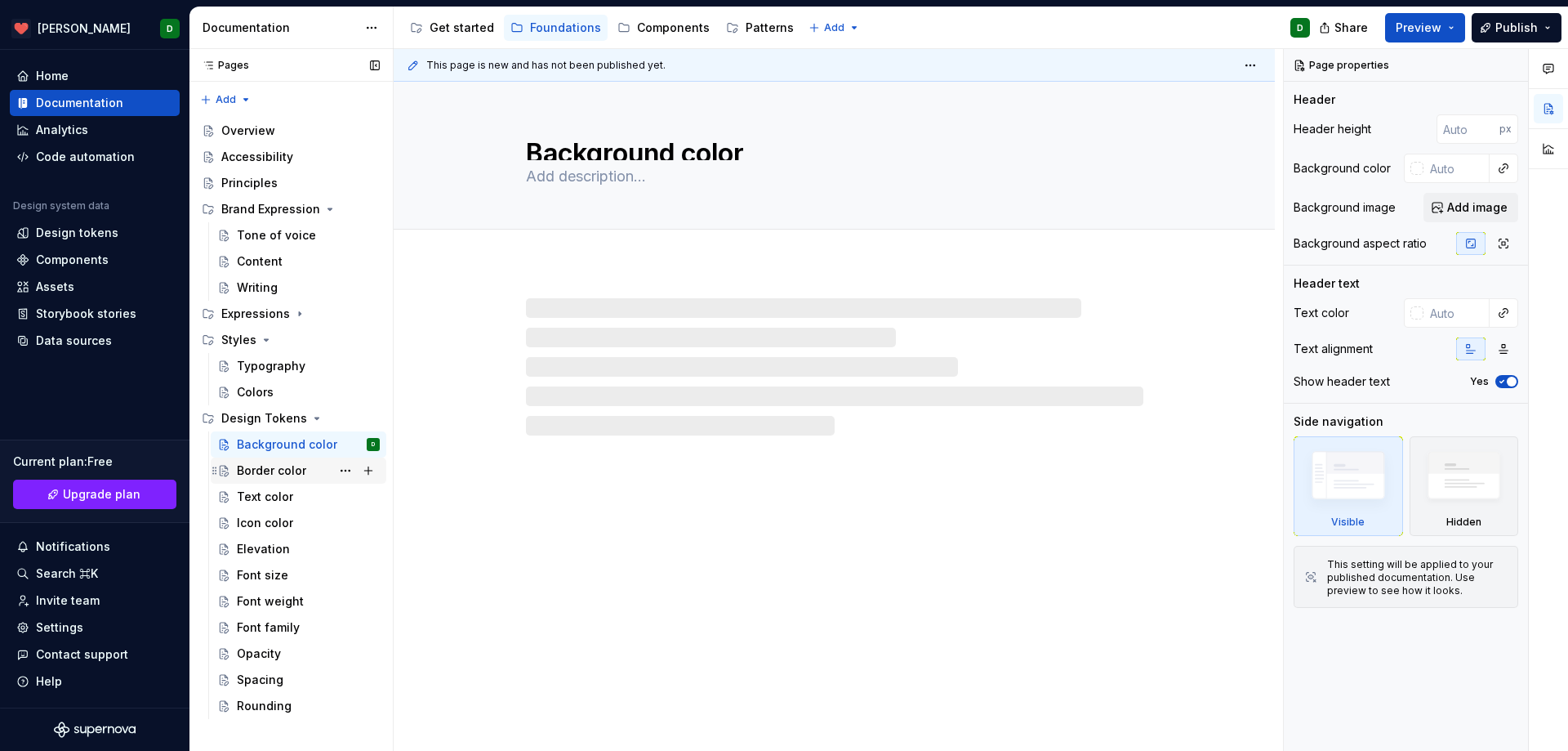 click on "Border color" at bounding box center (271, 471) 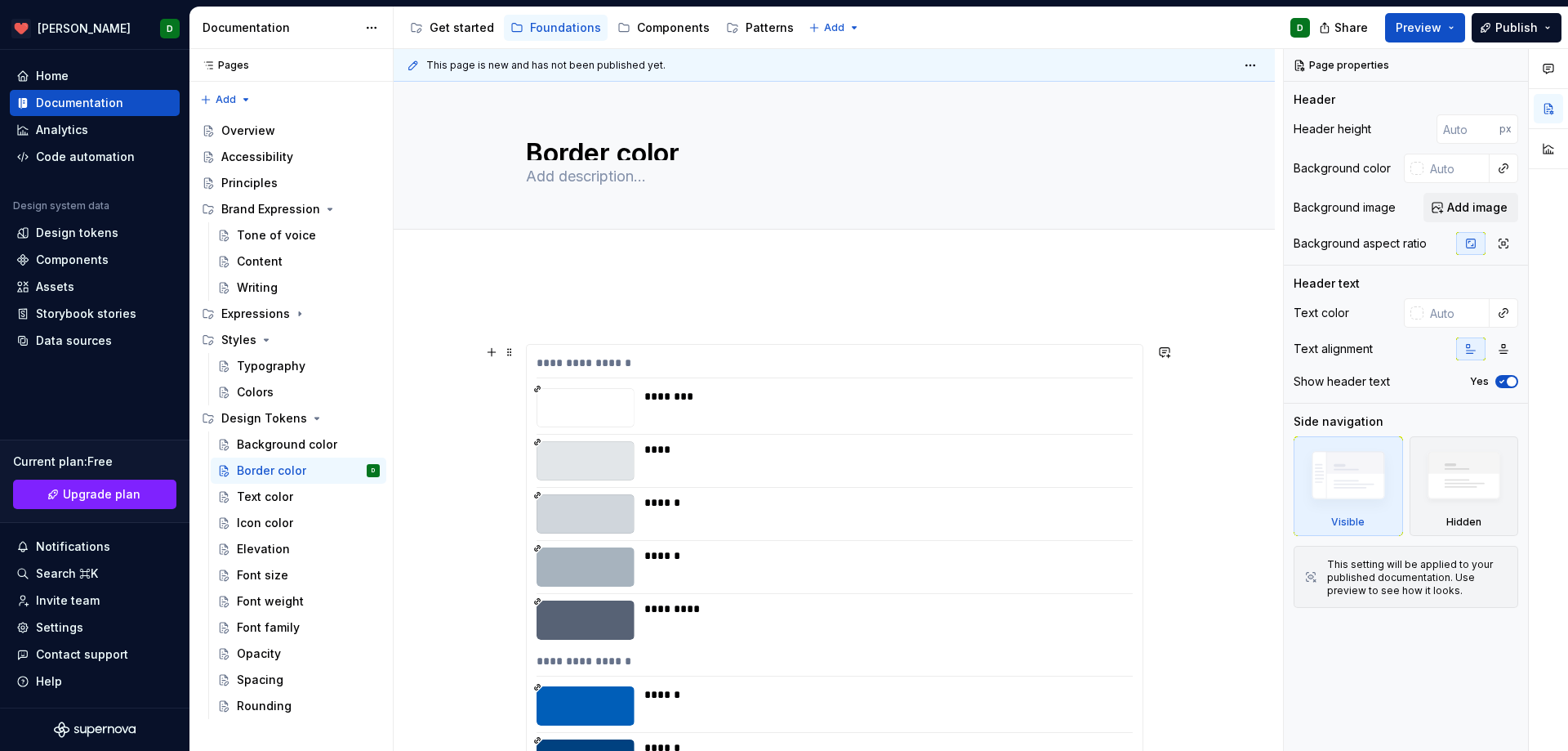click on "**********" at bounding box center (834, 997) 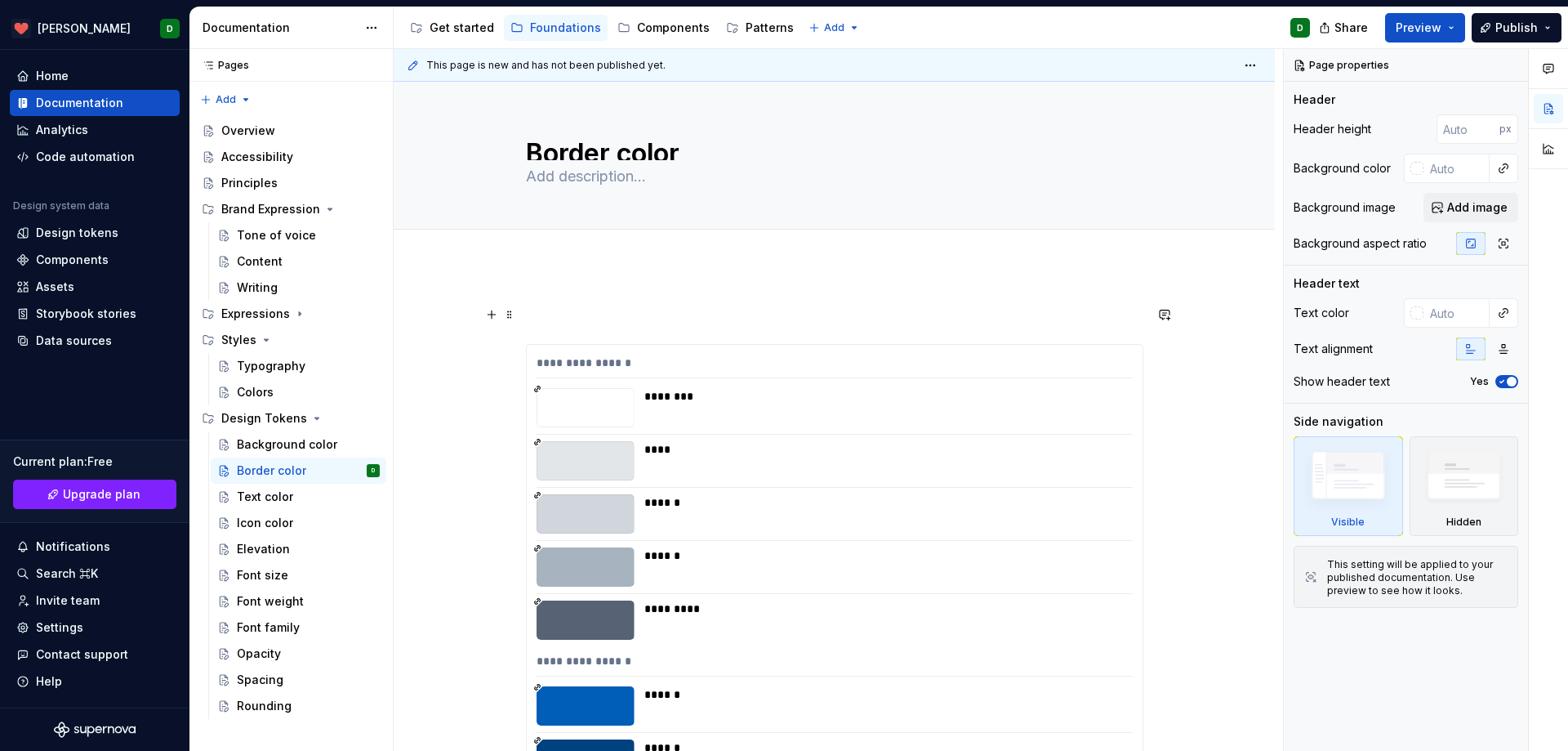 click on "**********" at bounding box center [834, 997] 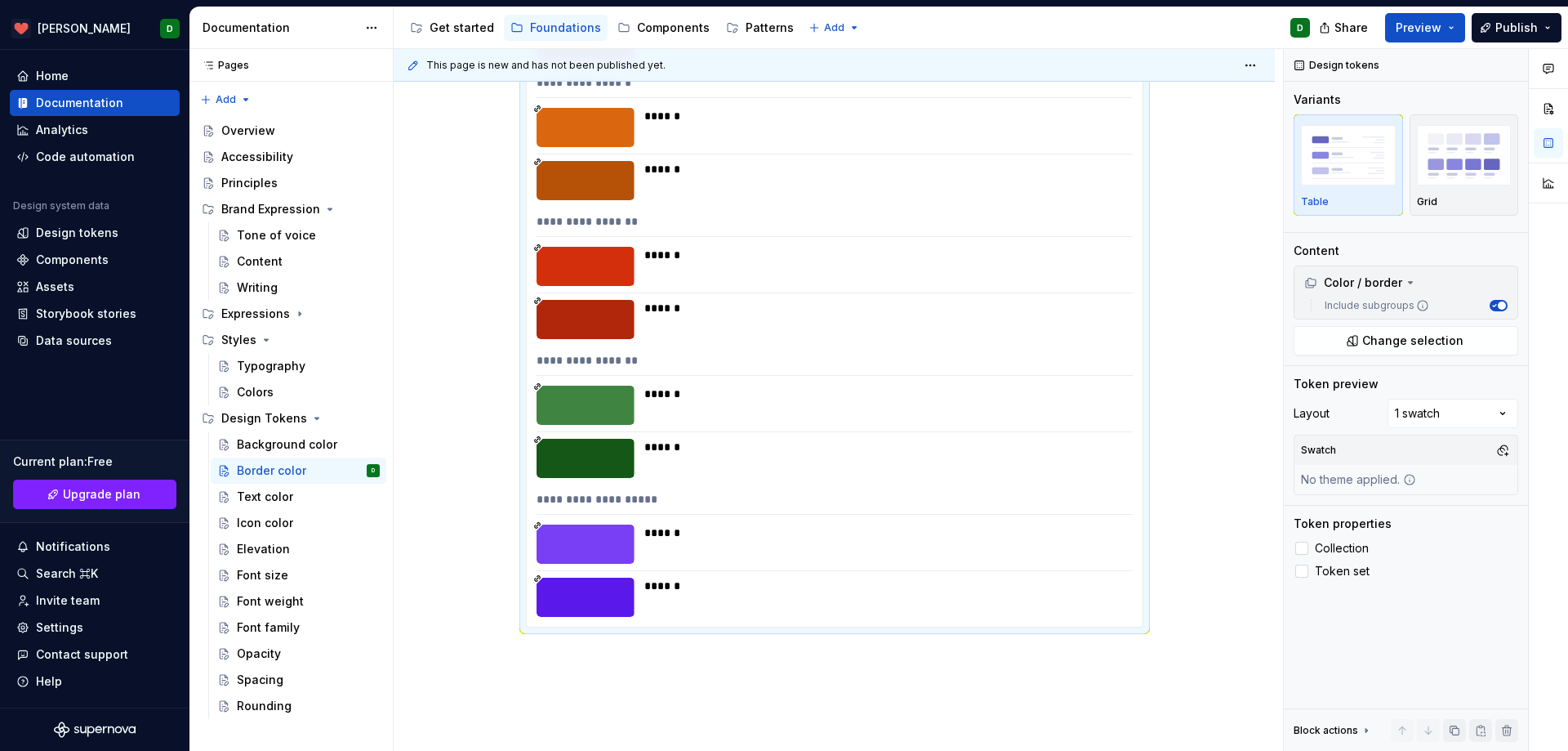 scroll, scrollTop: 899, scrollLeft: 0, axis: vertical 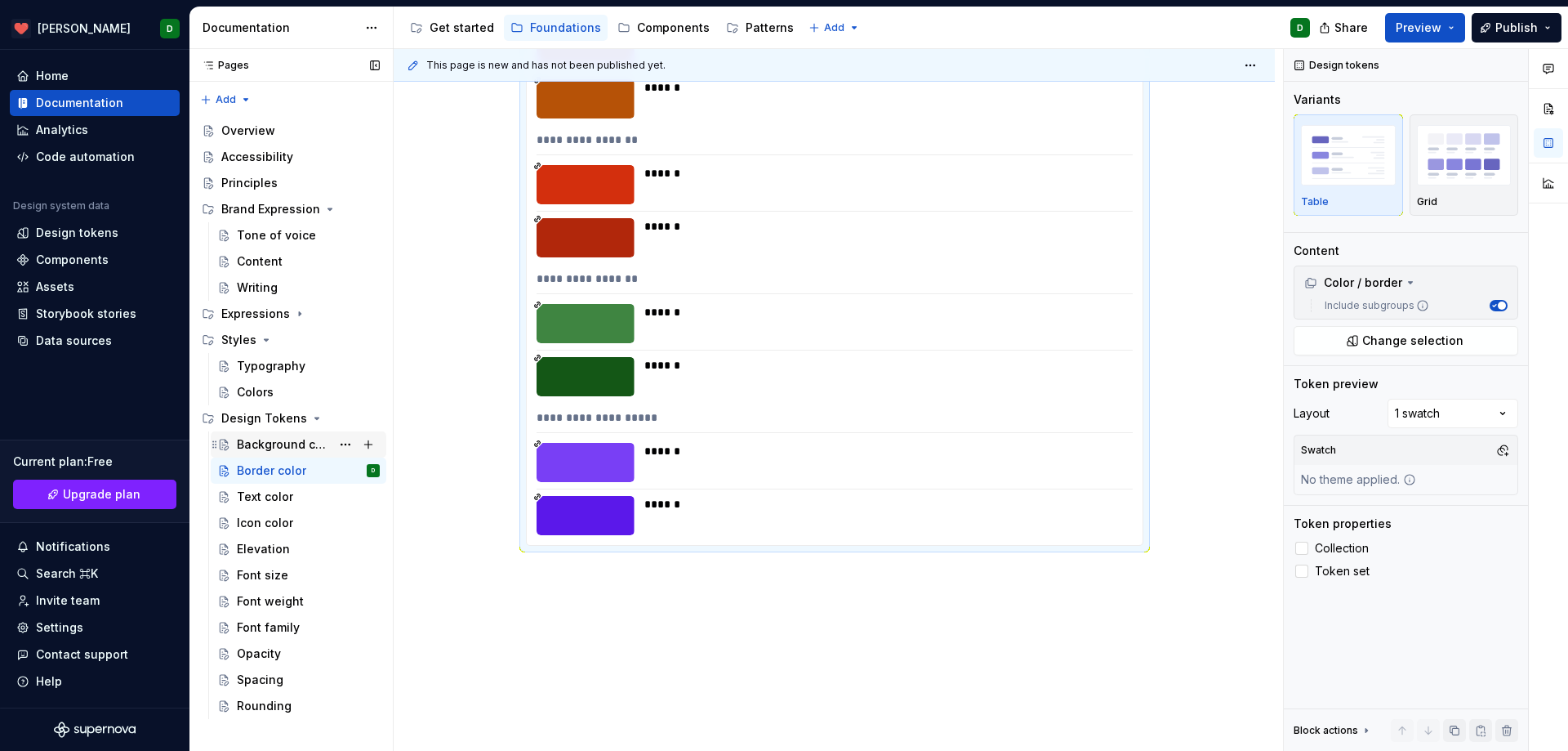 click on "**********" at bounding box center (838, 400) 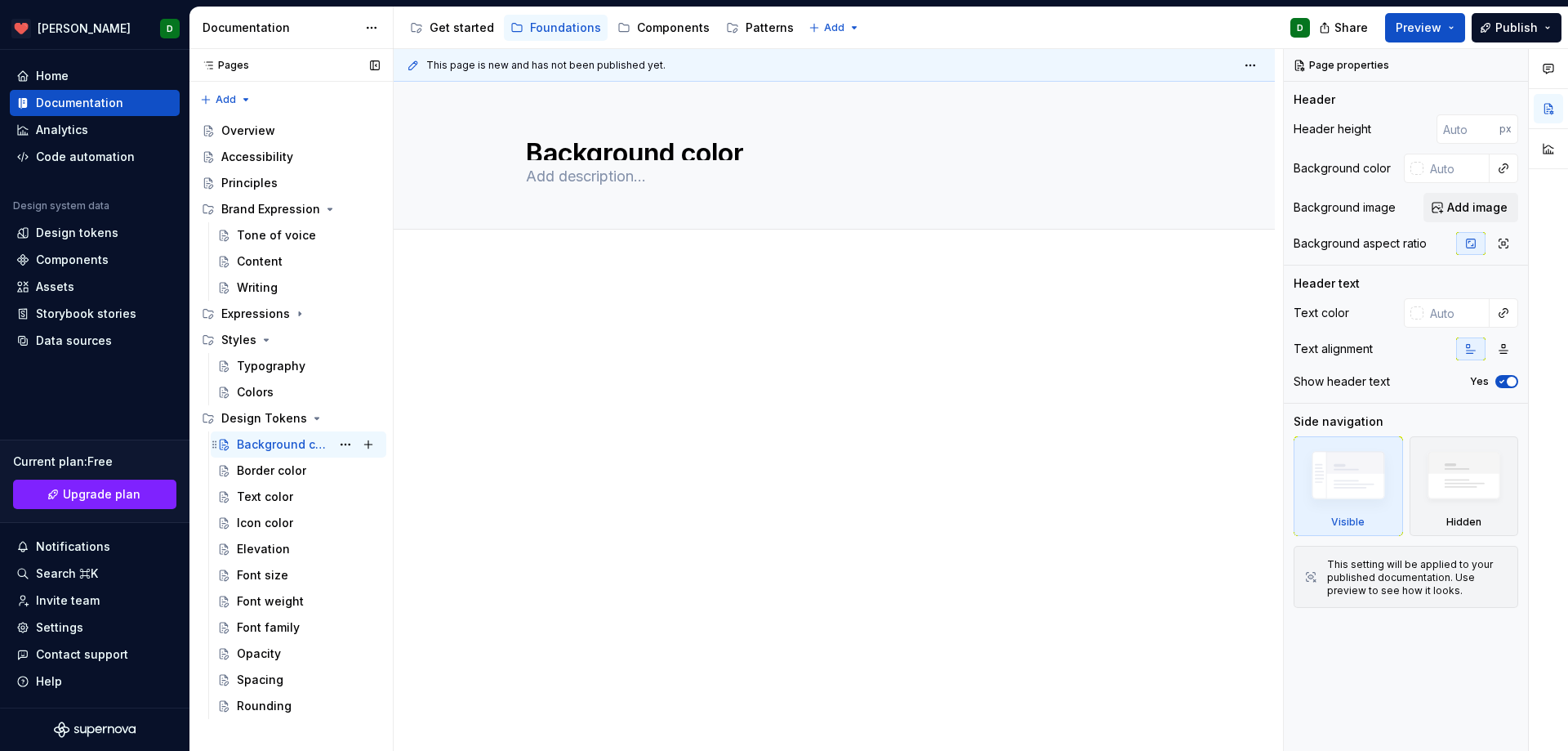 click on "Background color" at bounding box center (283, 445) 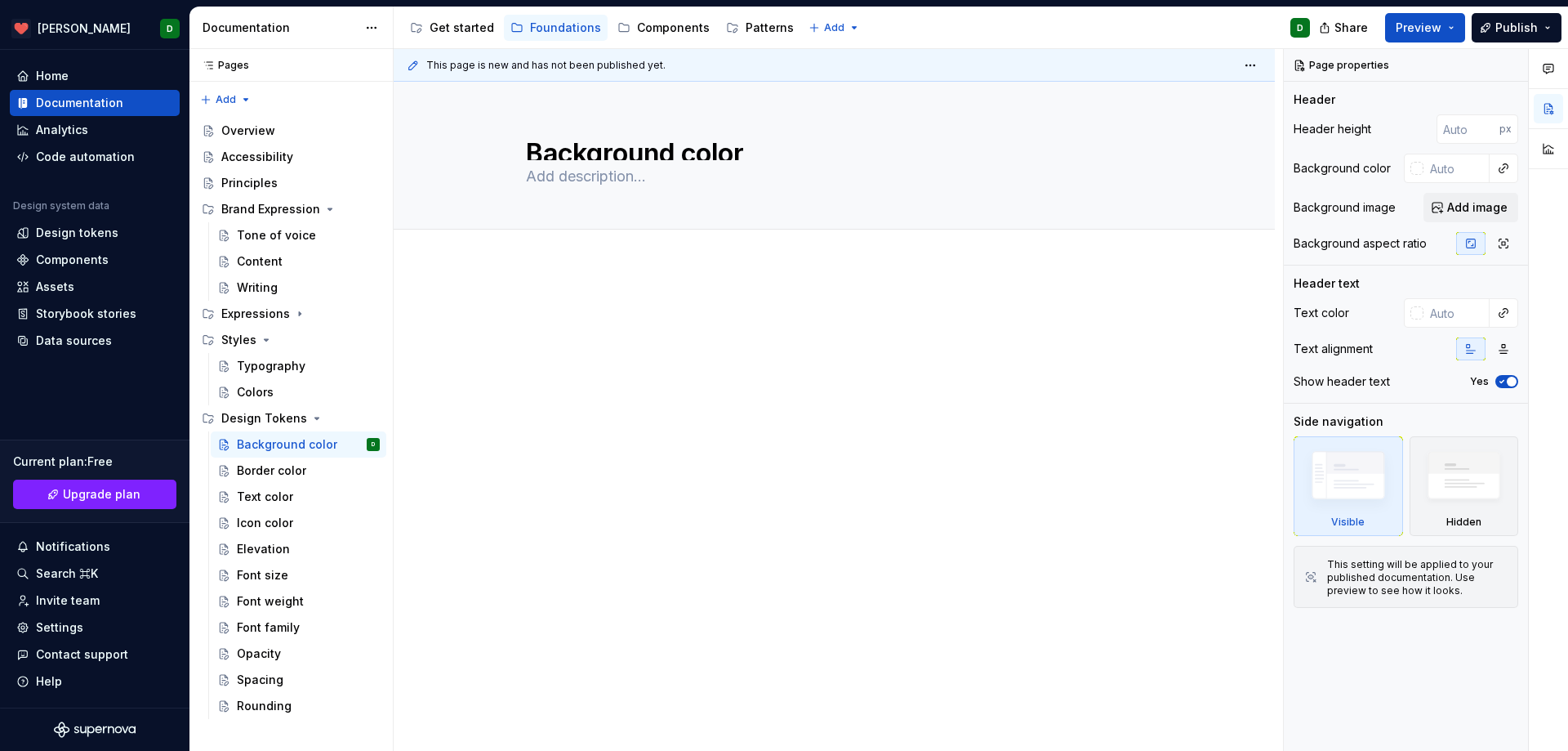 click at bounding box center [834, 439] 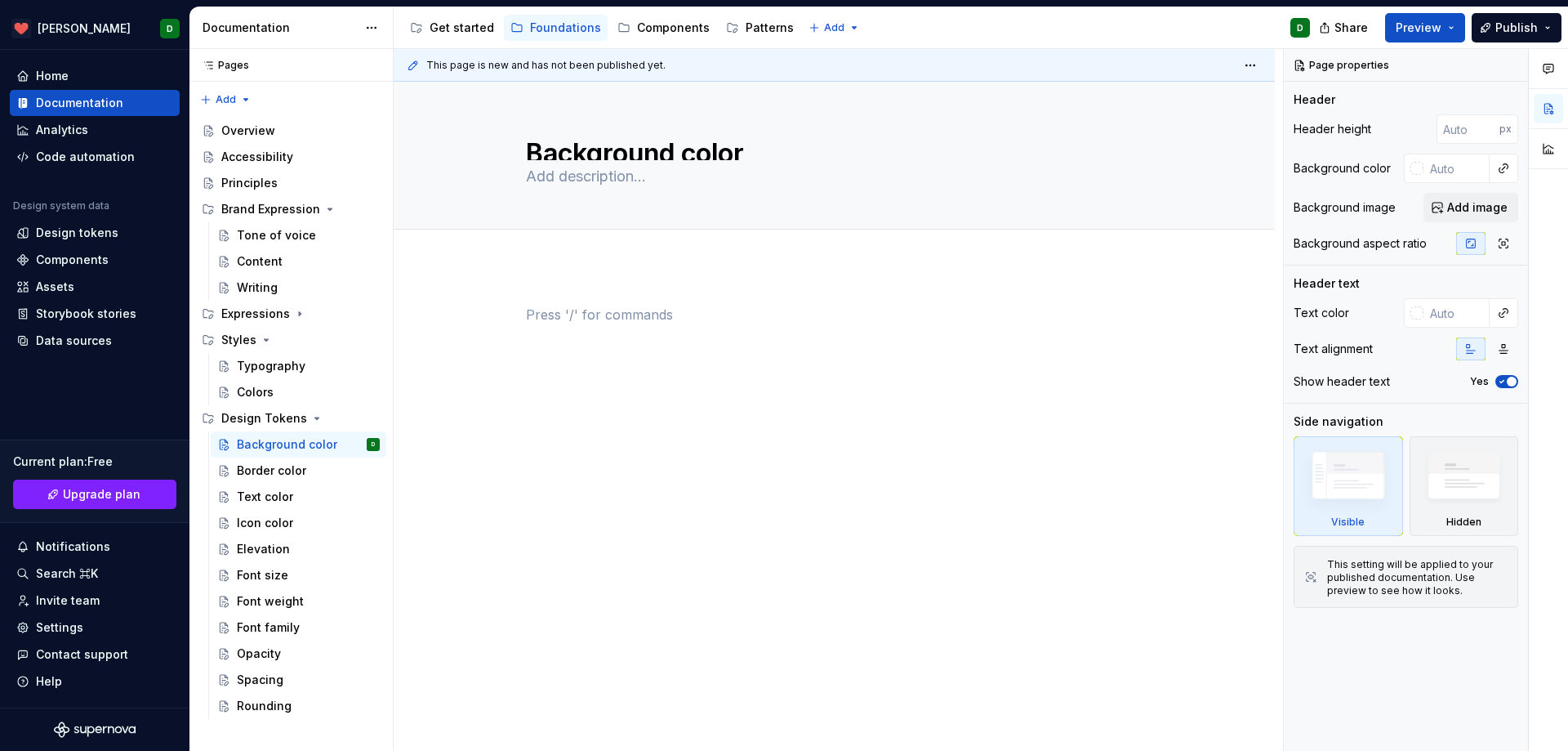 click at bounding box center (835, 315) 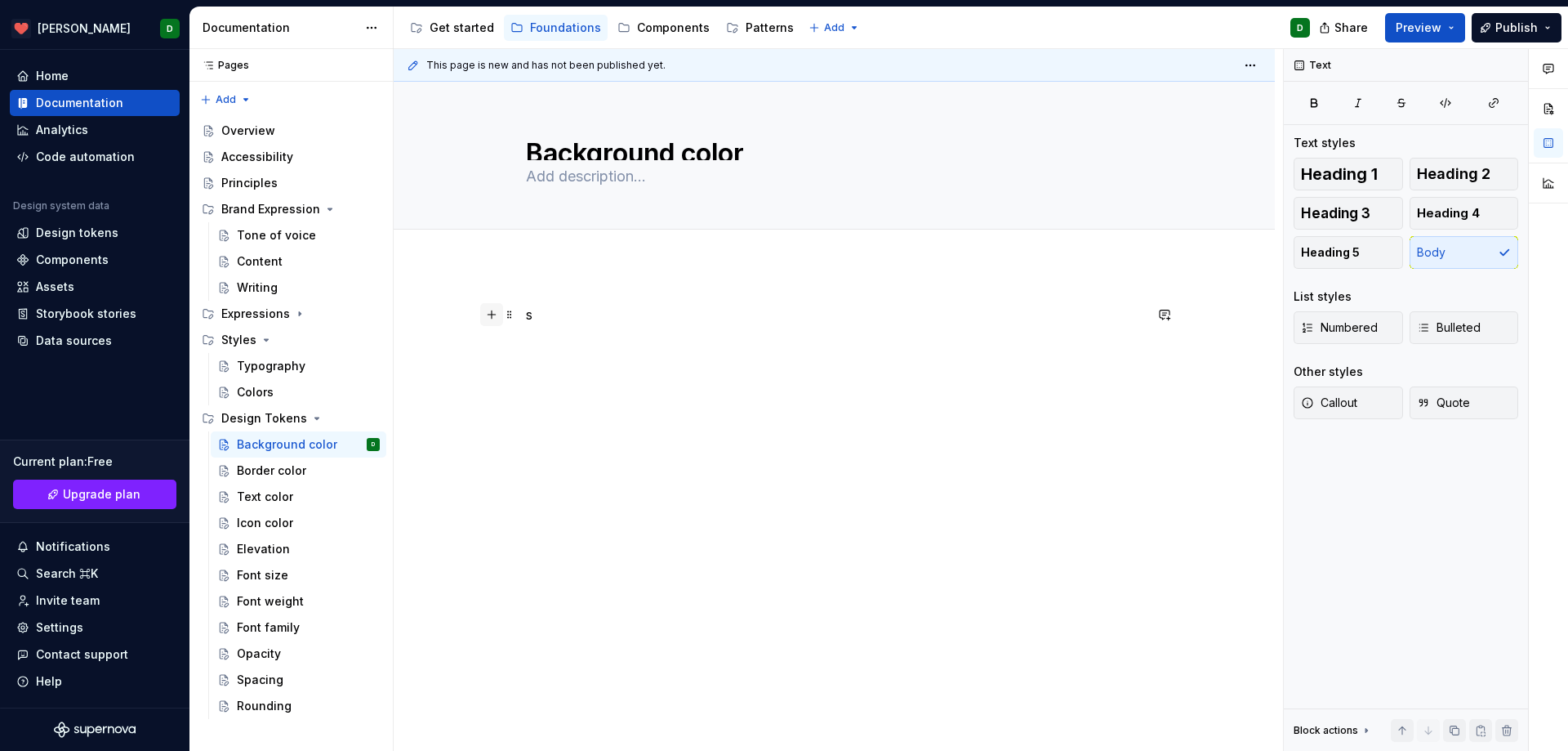 click at bounding box center [492, 315] 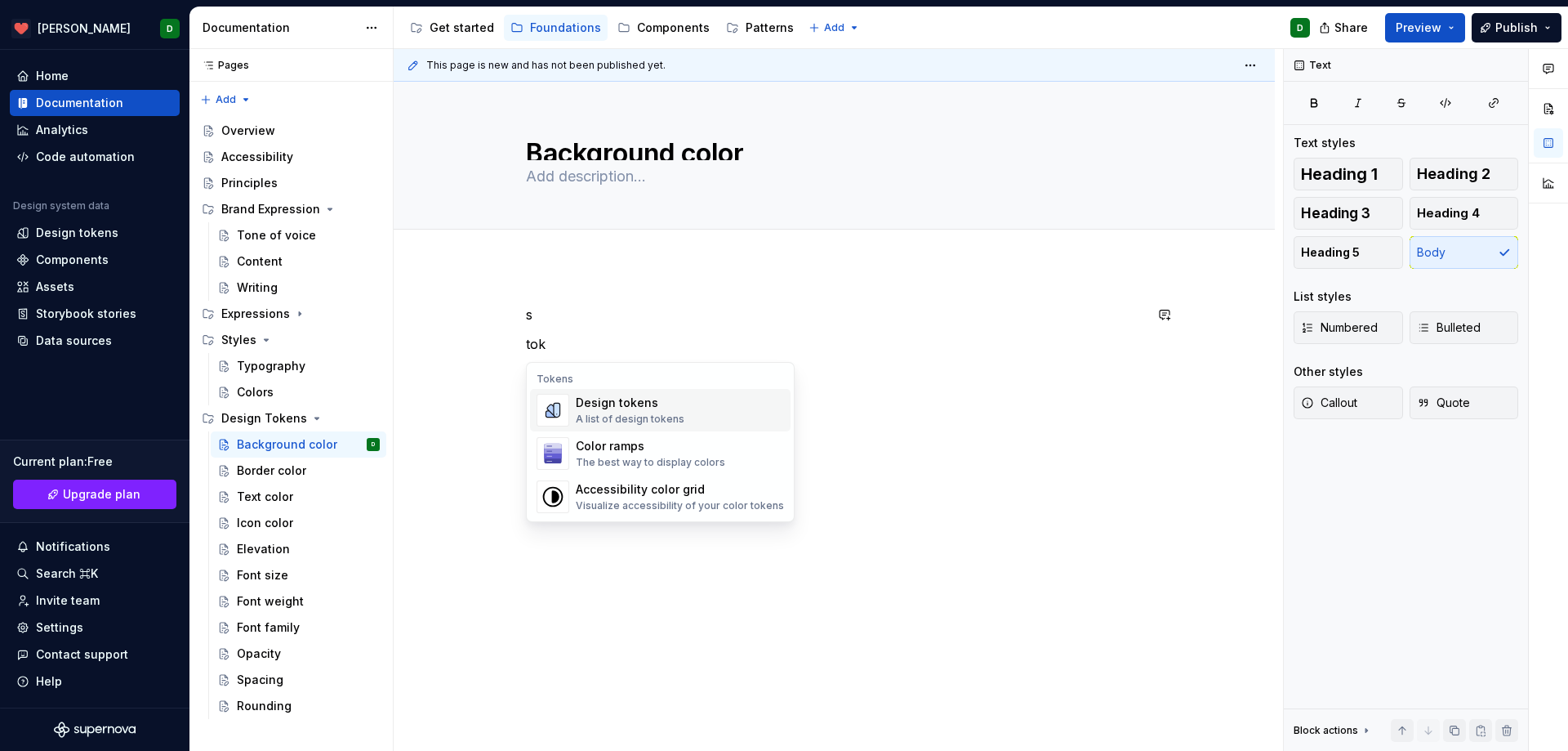 click on "Design tokens A list of design tokens" at bounding box center [630, 410] 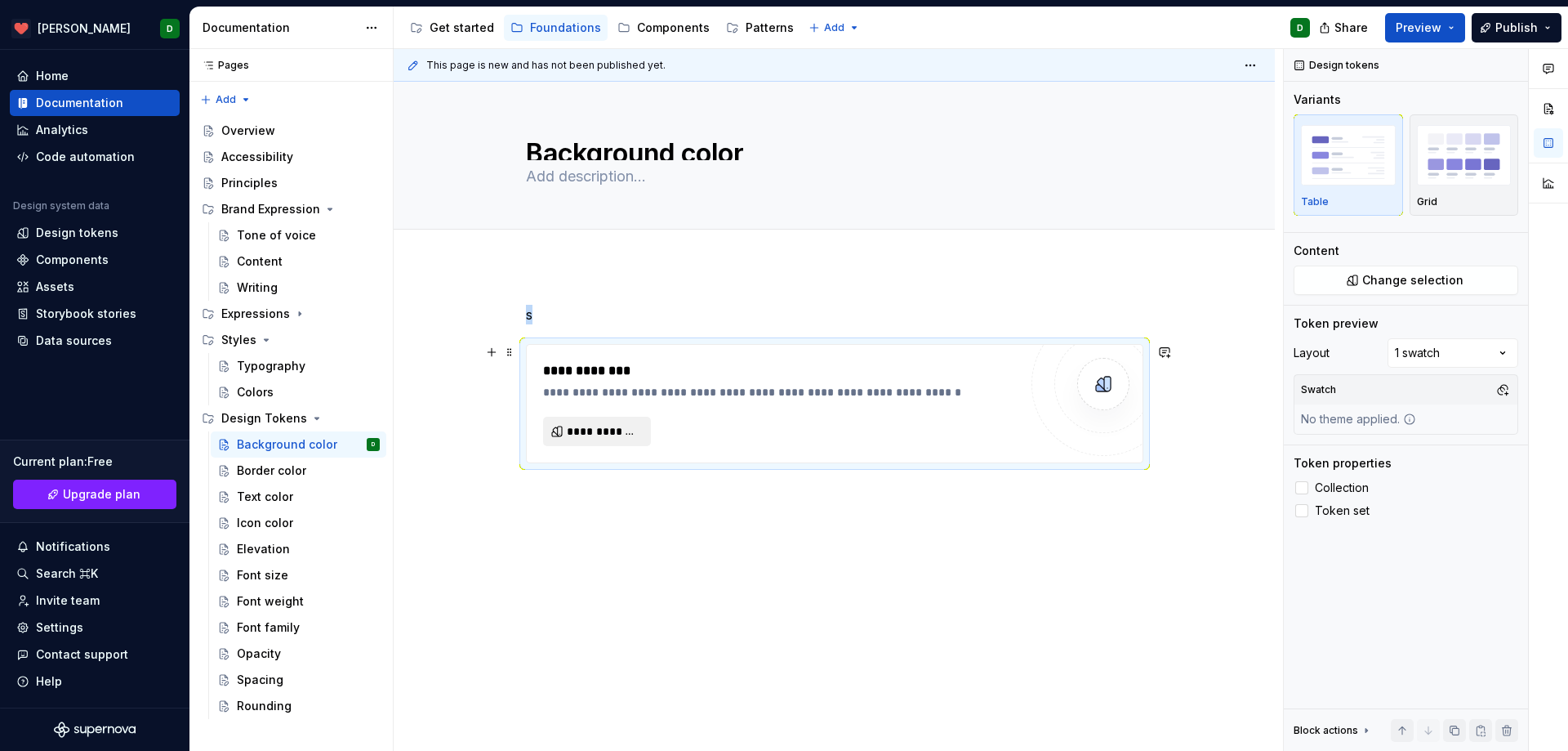 click on "**********" at bounding box center [604, 431] 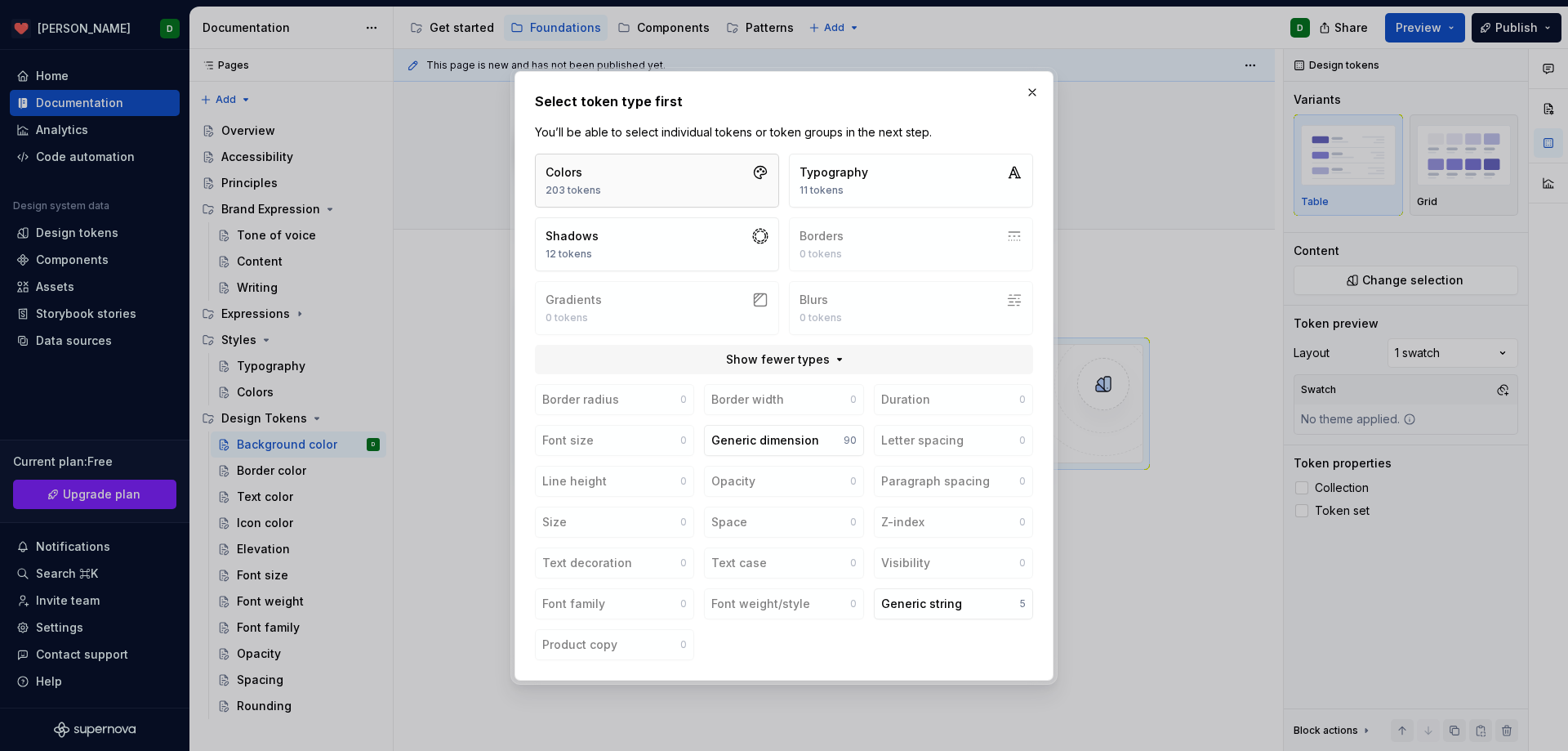 click on "Colors 203 tokens" at bounding box center (657, 181) 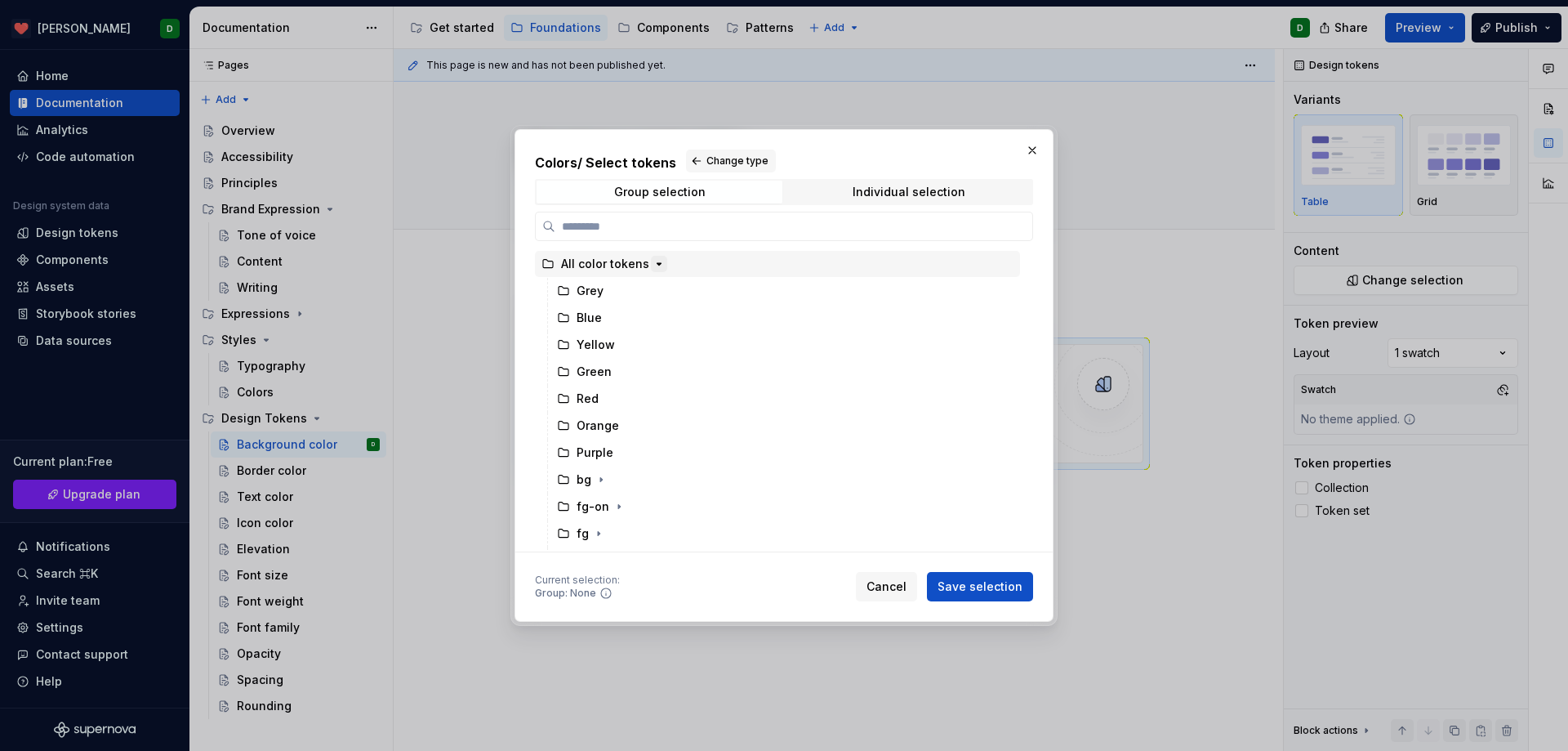 click 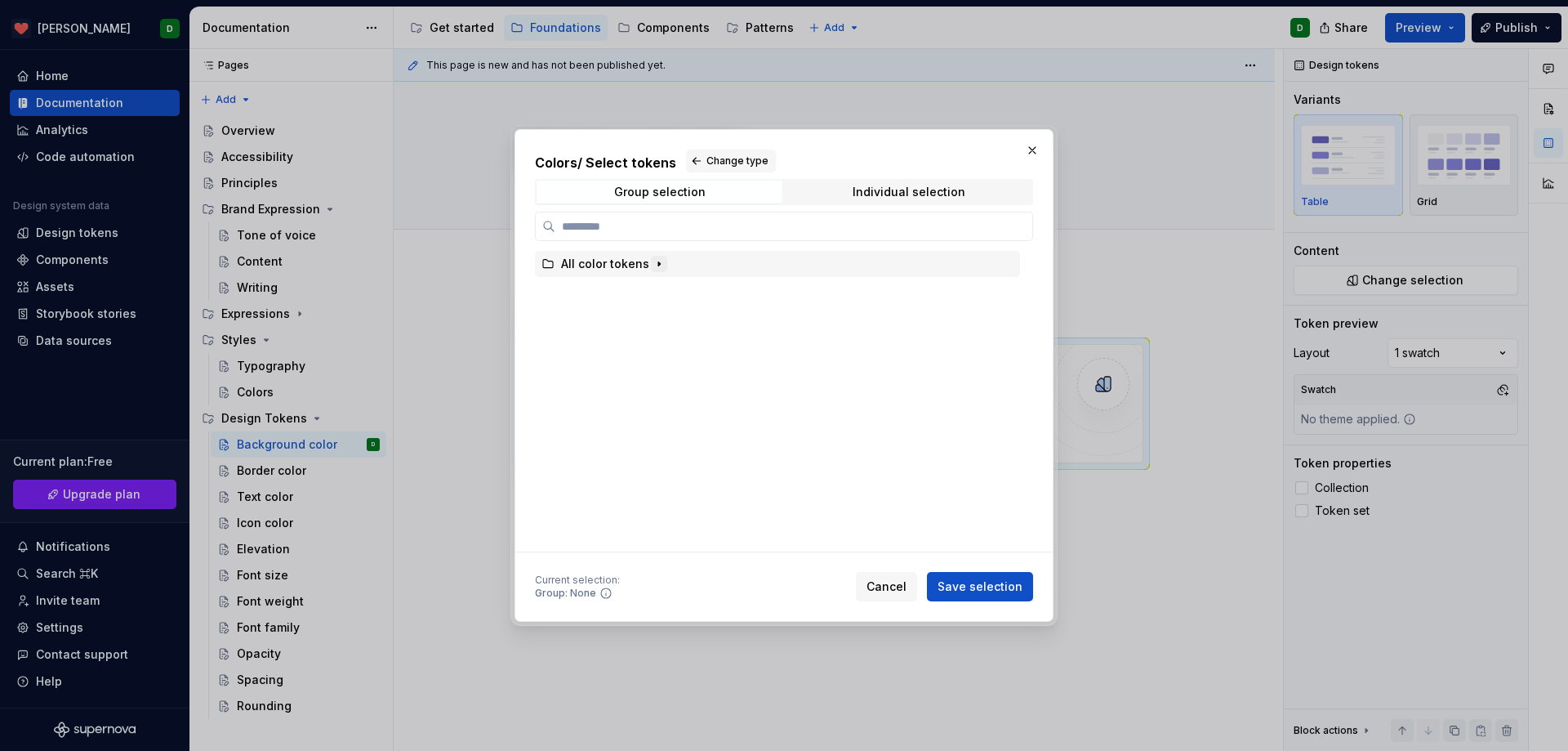 click 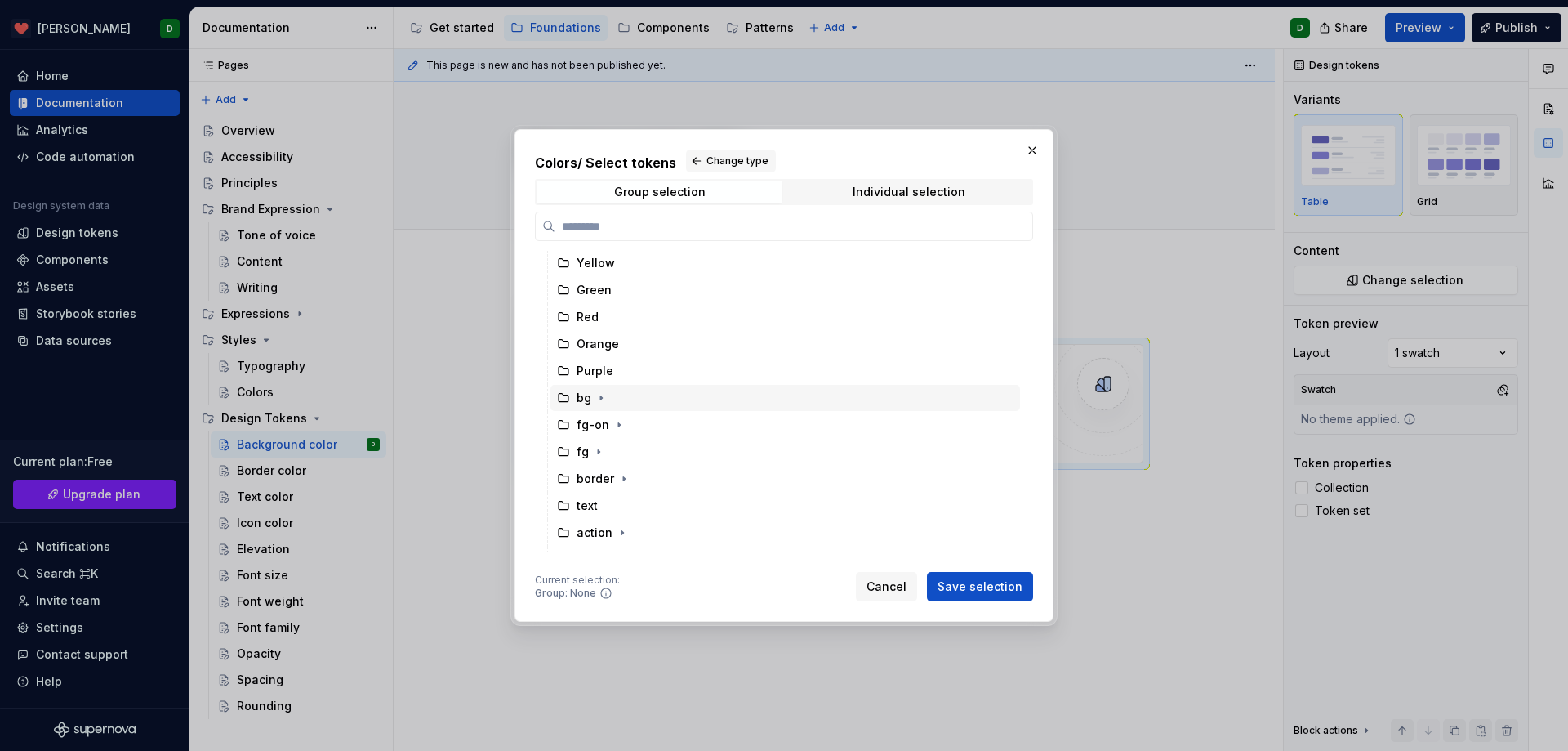 scroll, scrollTop: 104, scrollLeft: 0, axis: vertical 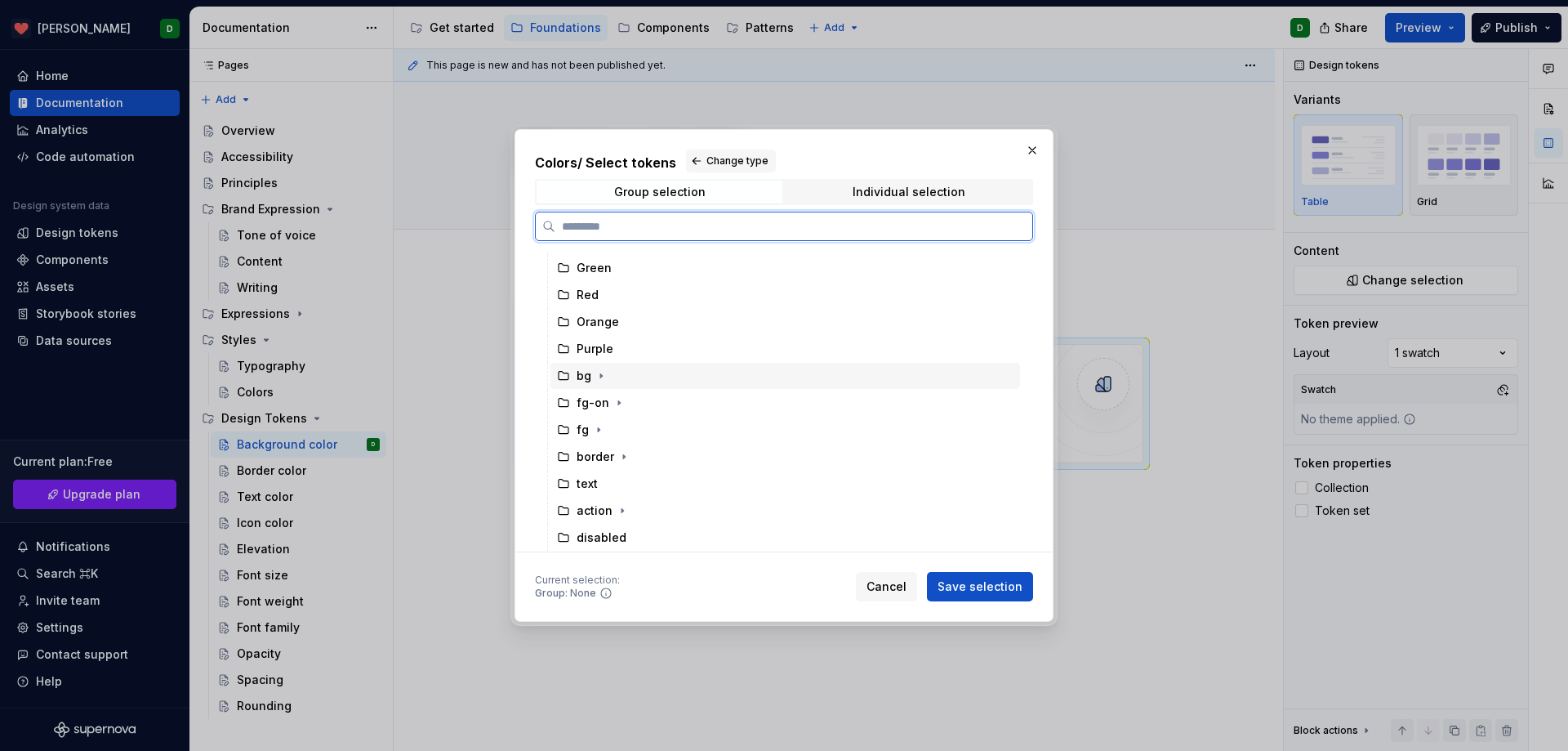click on "bg" at bounding box center [785, 376] 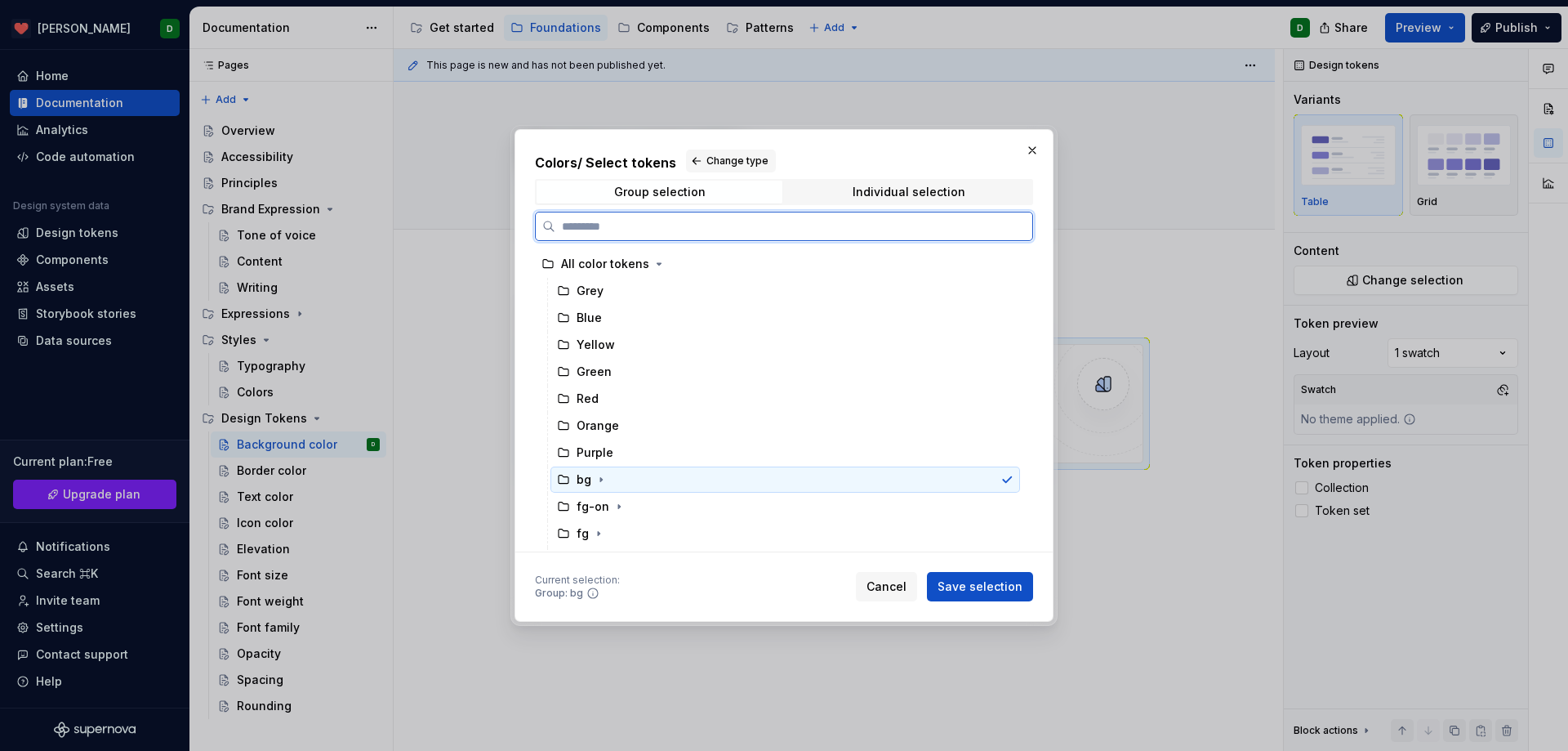 scroll, scrollTop: 82, scrollLeft: 0, axis: vertical 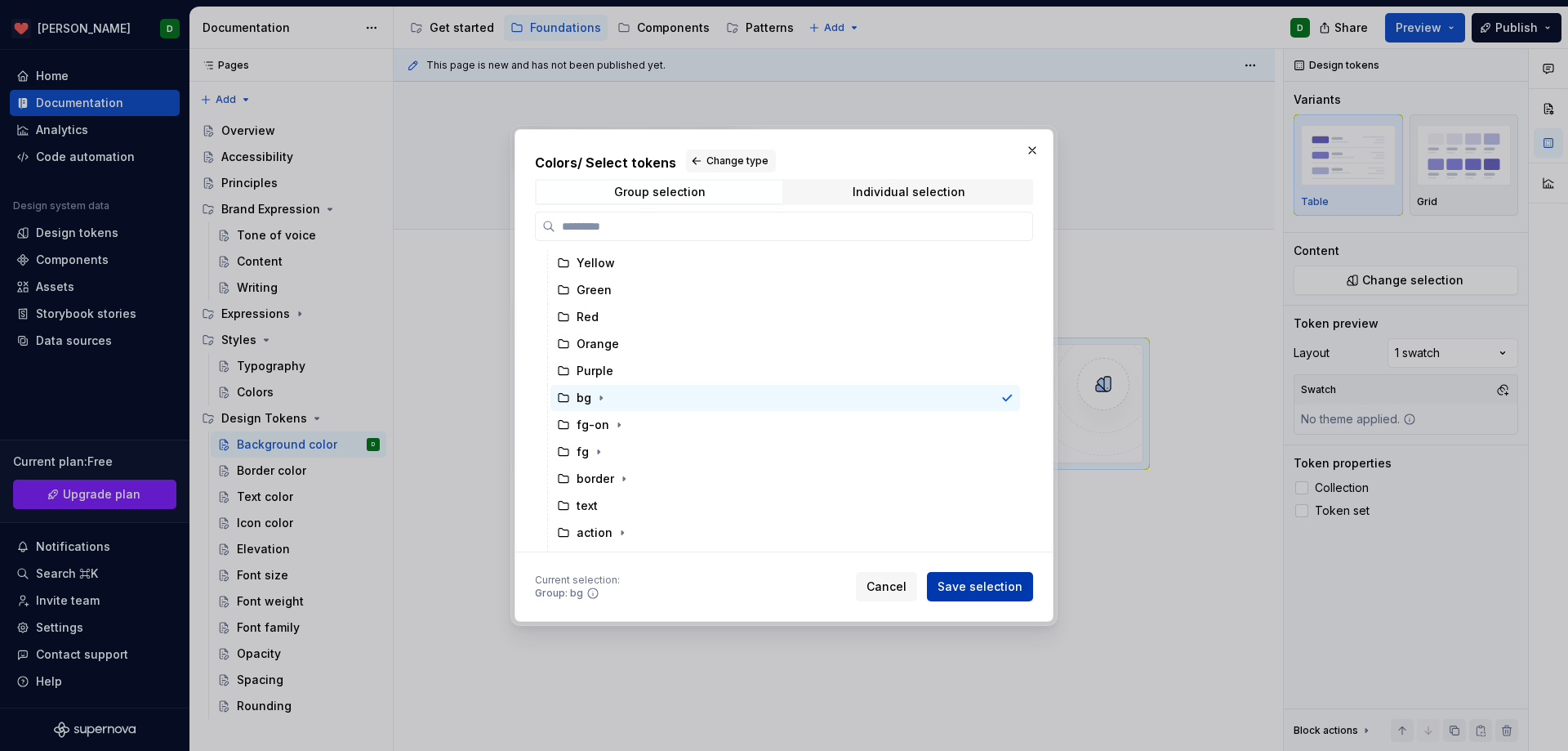click on "Save selection" at bounding box center [980, 587] 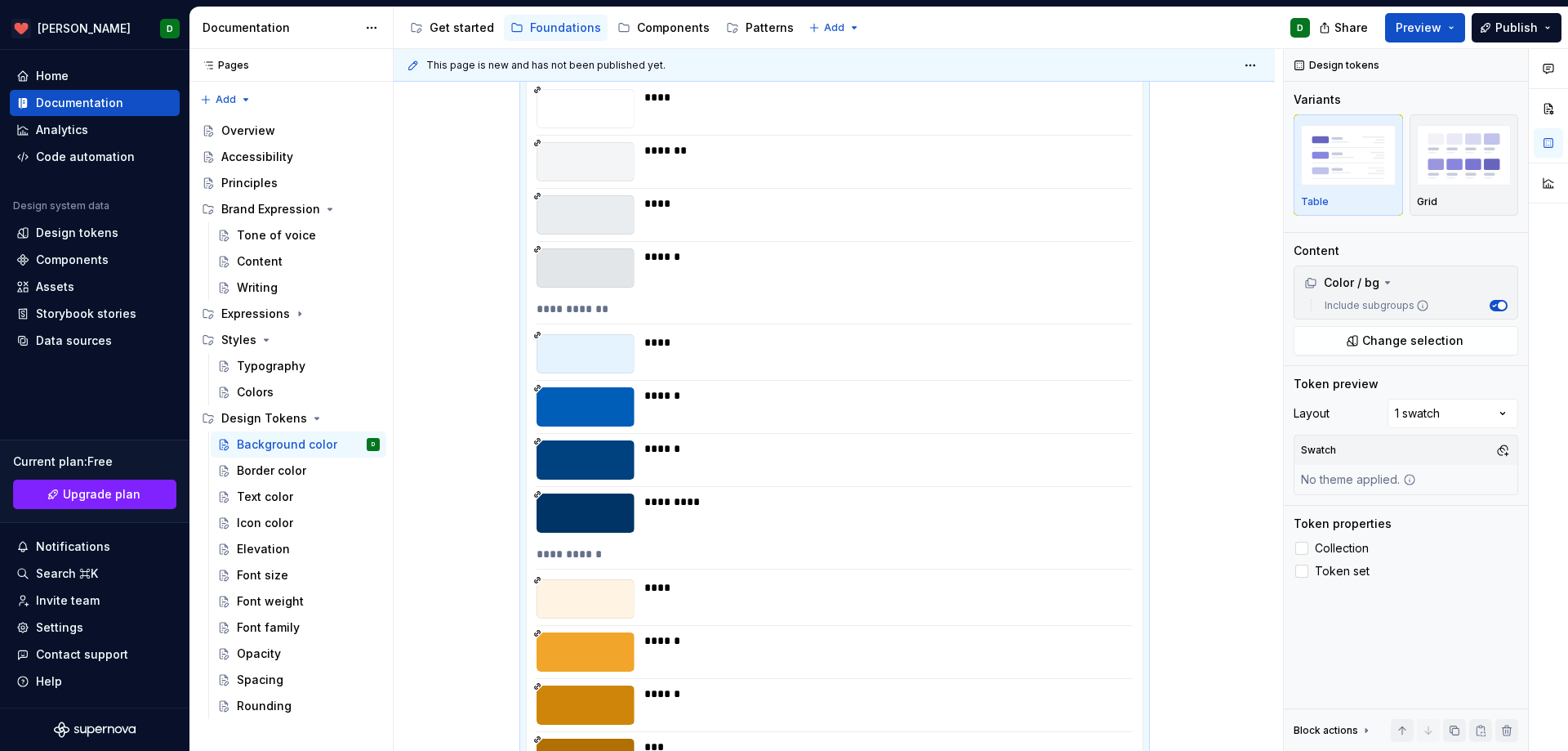 scroll, scrollTop: 949, scrollLeft: 0, axis: vertical 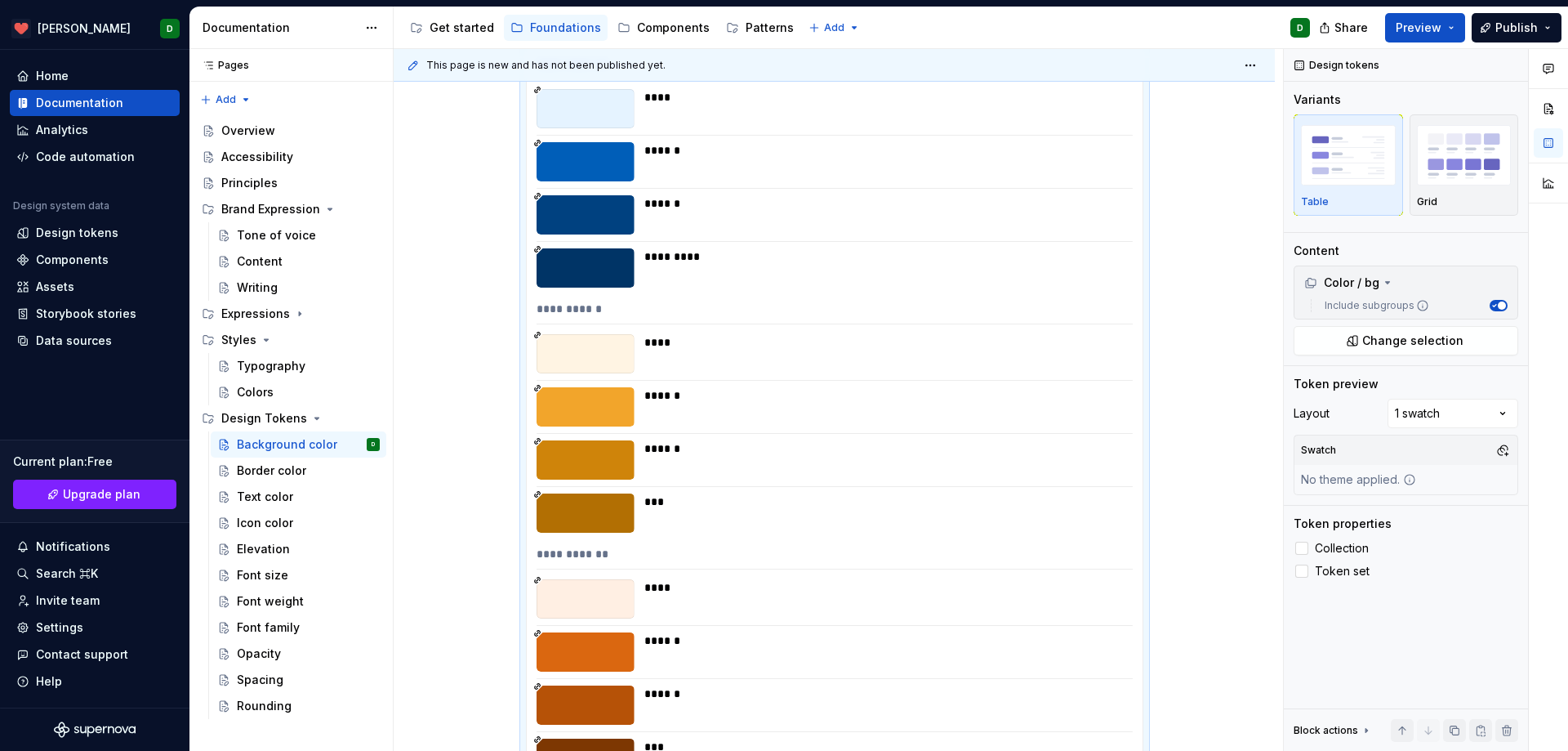 click on "**********" at bounding box center [835, 312] 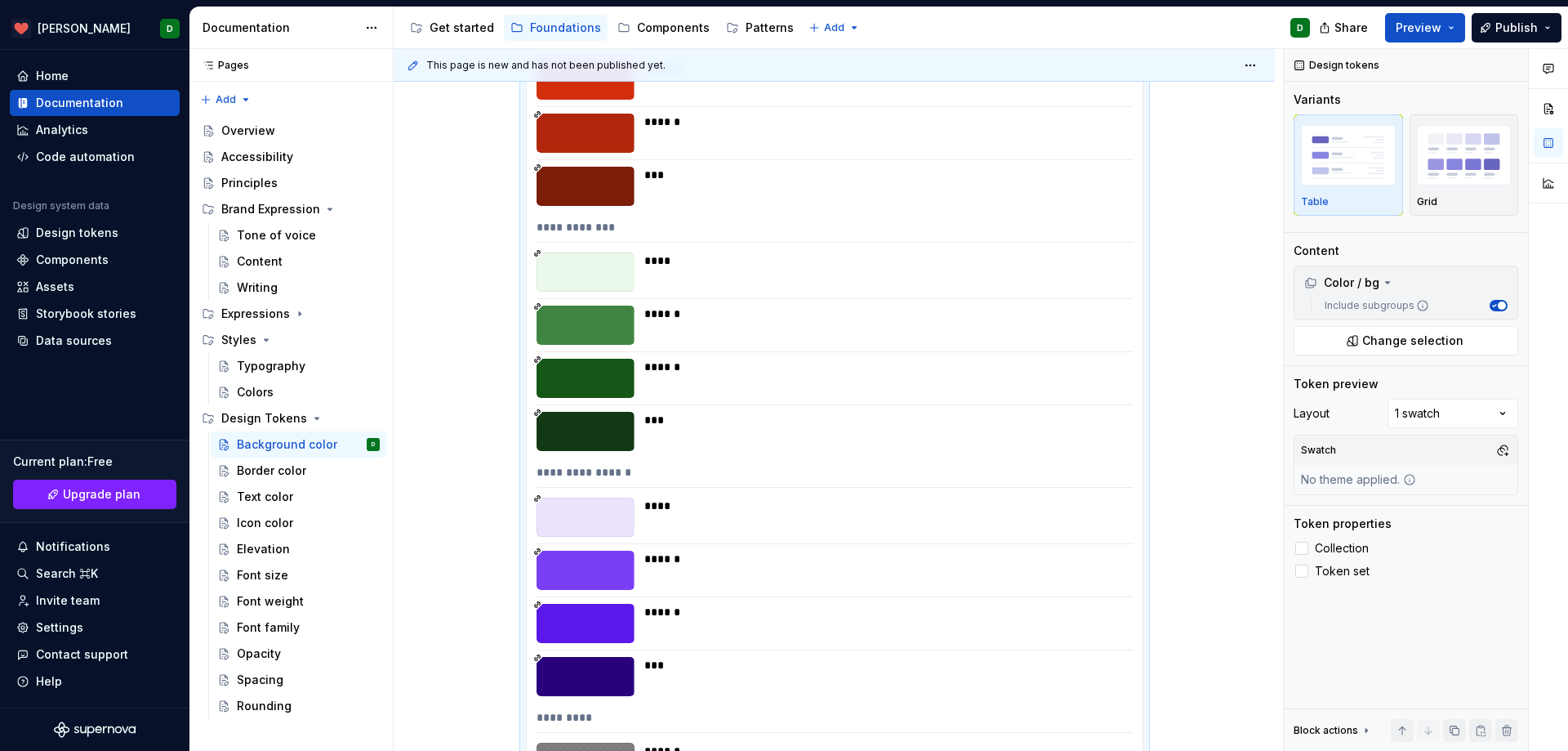 scroll, scrollTop: 1848, scrollLeft: 0, axis: vertical 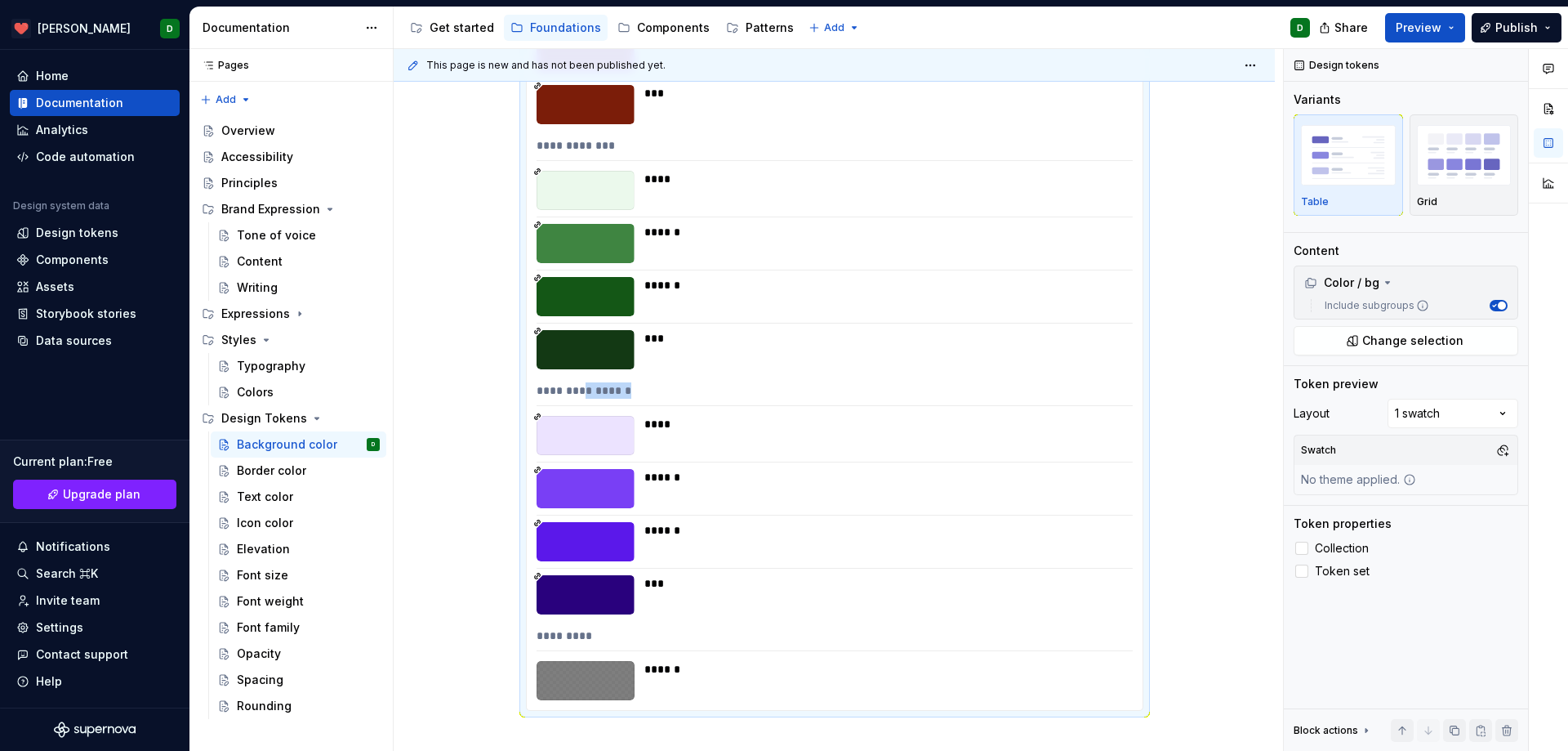 drag, startPoint x: 582, startPoint y: 385, endPoint x: 626, endPoint y: 389, distance: 44.181444 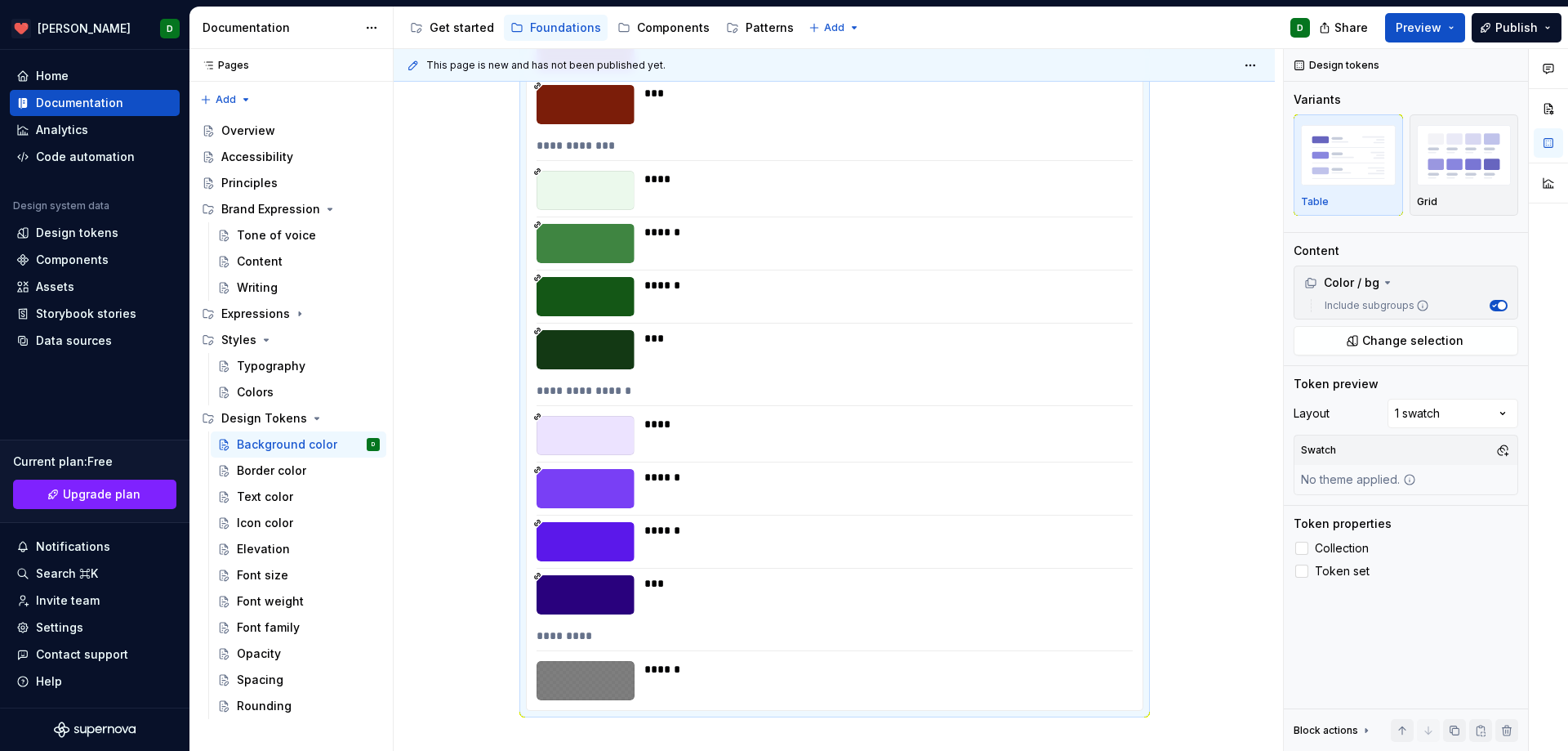 drag, startPoint x: 648, startPoint y: 420, endPoint x: 698, endPoint y: 428, distance: 50.635956 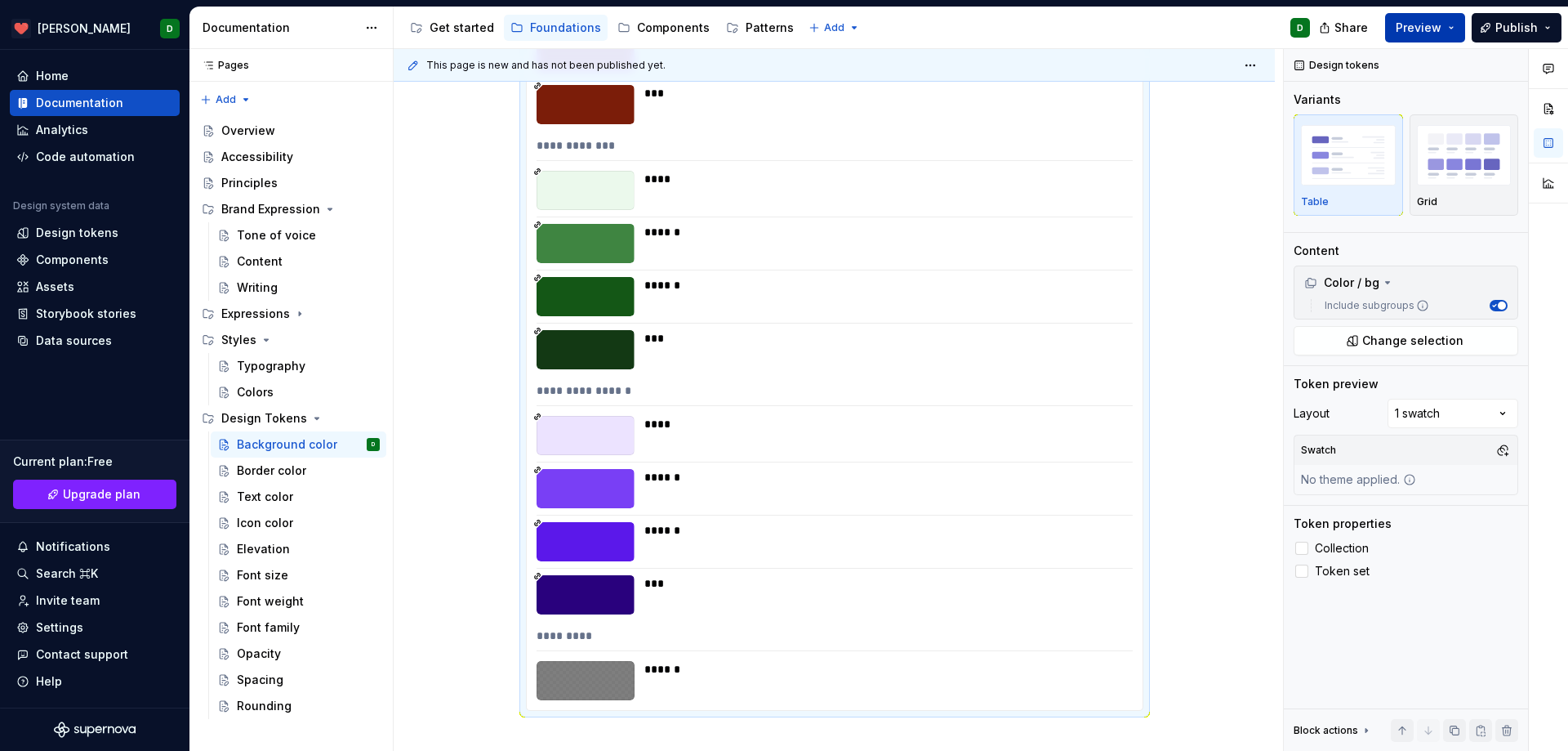 click on "Preview" at bounding box center [1419, 28] 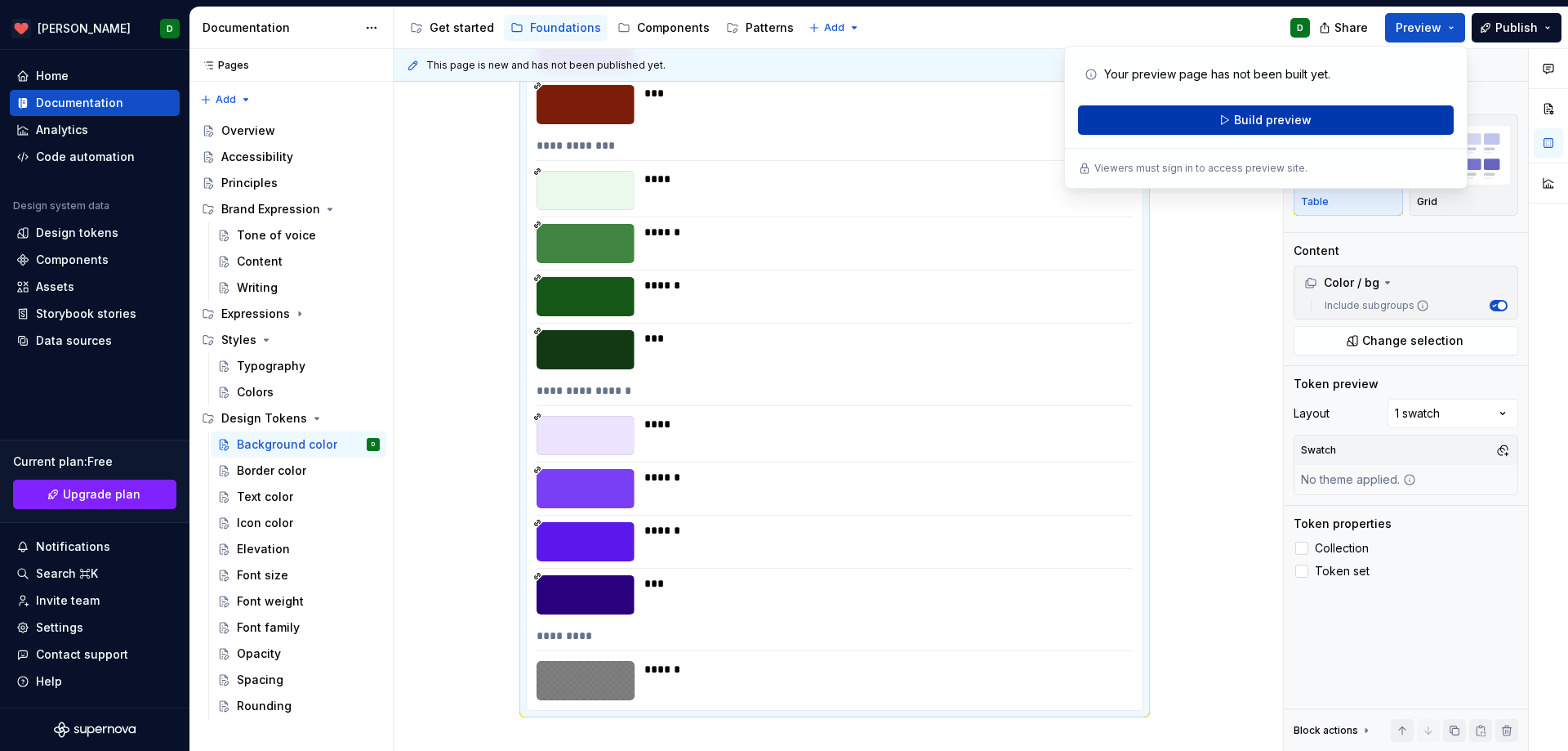 click on "Build preview" at bounding box center (1266, 120) 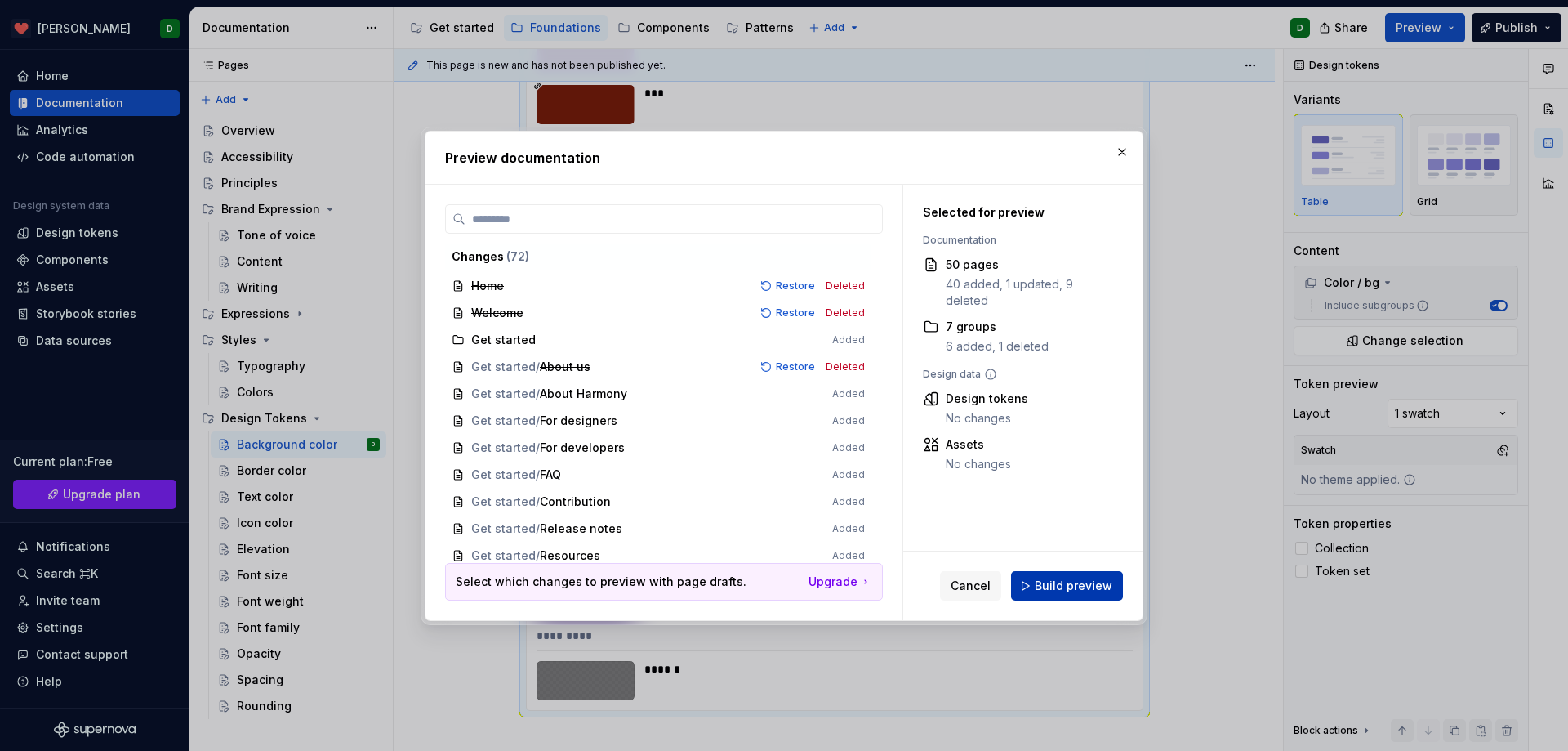 click on "Build preview" at bounding box center [1073, 586] 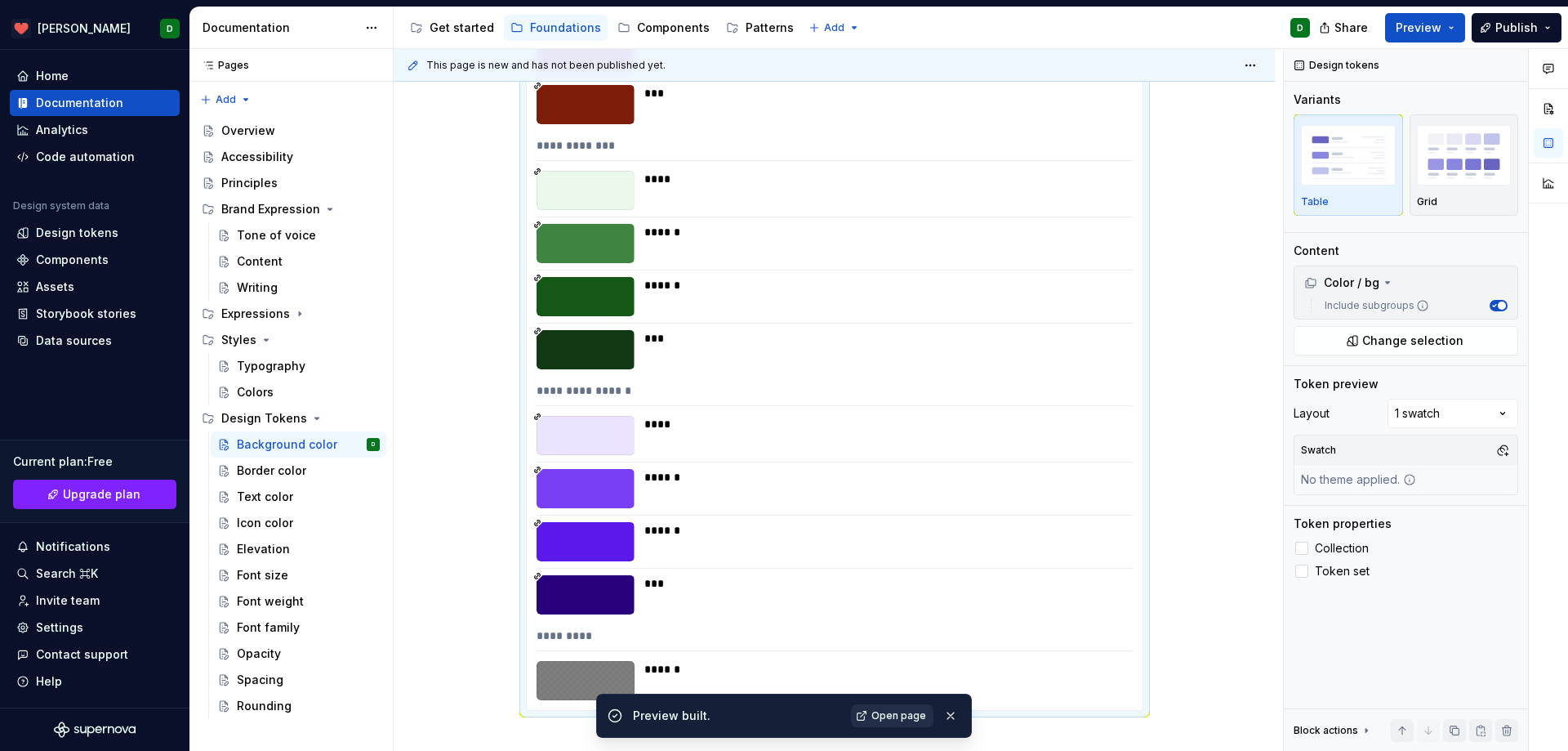 click on "Open page" at bounding box center (898, 716) 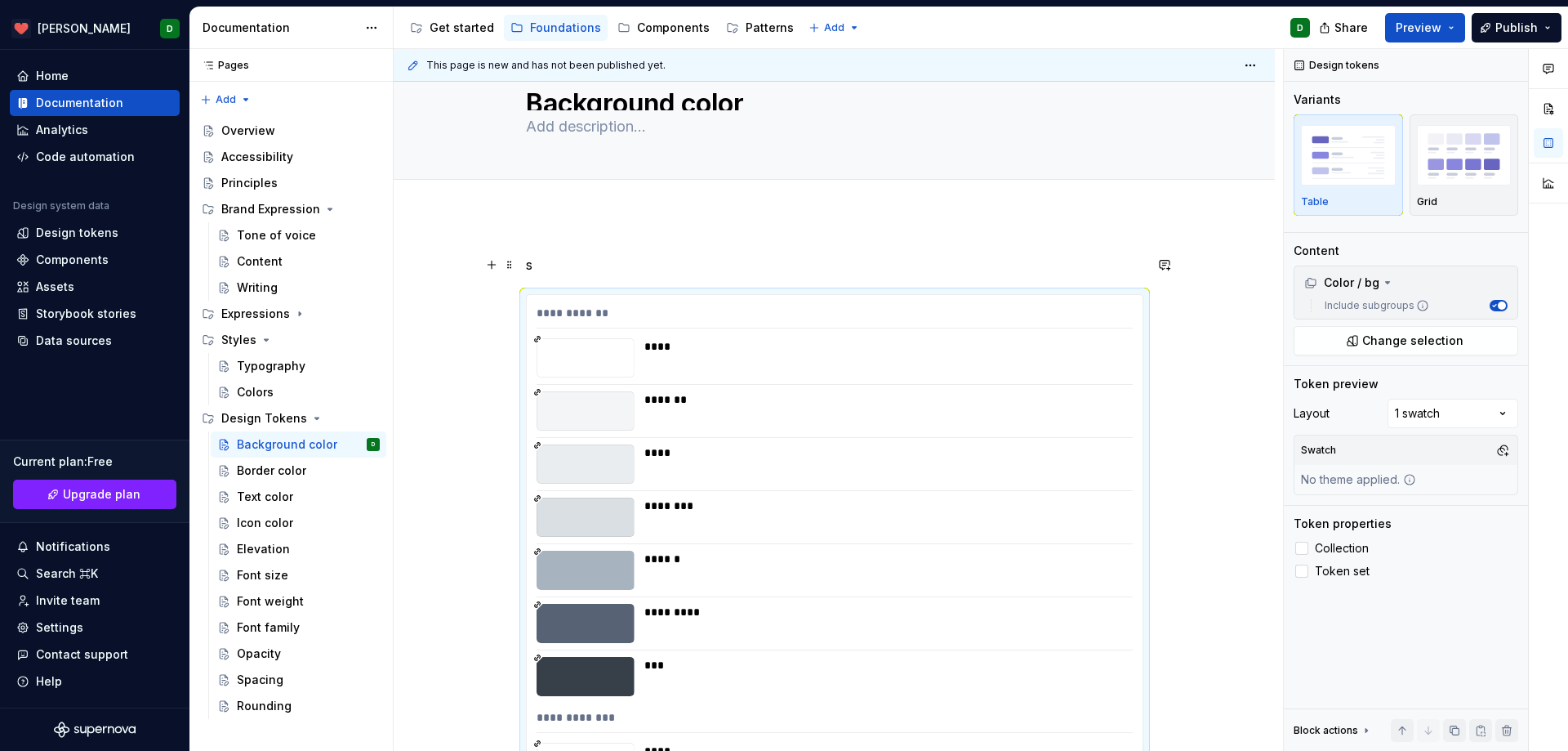 scroll, scrollTop: 0, scrollLeft: 0, axis: both 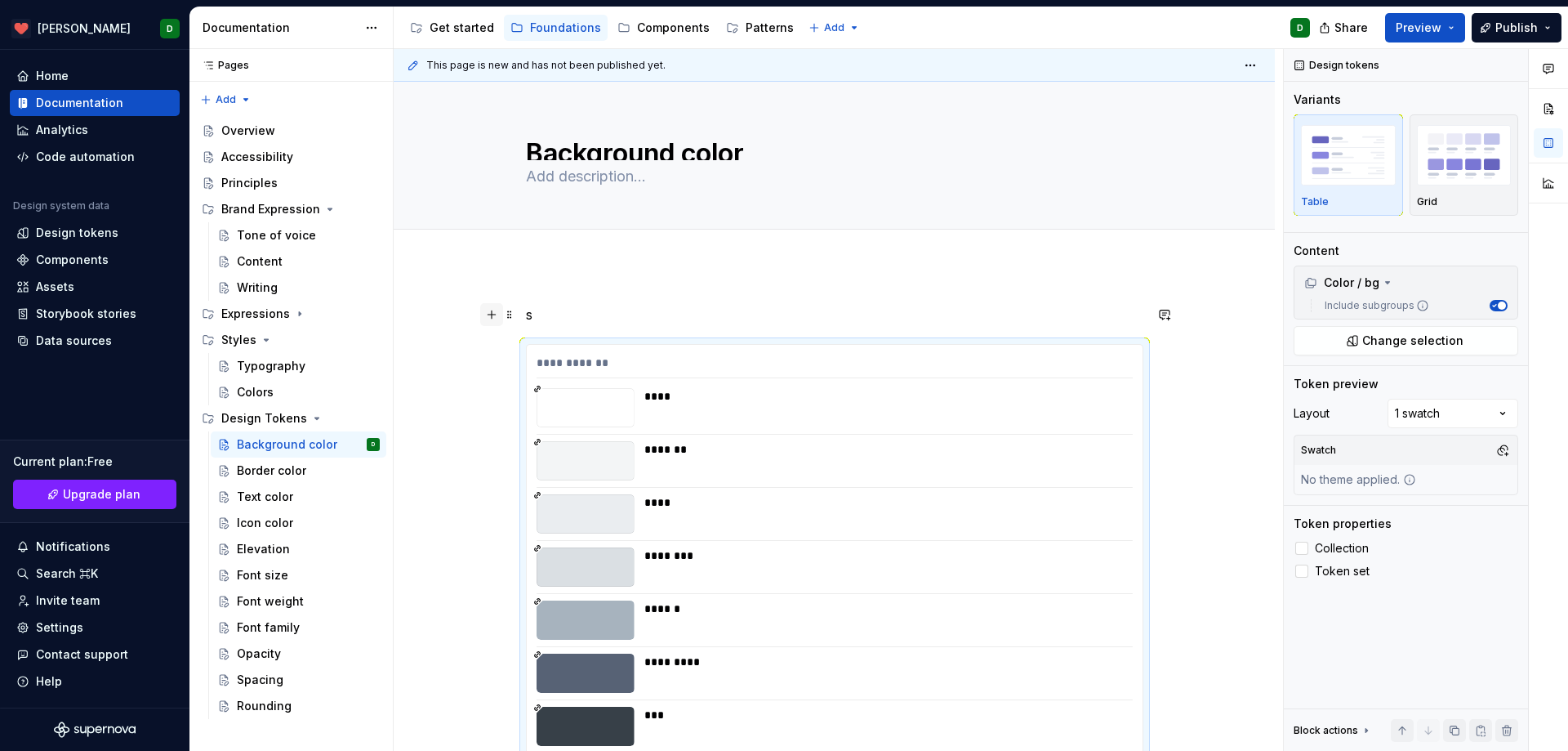 click at bounding box center [492, 315] 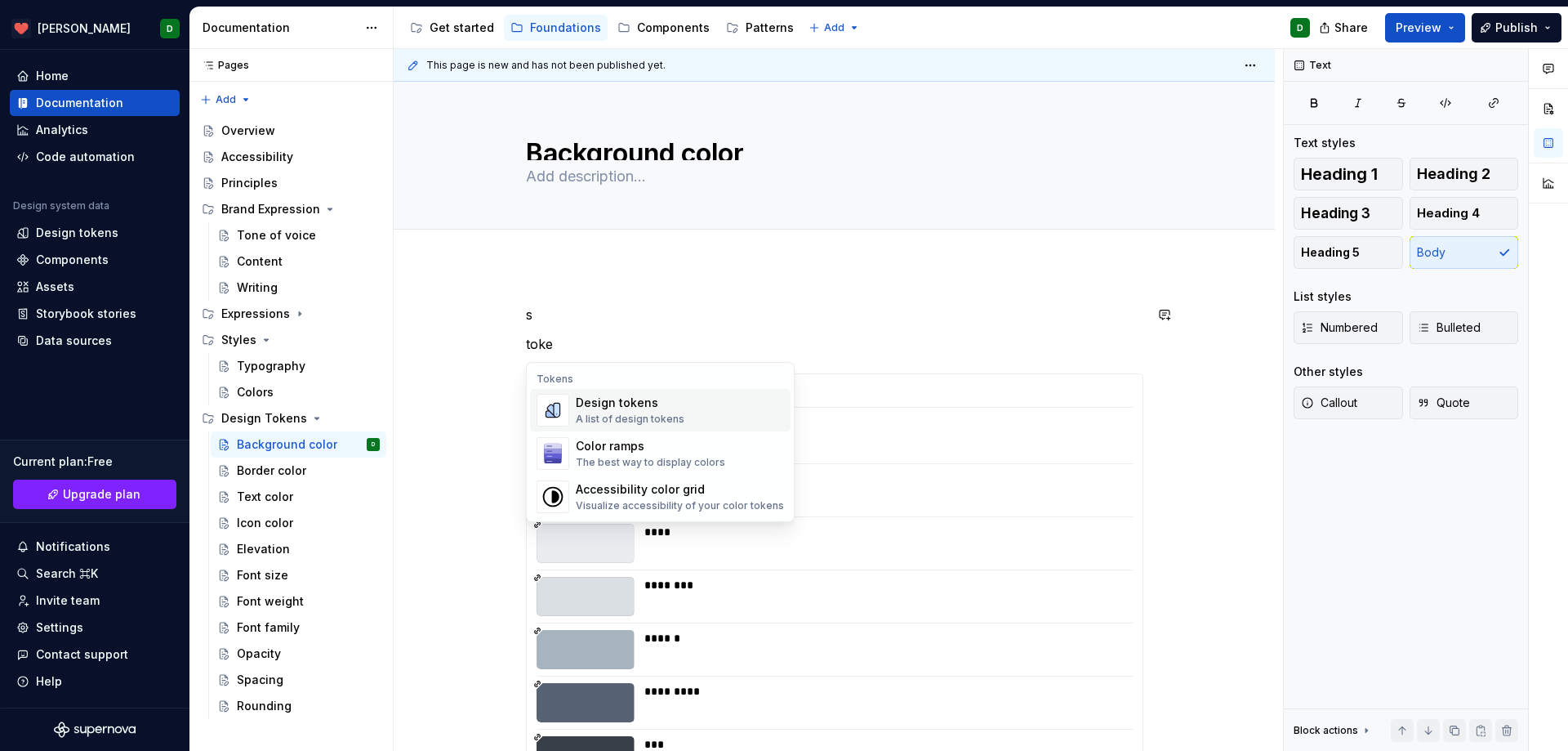 click on "A list of design tokens" at bounding box center [630, 419] 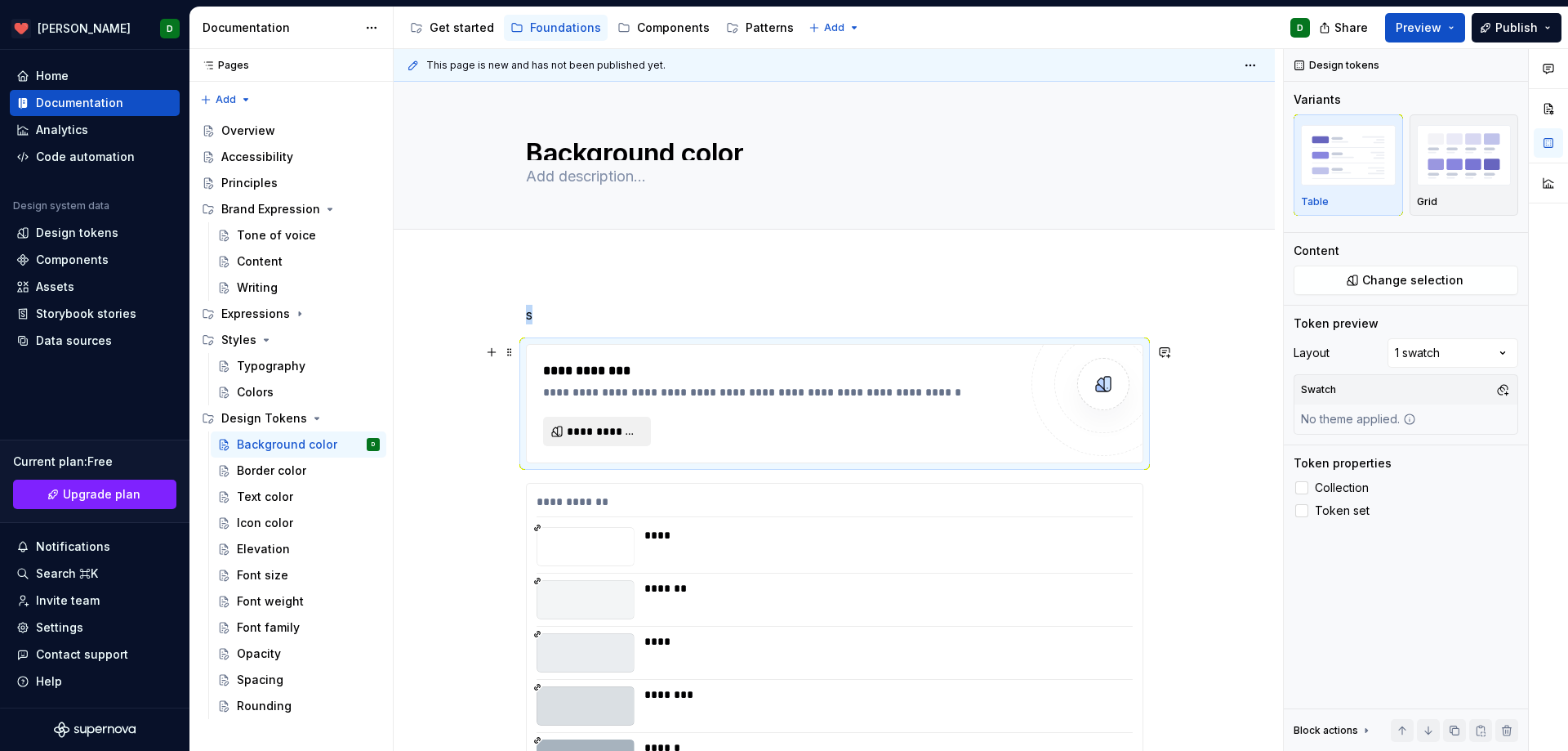 click on "**********" at bounding box center (604, 431) 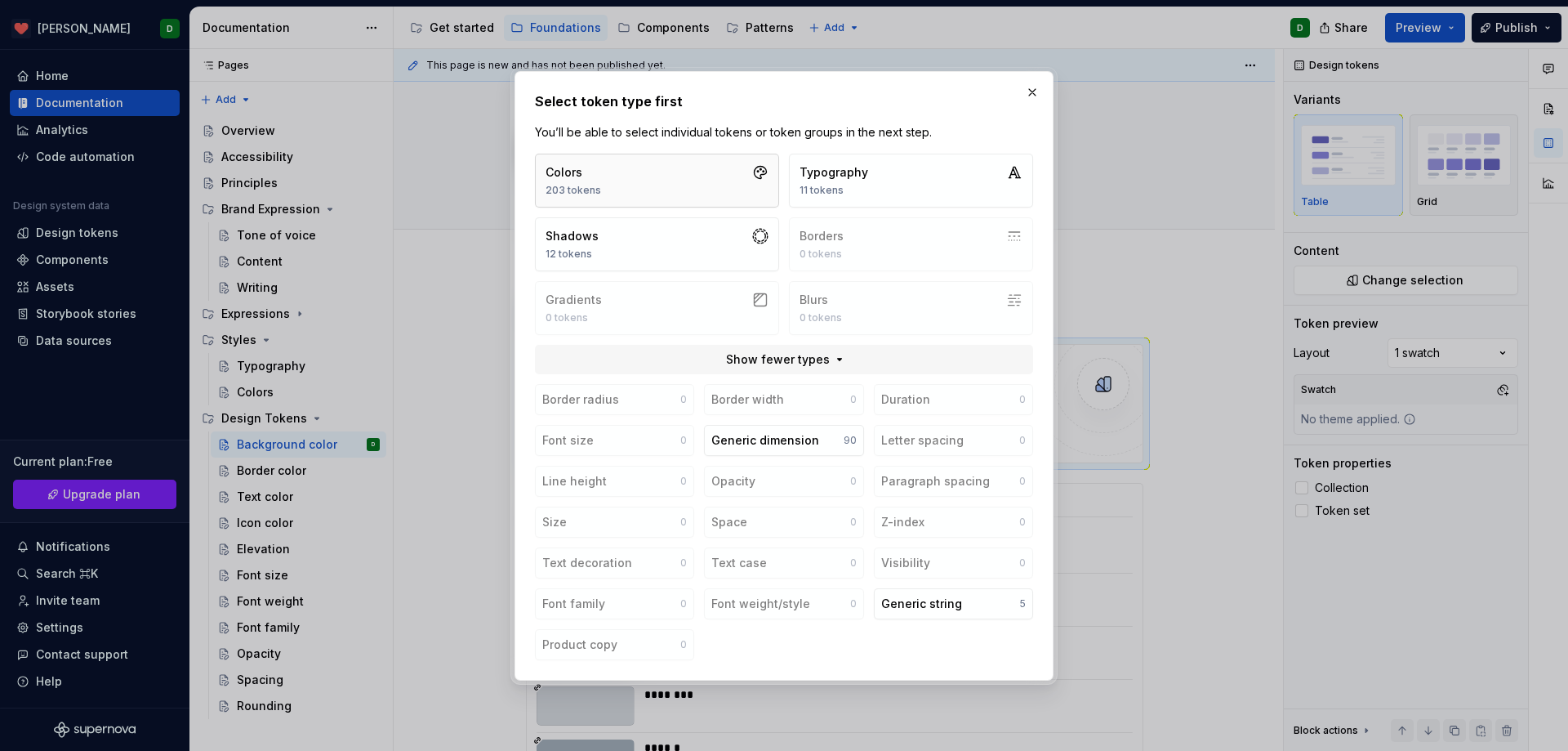 click on "Colors 203 tokens" at bounding box center [657, 181] 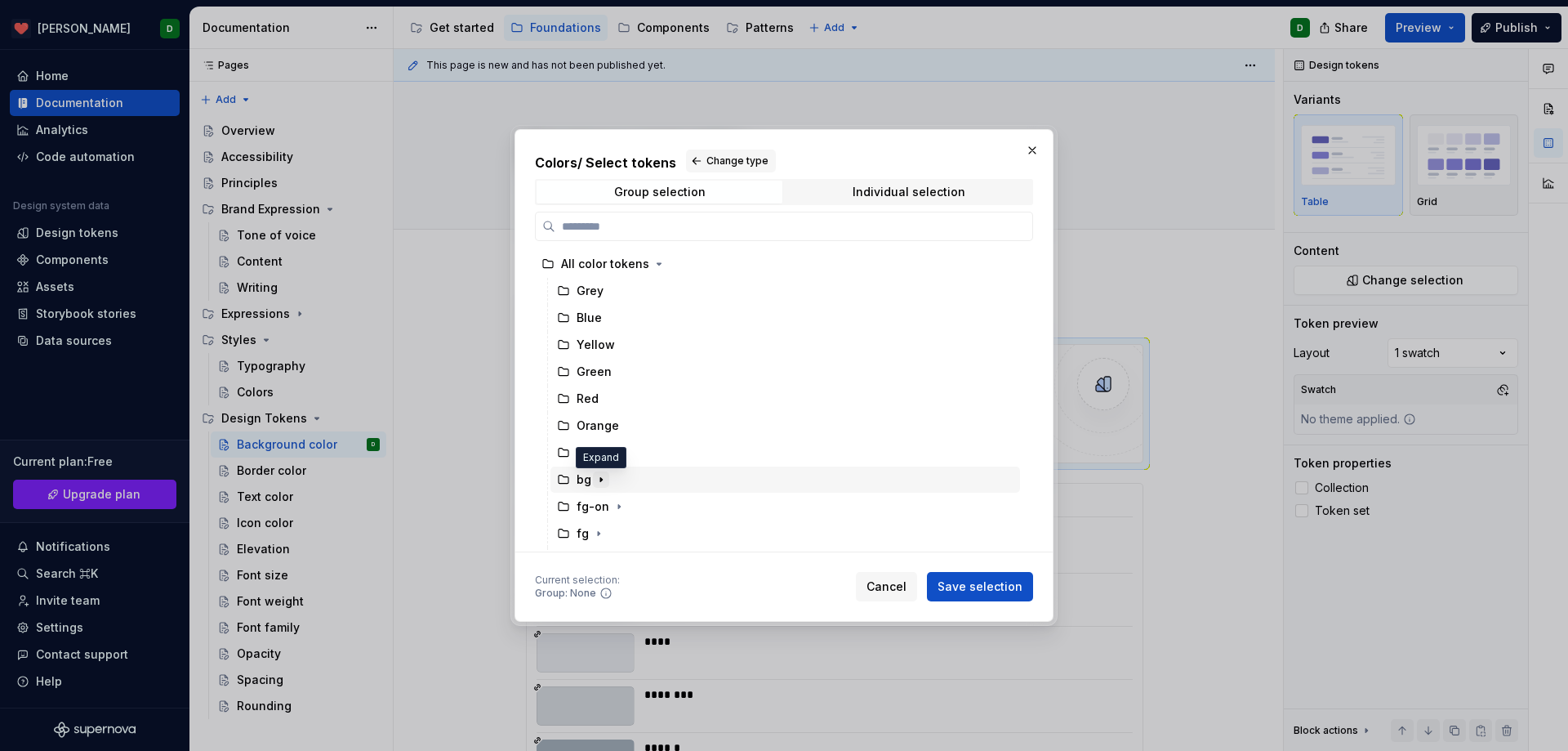 click 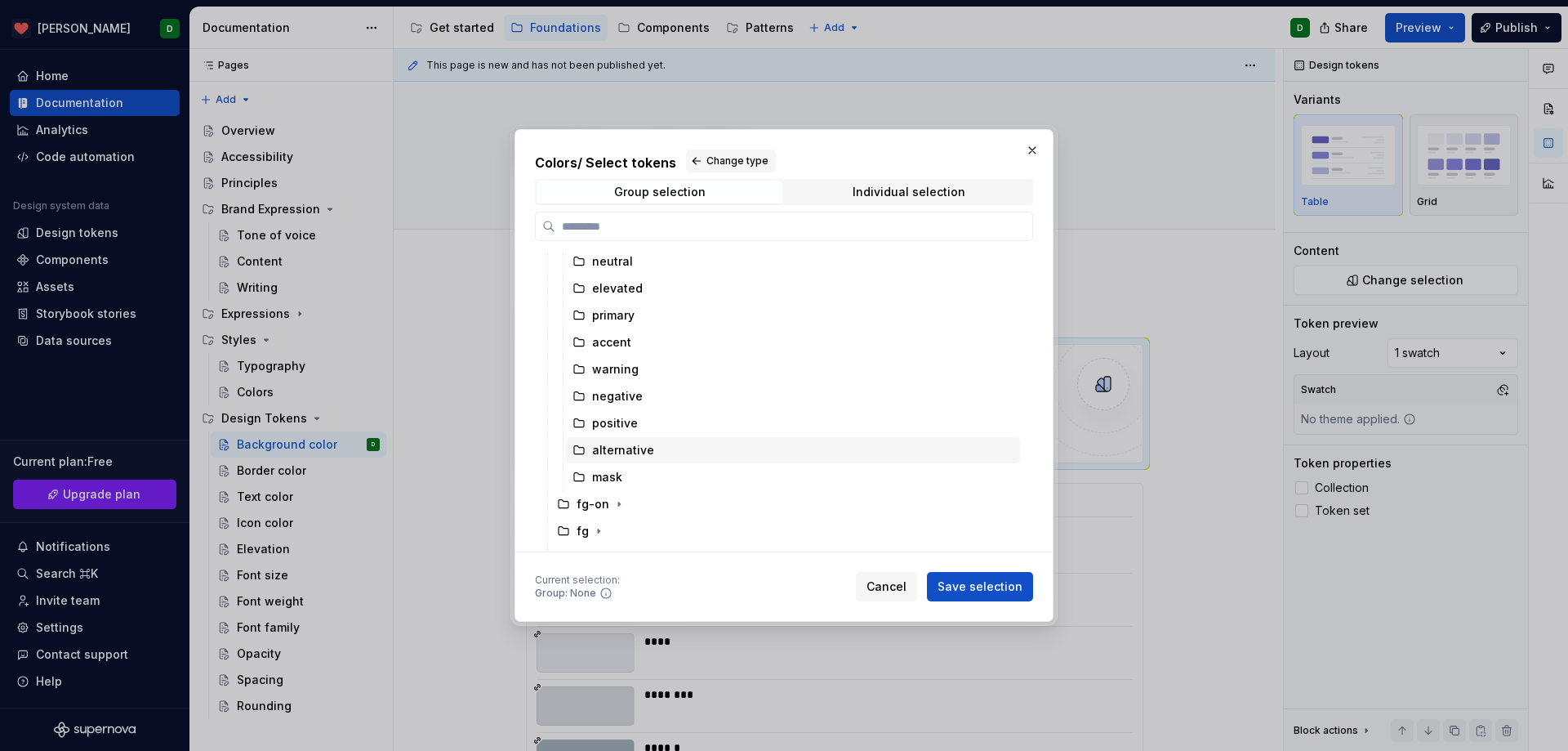 scroll, scrollTop: 163, scrollLeft: 0, axis: vertical 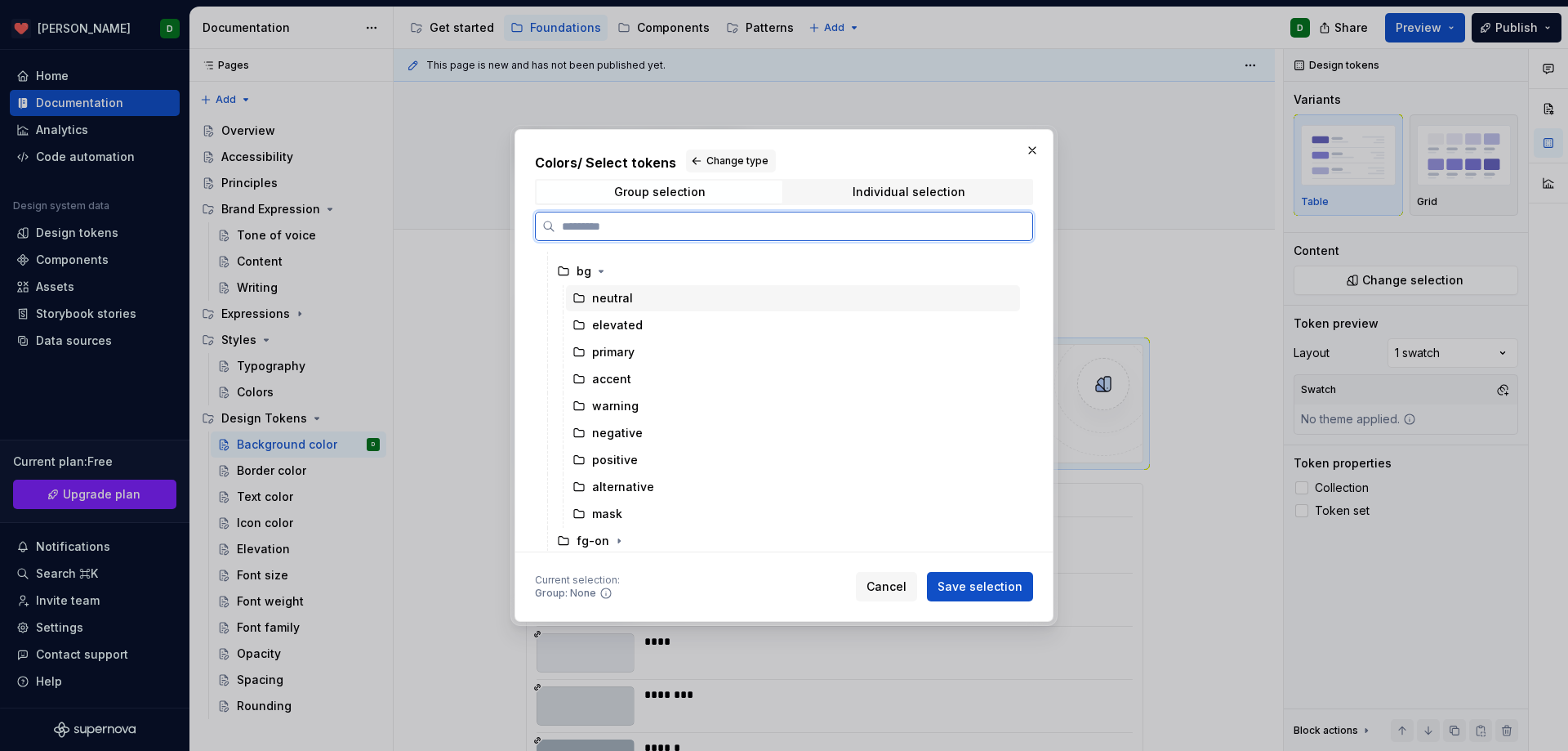 click on "neutral" at bounding box center [793, 298] 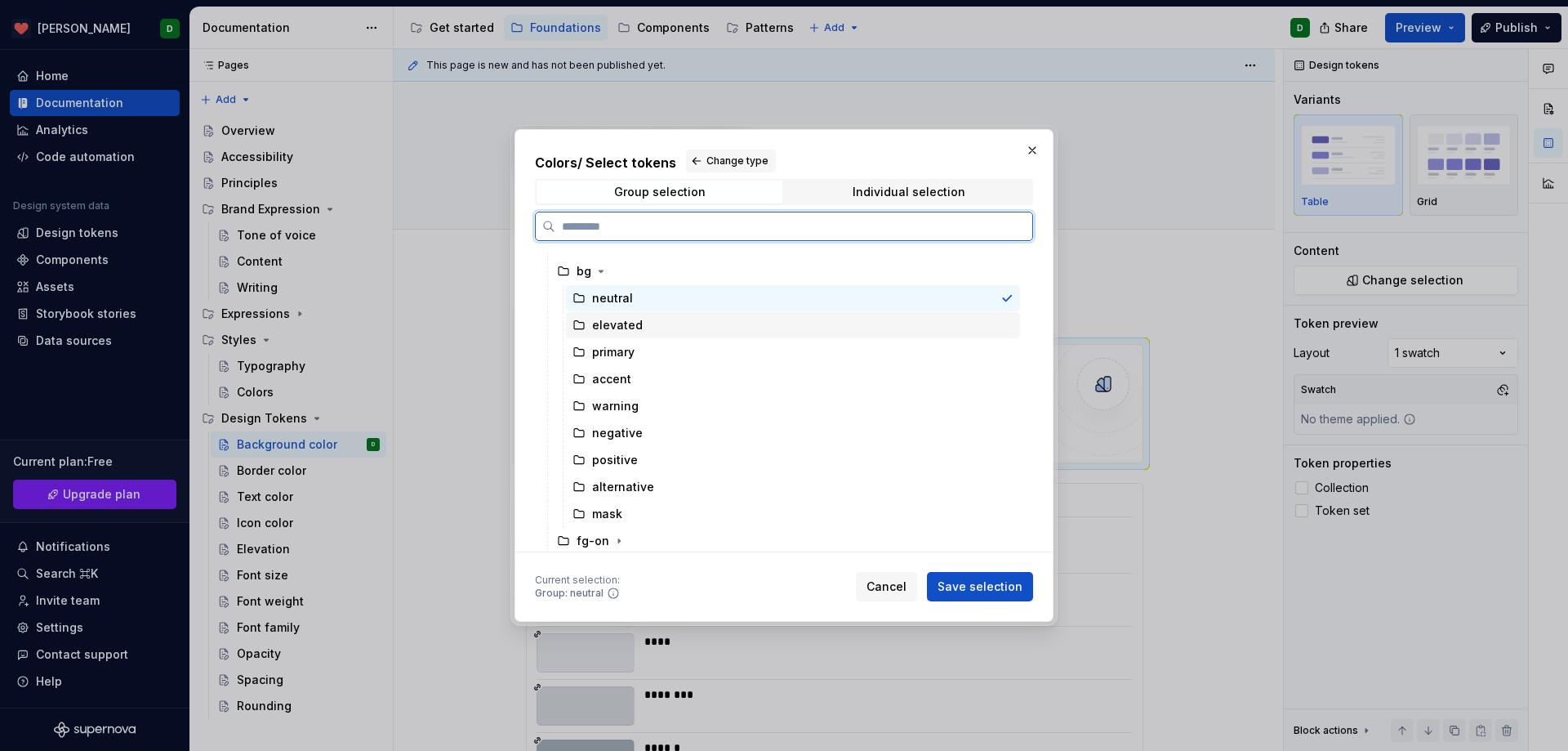 click on "elevated" at bounding box center (617, 325) 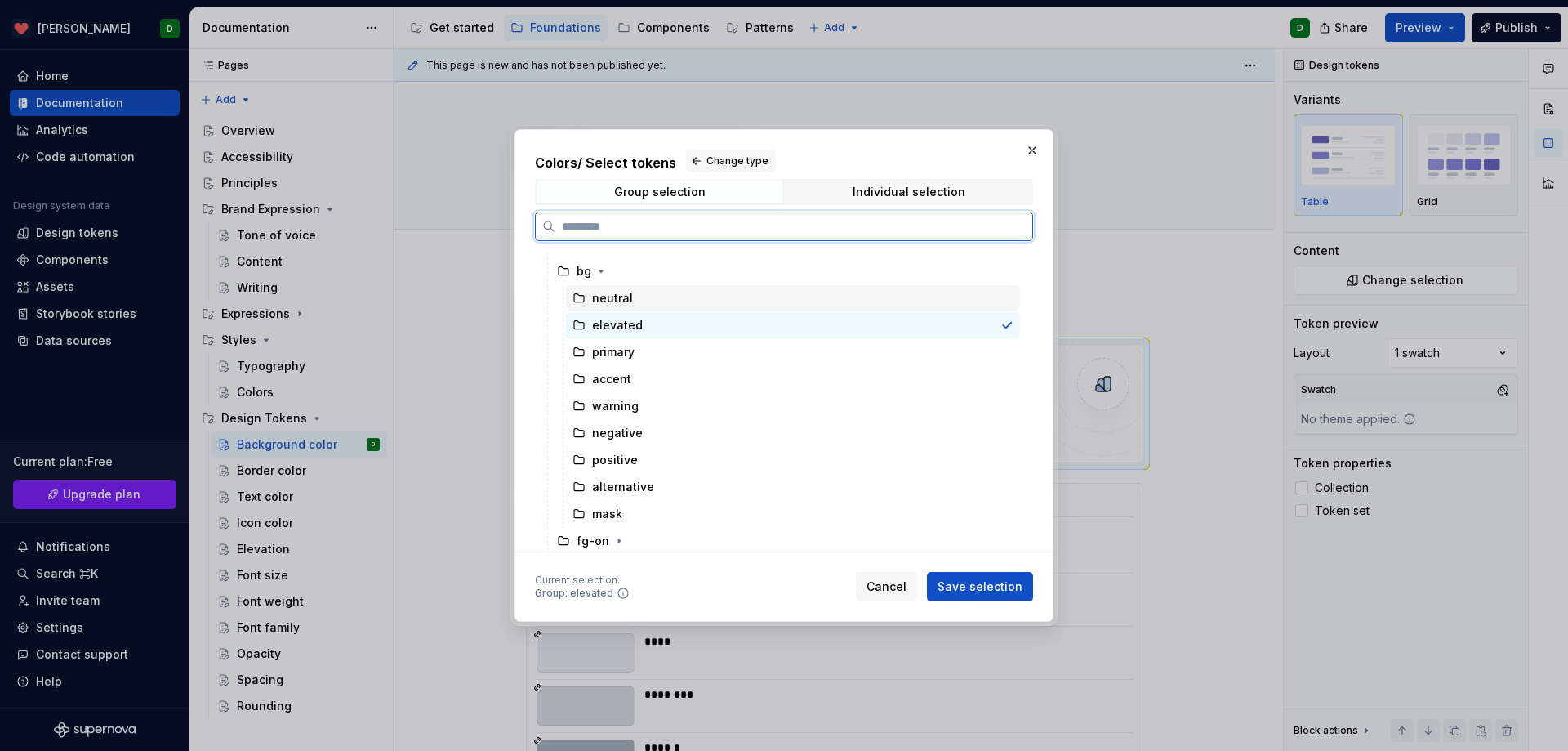 click on "neutral" at bounding box center (612, 298) 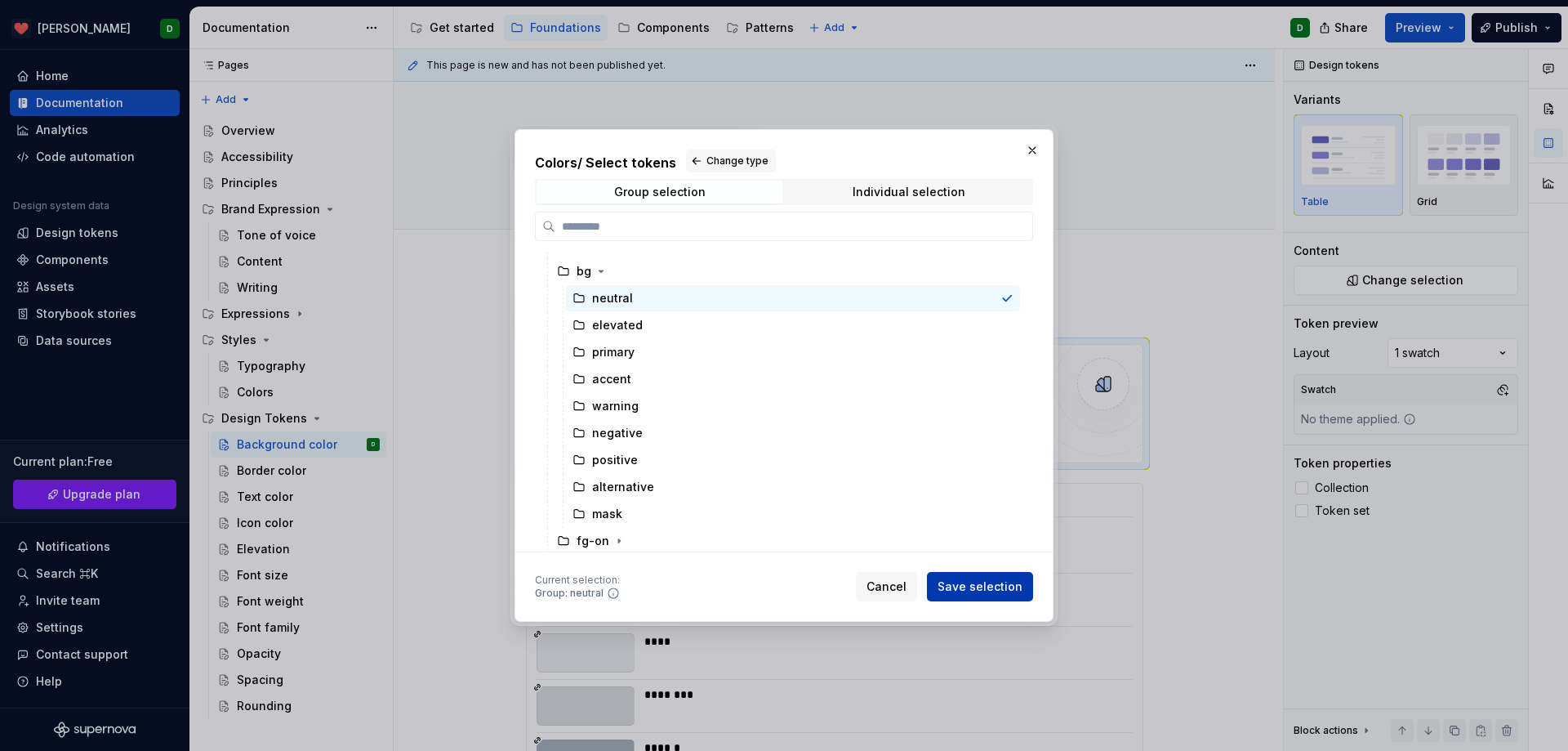 click on "Save selection" at bounding box center (980, 587) 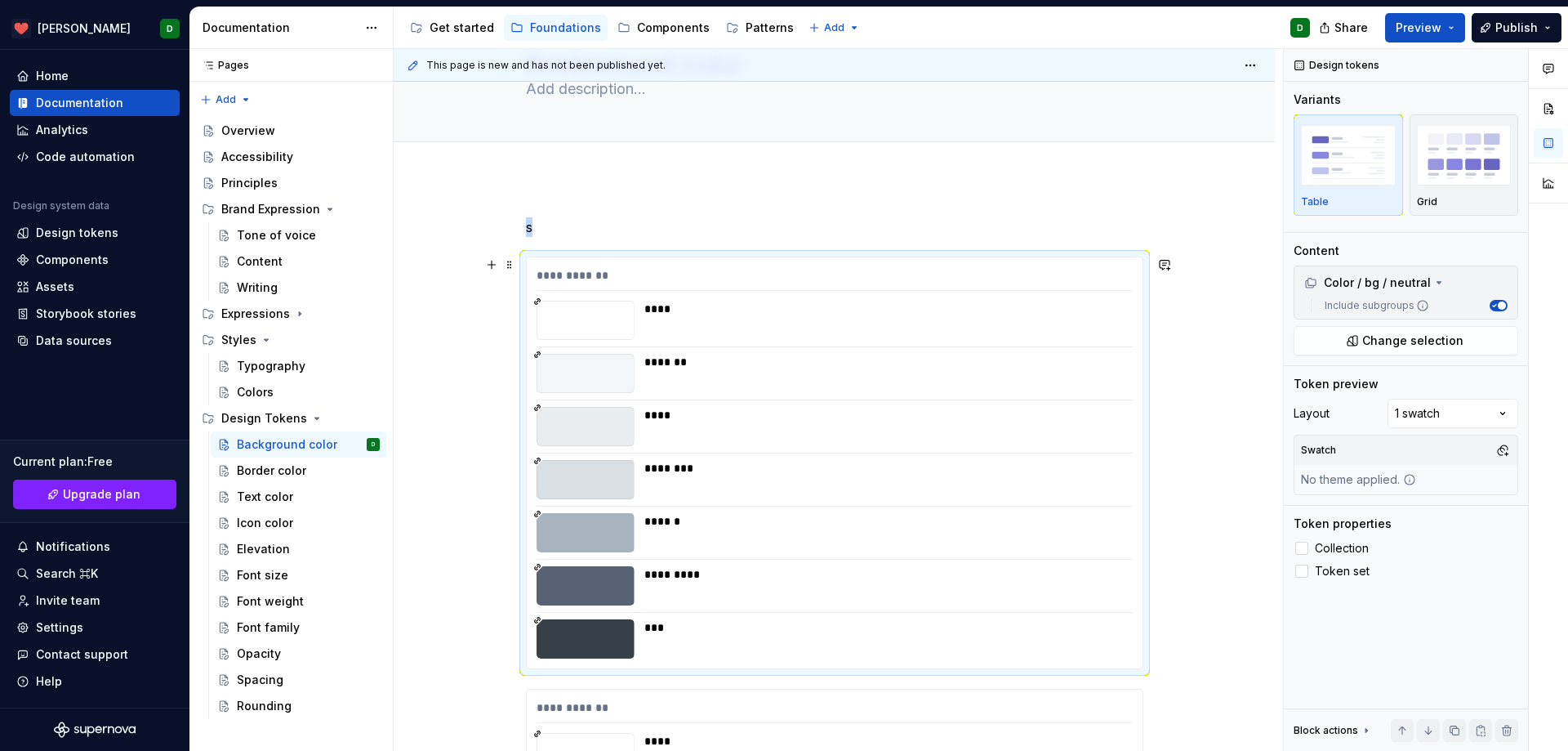 scroll, scrollTop: 169, scrollLeft: 0, axis: vertical 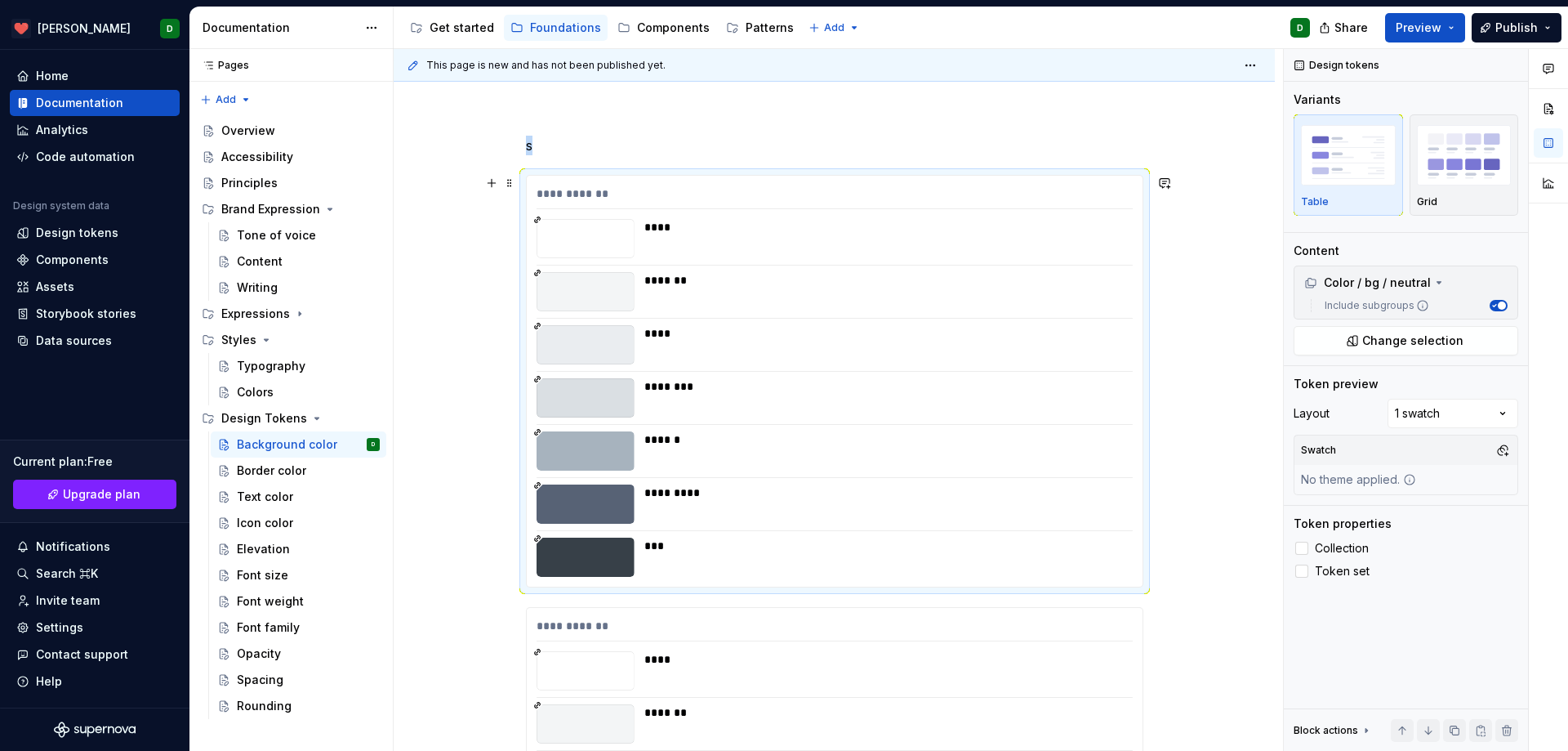 click on "**********" at bounding box center (834, 1581) 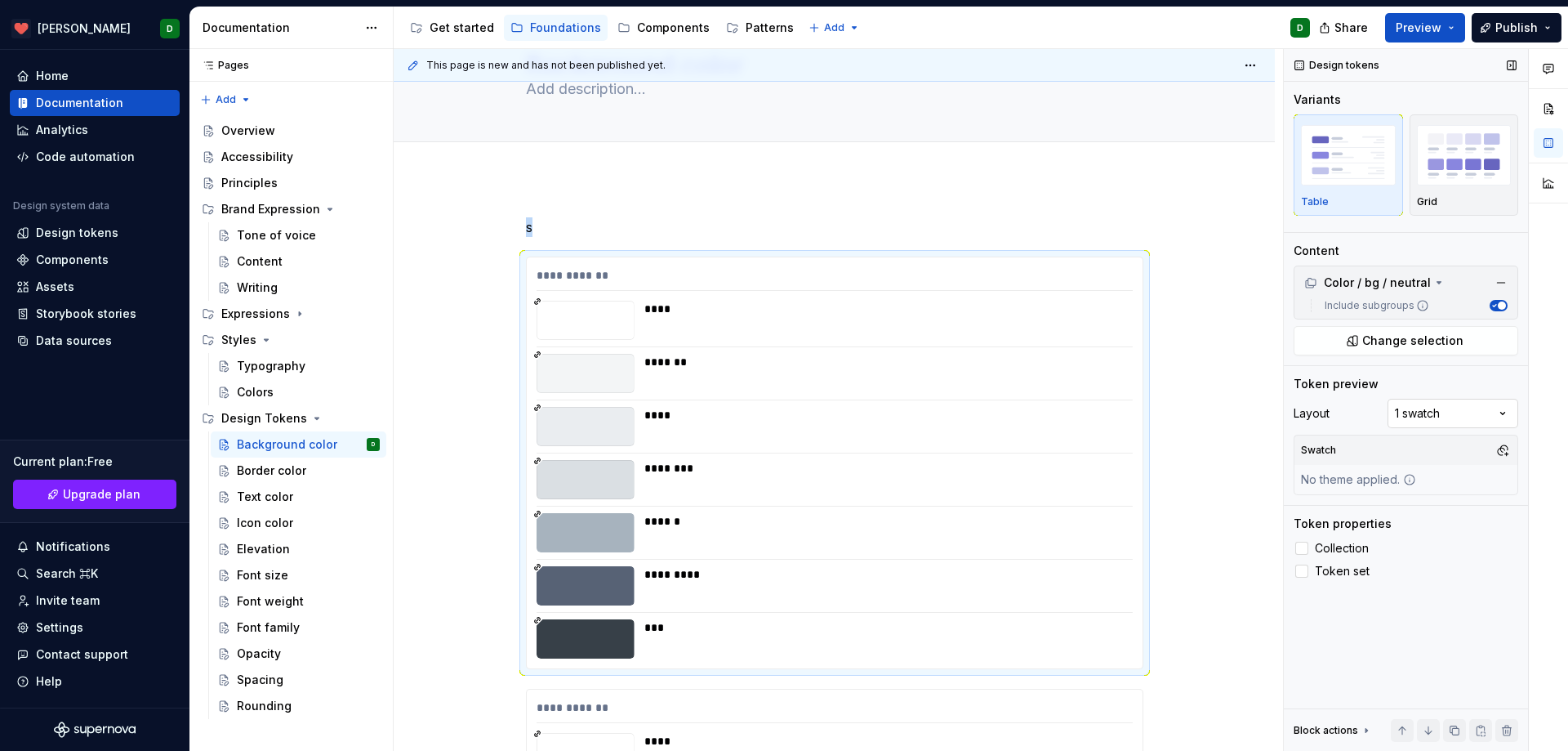 click on "Comments Open comments No comments yet Select ‘Comment’ from the block context menu to add one. Design tokens Variants Table Grid Content Color / bg / neutral Include subgroups Change selection Token preview Layout 1 swatch Swatch No theme applied. Token properties Collection Token set Block actions Move up Move down Duplicate Copy (⌘C) Cut (⌘X) Delete" at bounding box center [1426, 400] 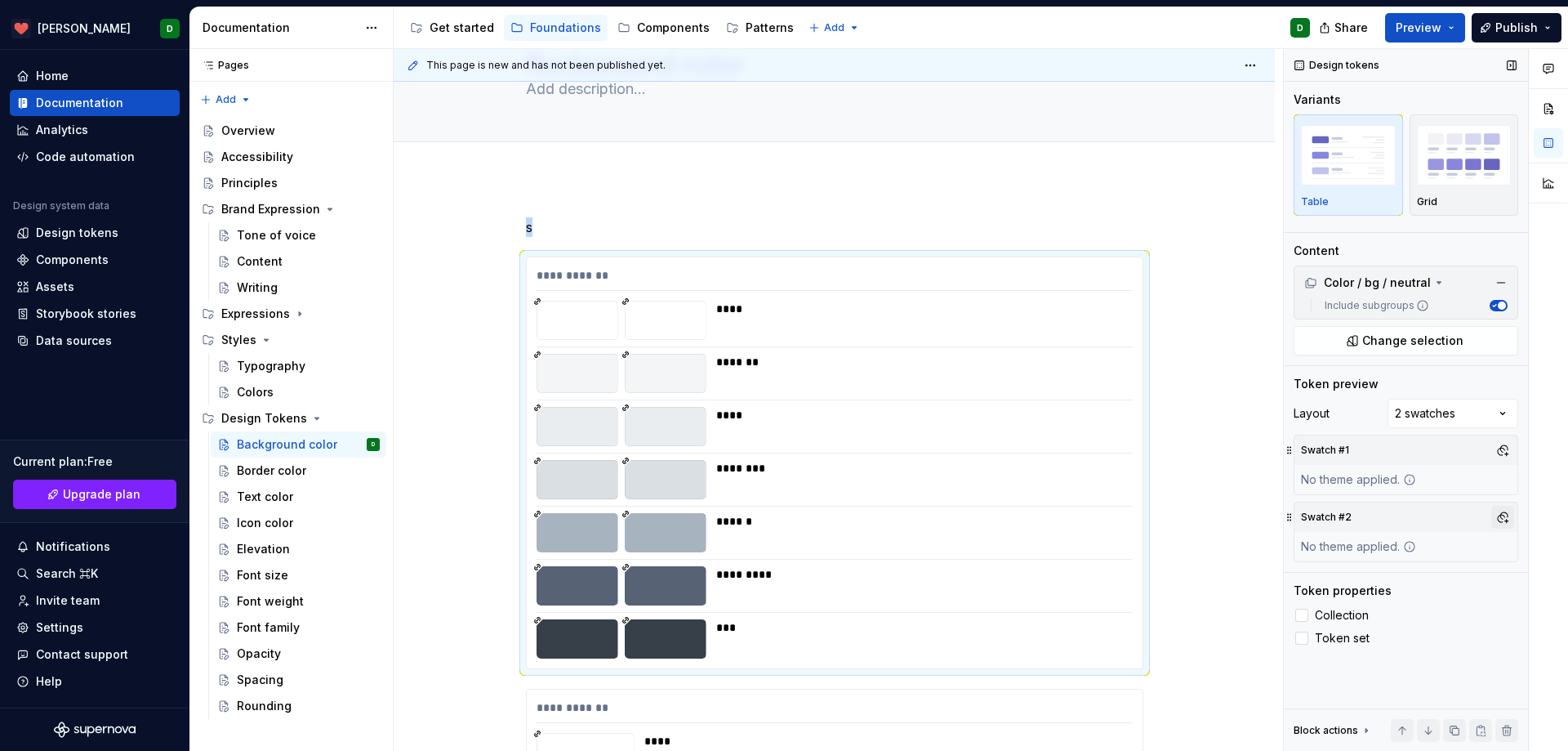 click at bounding box center [1503, 517] 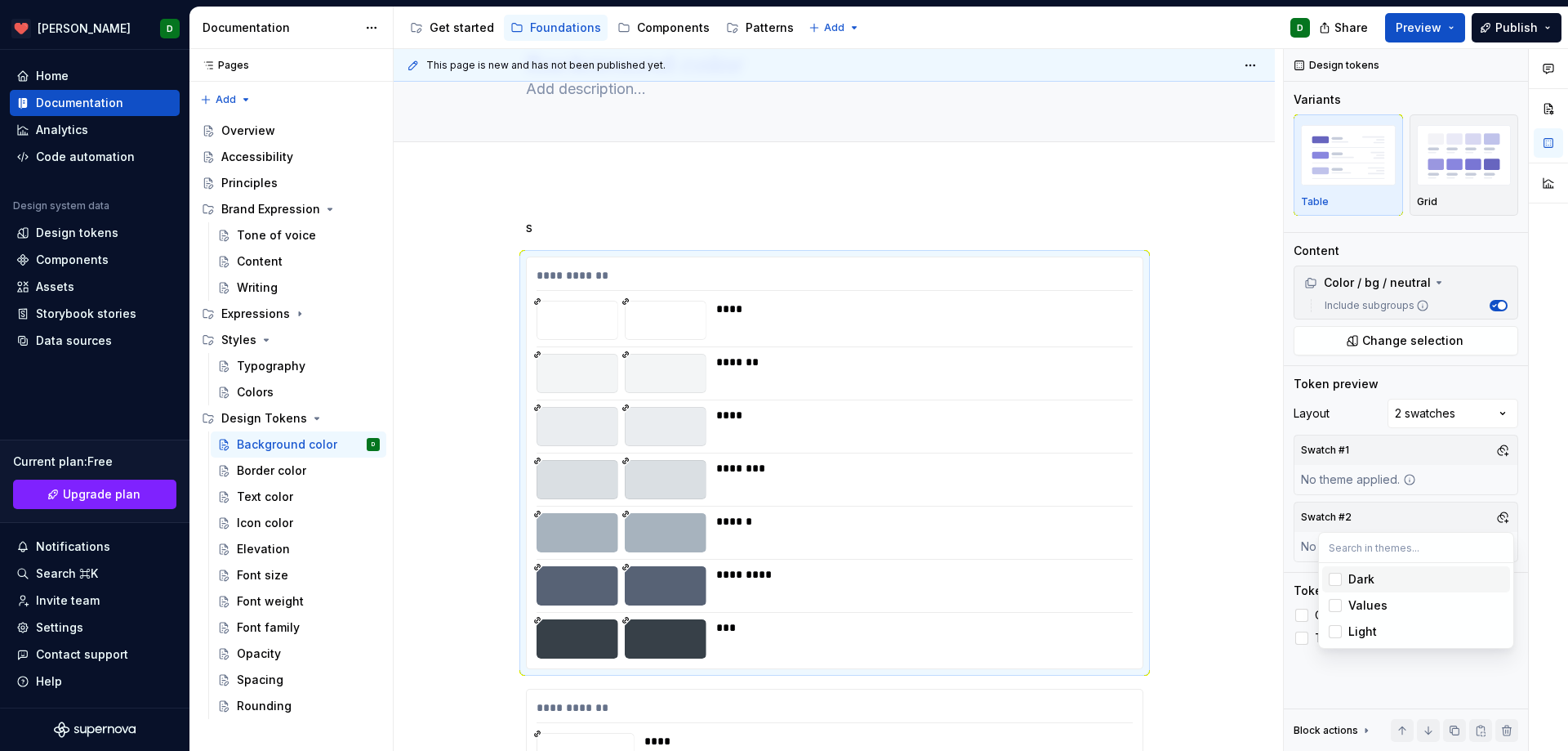 click at bounding box center (1335, 579) 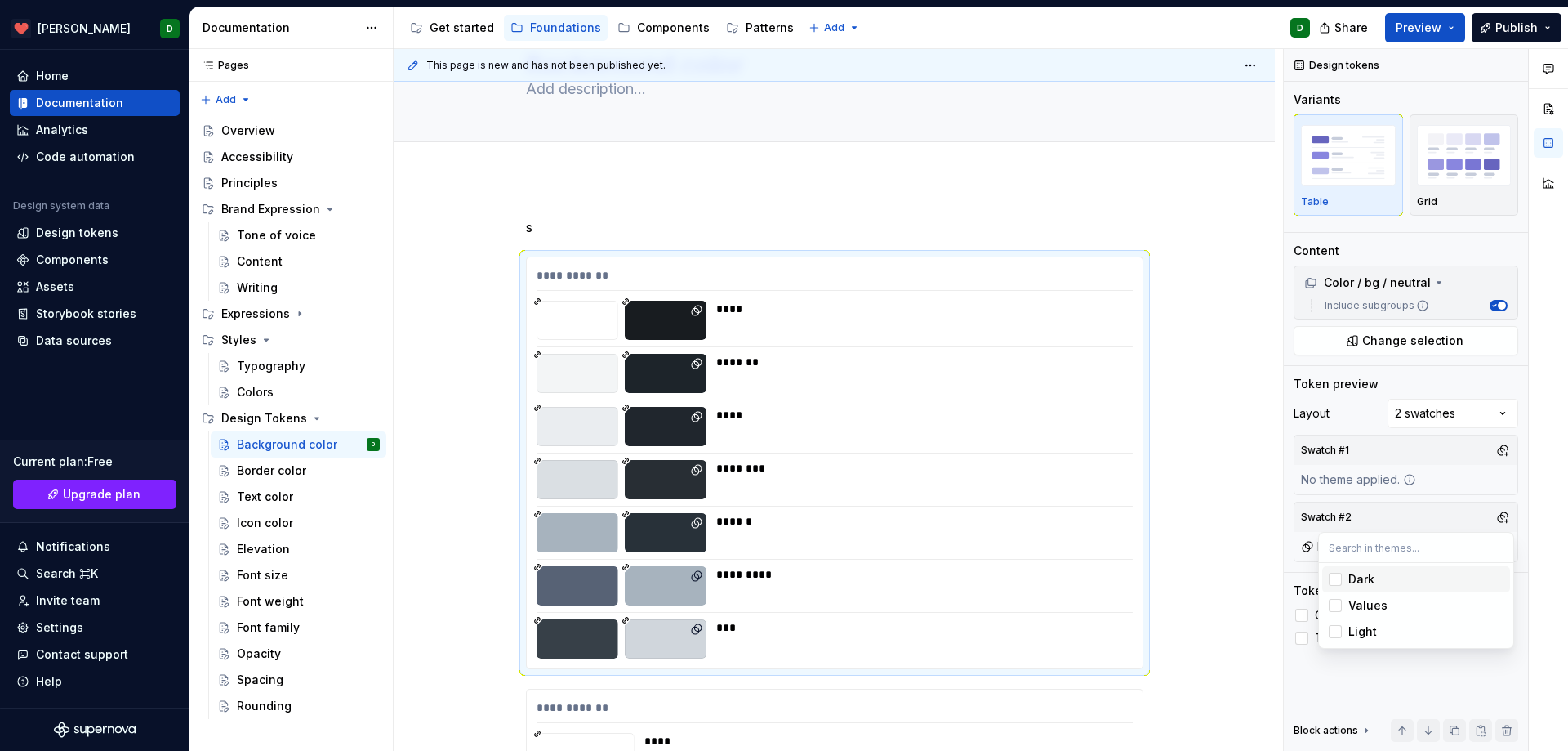 click on "Comments Open comments No comments yet Select ‘Comment’ from the block context menu to add one. Design tokens Variants Table Grid Content Color / bg / neutral Include subgroups Change selection Token preview Layout 2 swatches Swatch #1 No theme applied. Swatch #2 Dark Token properties Collection Token set Block actions Move up Move down Duplicate Copy (⌘C) Cut (⌘X) Delete" at bounding box center (1426, 400) 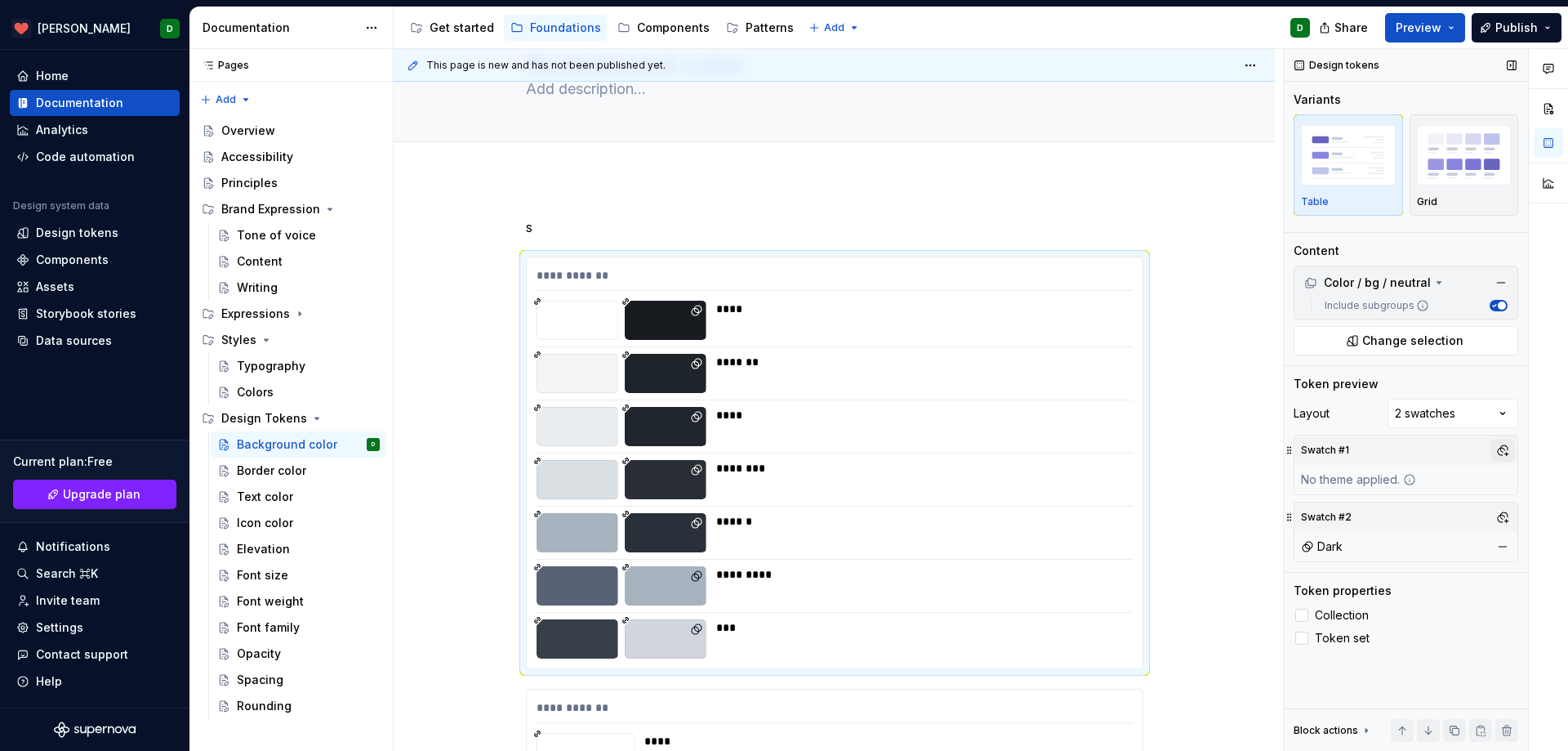 click at bounding box center [1503, 450] 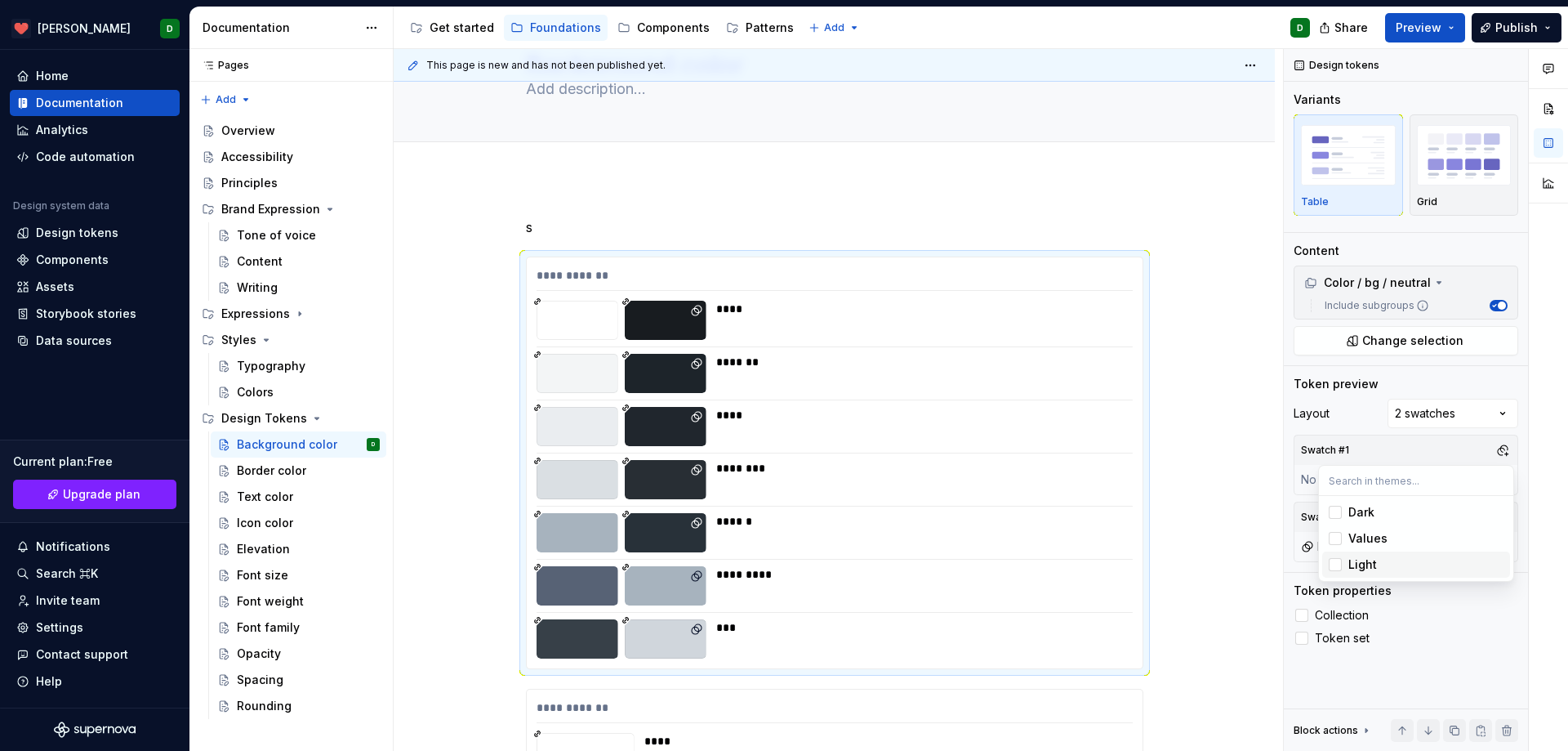 click at bounding box center [1335, 565] 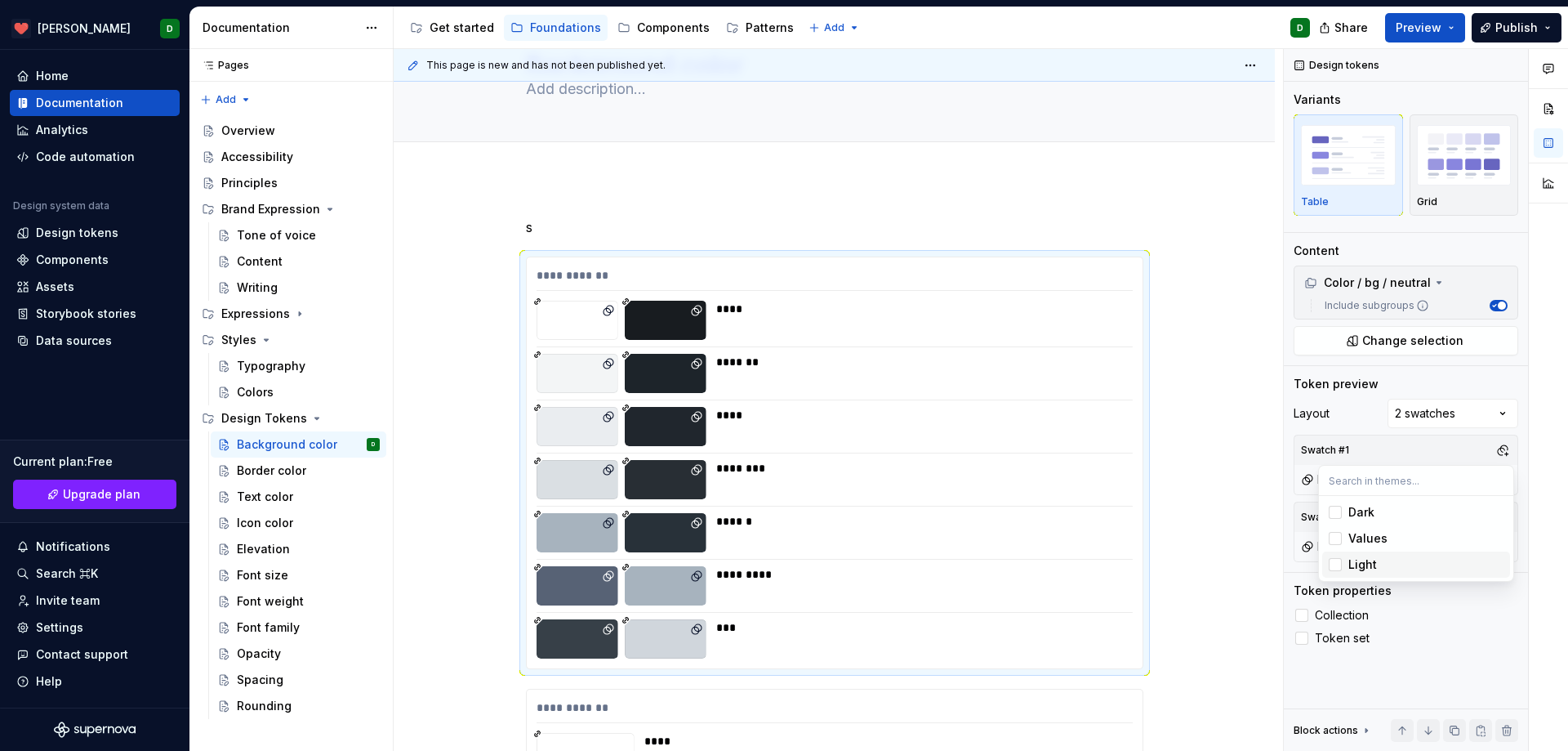 click on "Comments Open comments No comments yet Select ‘Comment’ from the block context menu to add one. Design tokens Variants Table Grid Content Color / bg / neutral Include subgroups Change selection Token preview Layout 2 swatches Swatch #1 Light Swatch #2 Dark Token properties Collection Token set Block actions Move up Move down Duplicate Copy (⌘C) Cut (⌘X) Delete" at bounding box center (1426, 400) 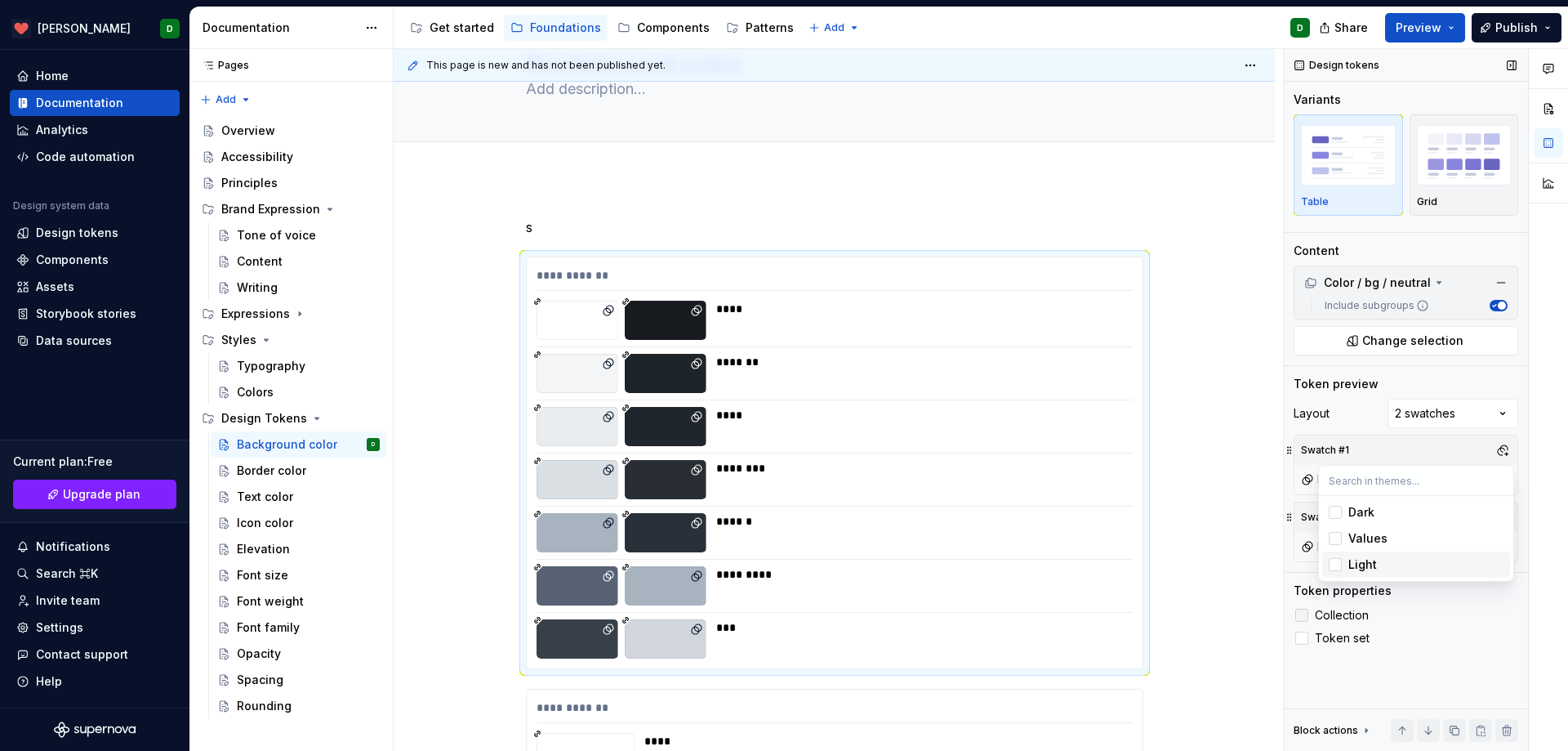 click at bounding box center (1302, 615) 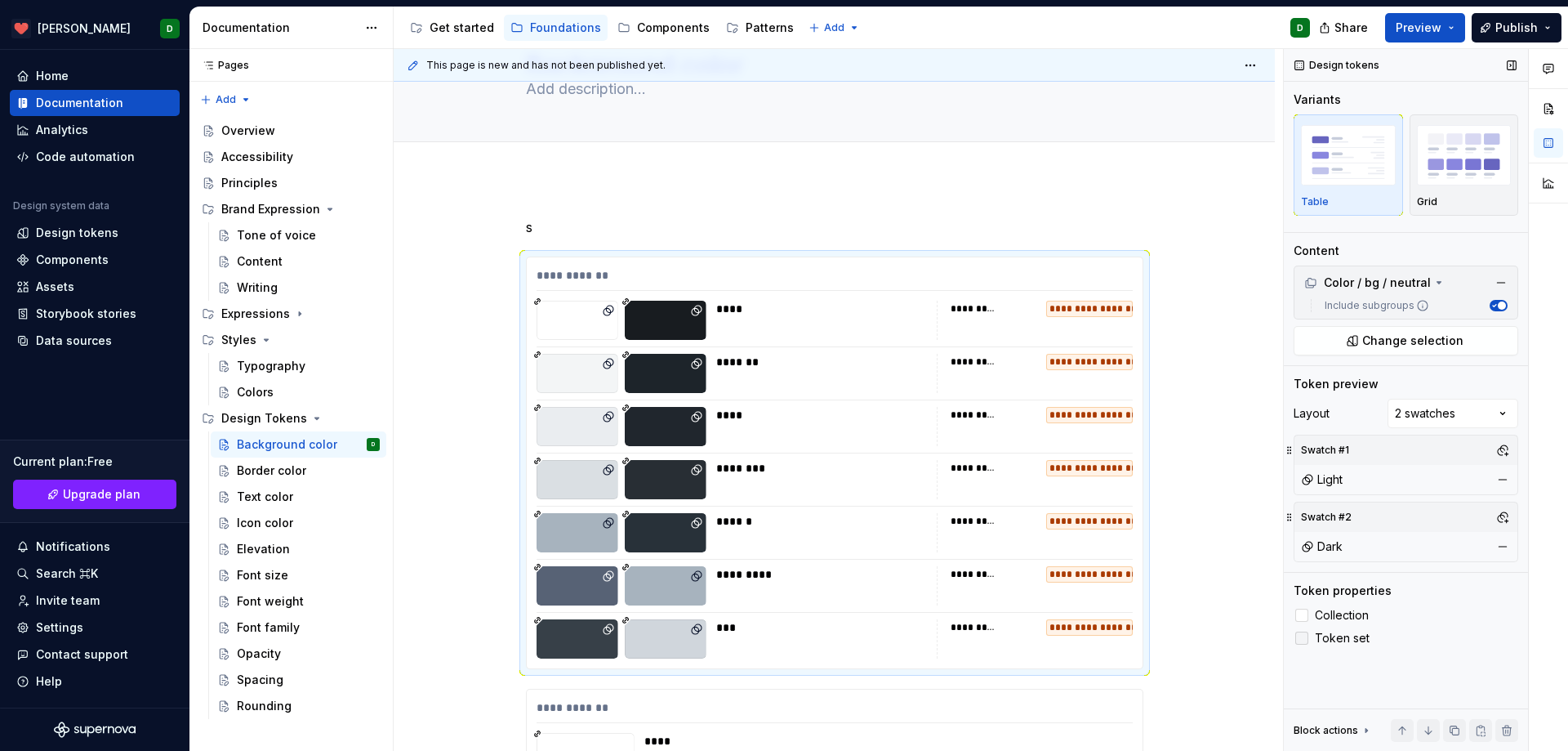 click at bounding box center [1302, 638] 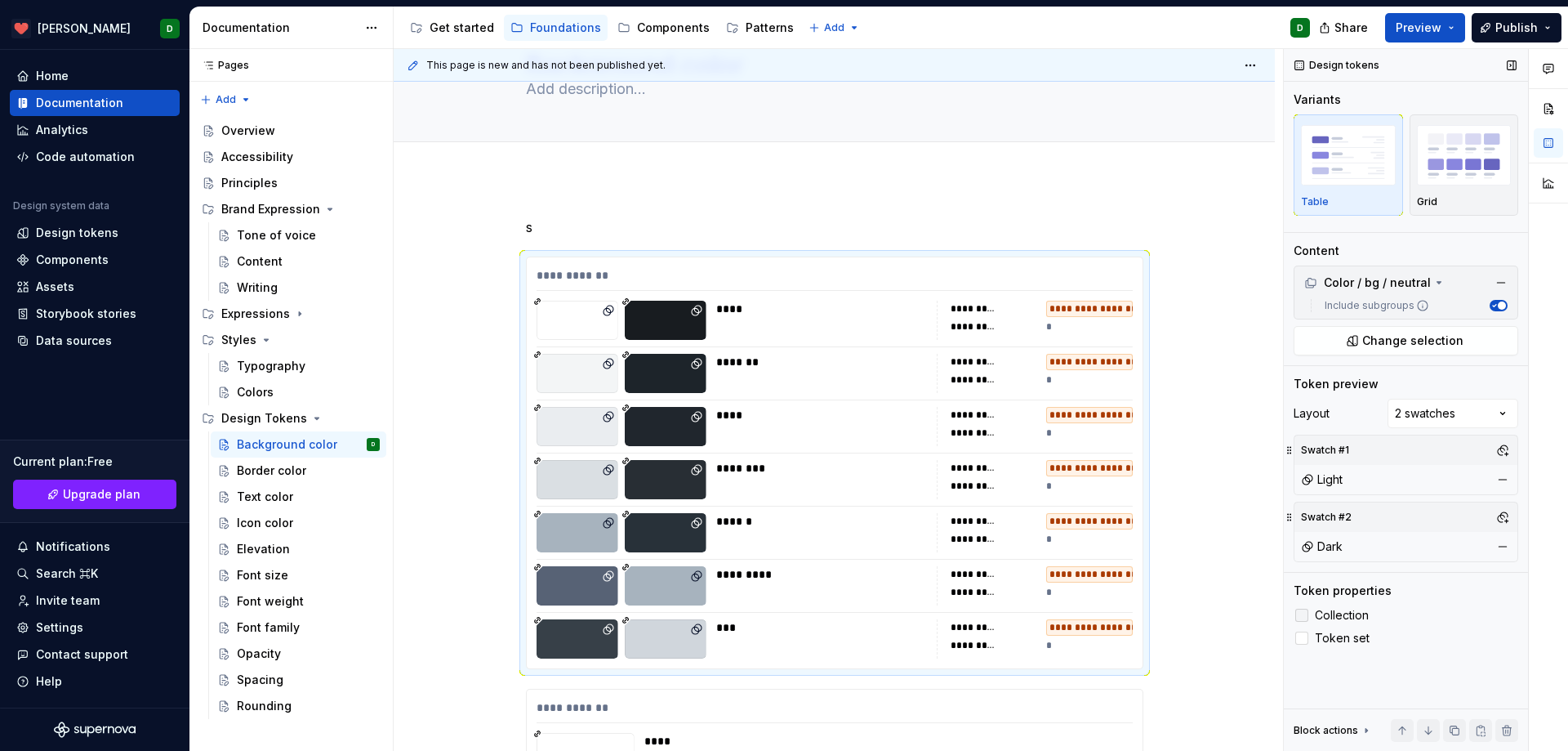 click 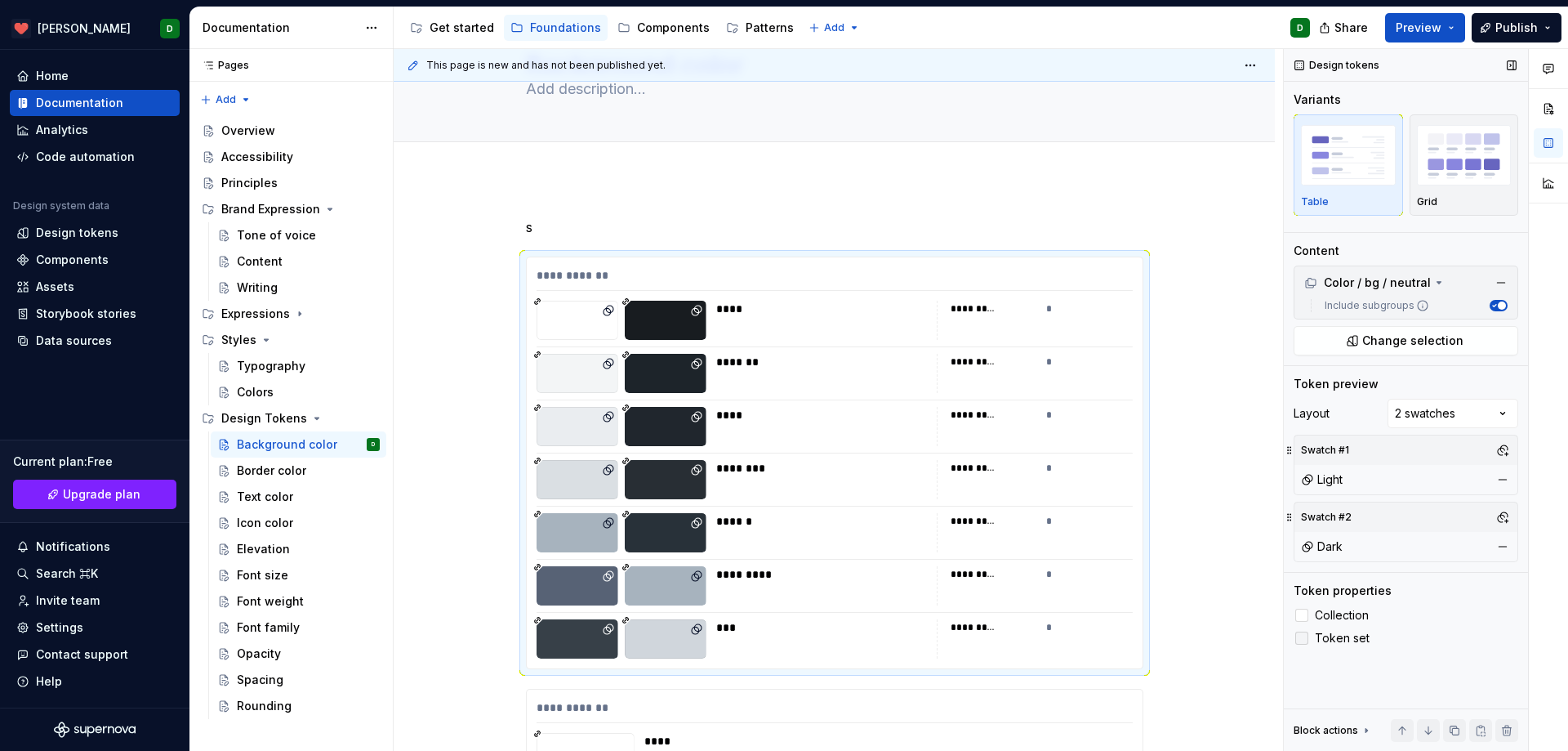click 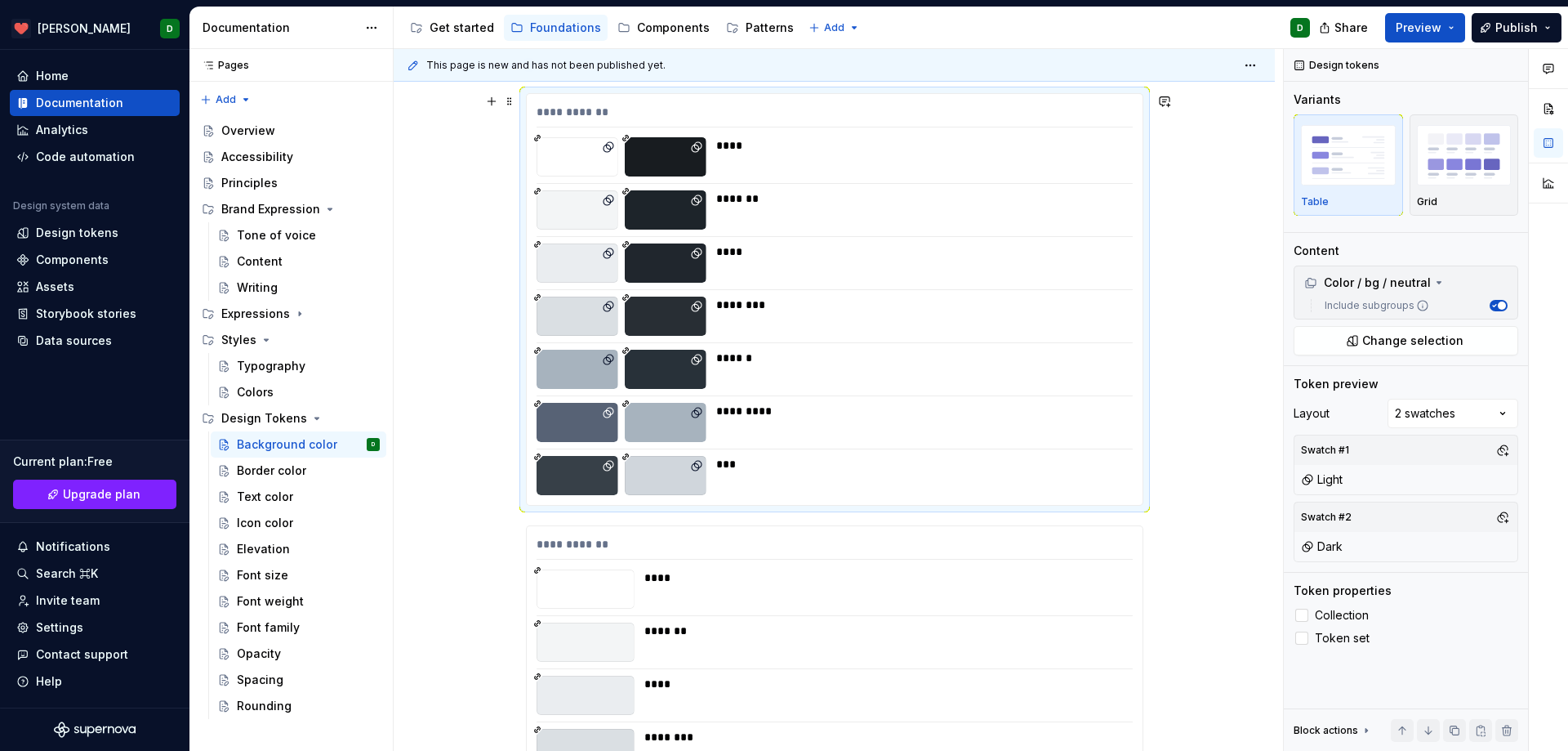 scroll, scrollTop: 169, scrollLeft: 0, axis: vertical 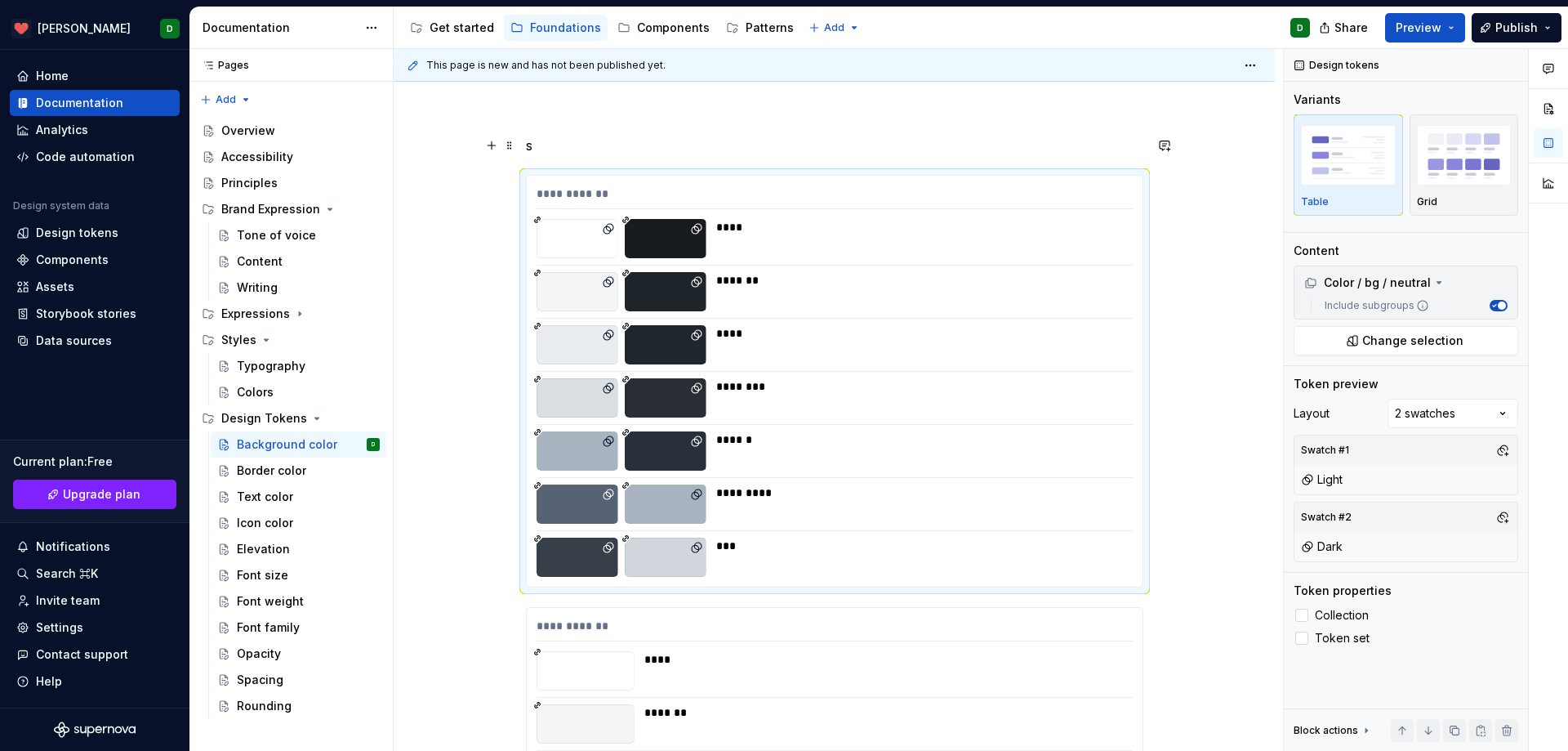 click on "s" at bounding box center [835, 145] 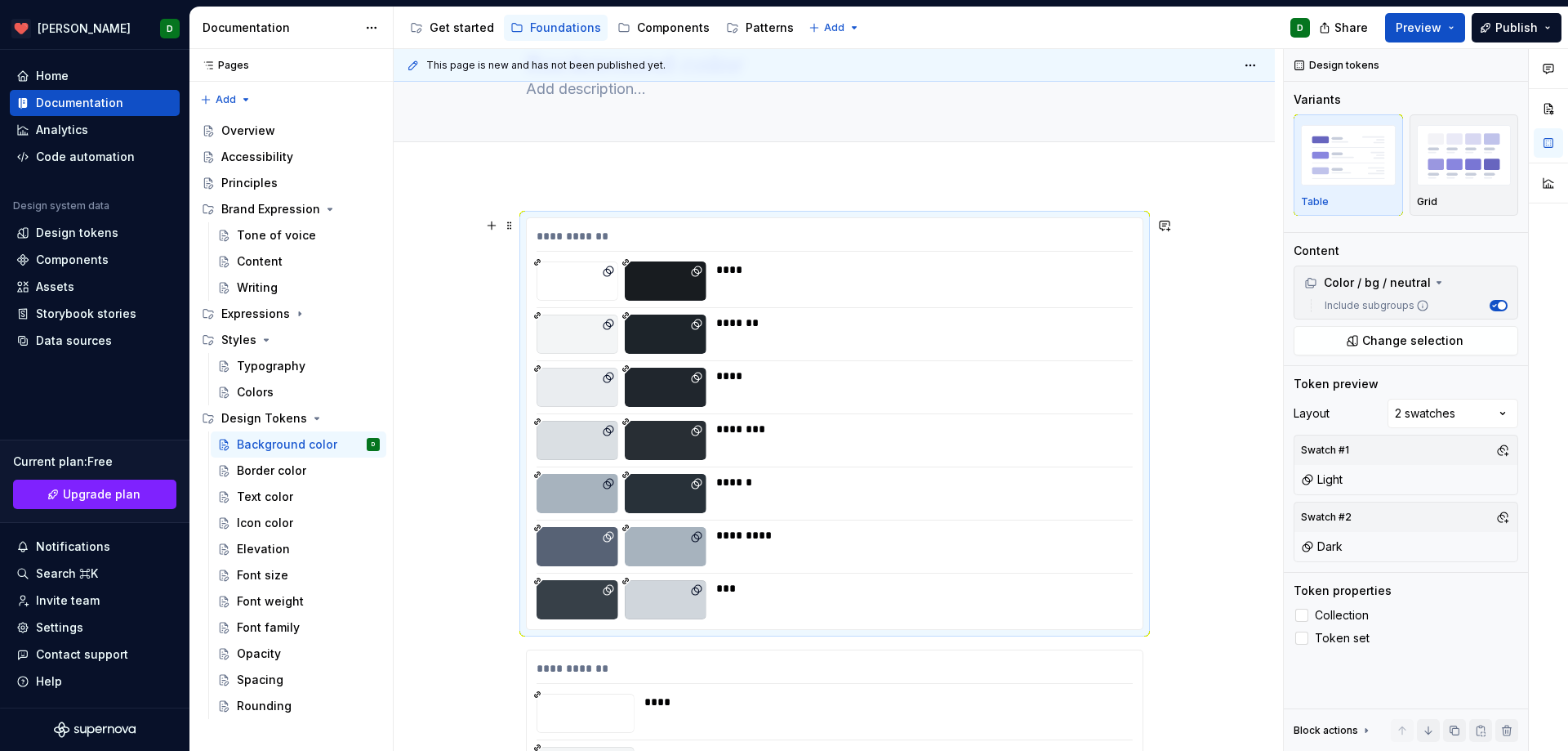 scroll, scrollTop: 0, scrollLeft: 0, axis: both 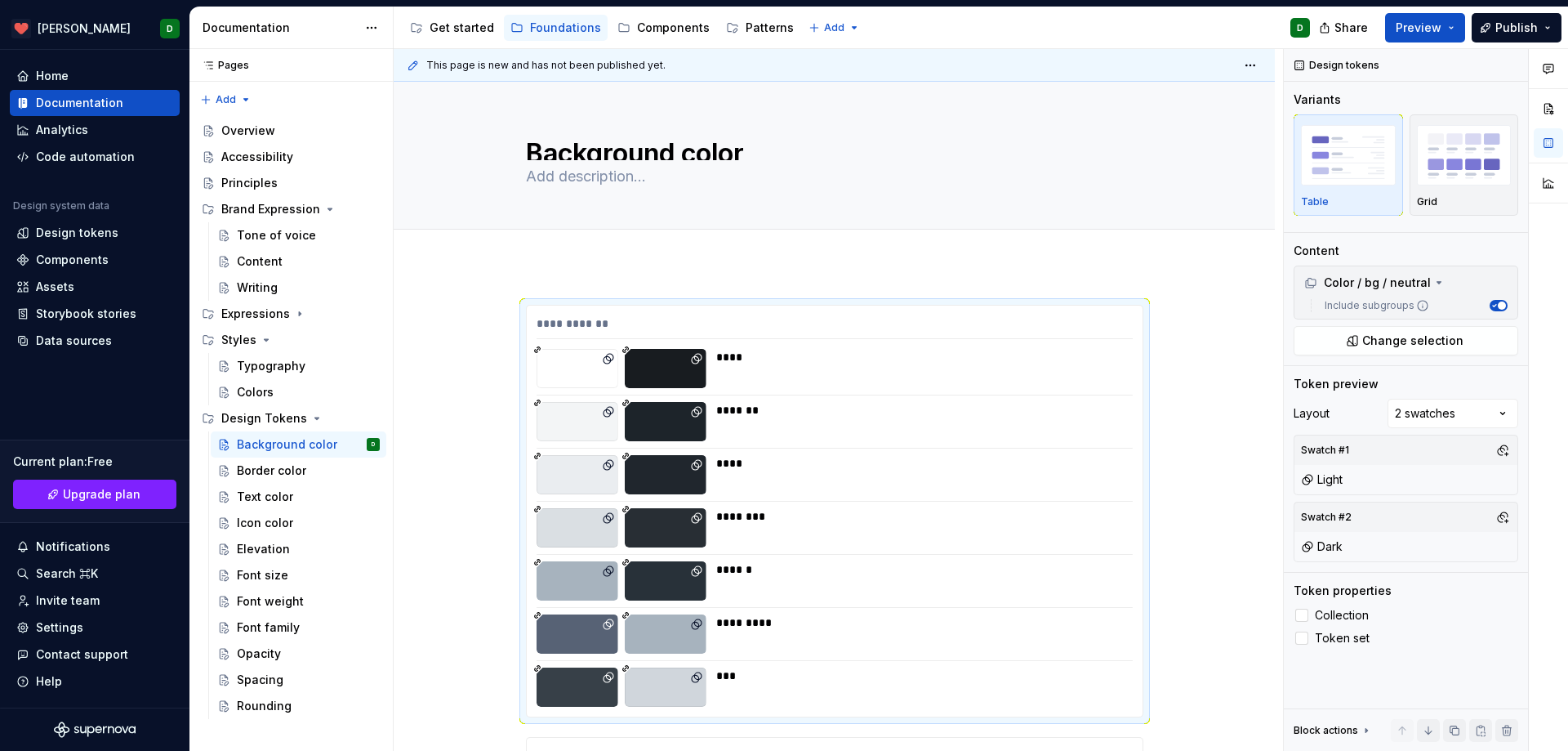 click on "Preview" at bounding box center (1419, 28) 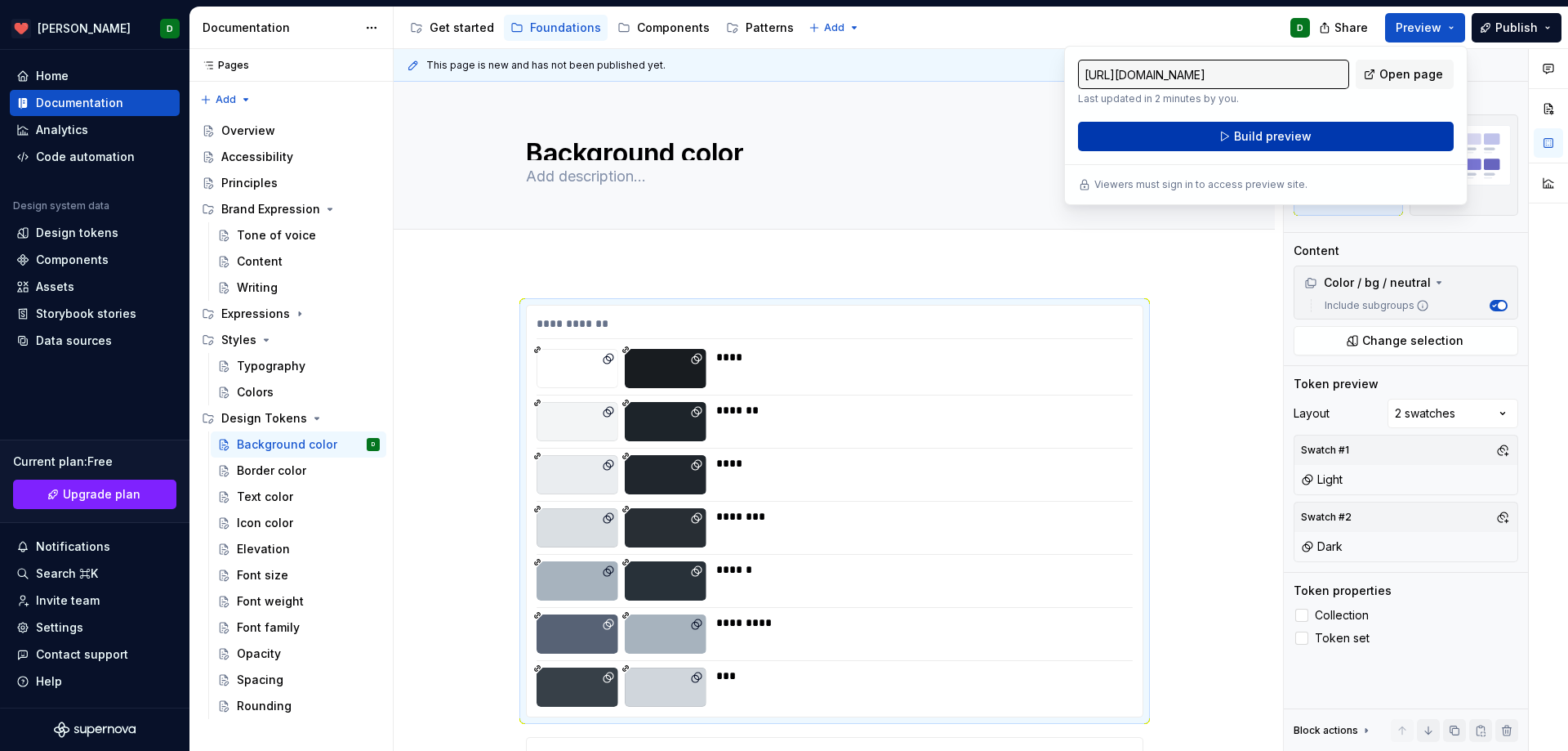 click on "Build preview" at bounding box center (1272, 136) 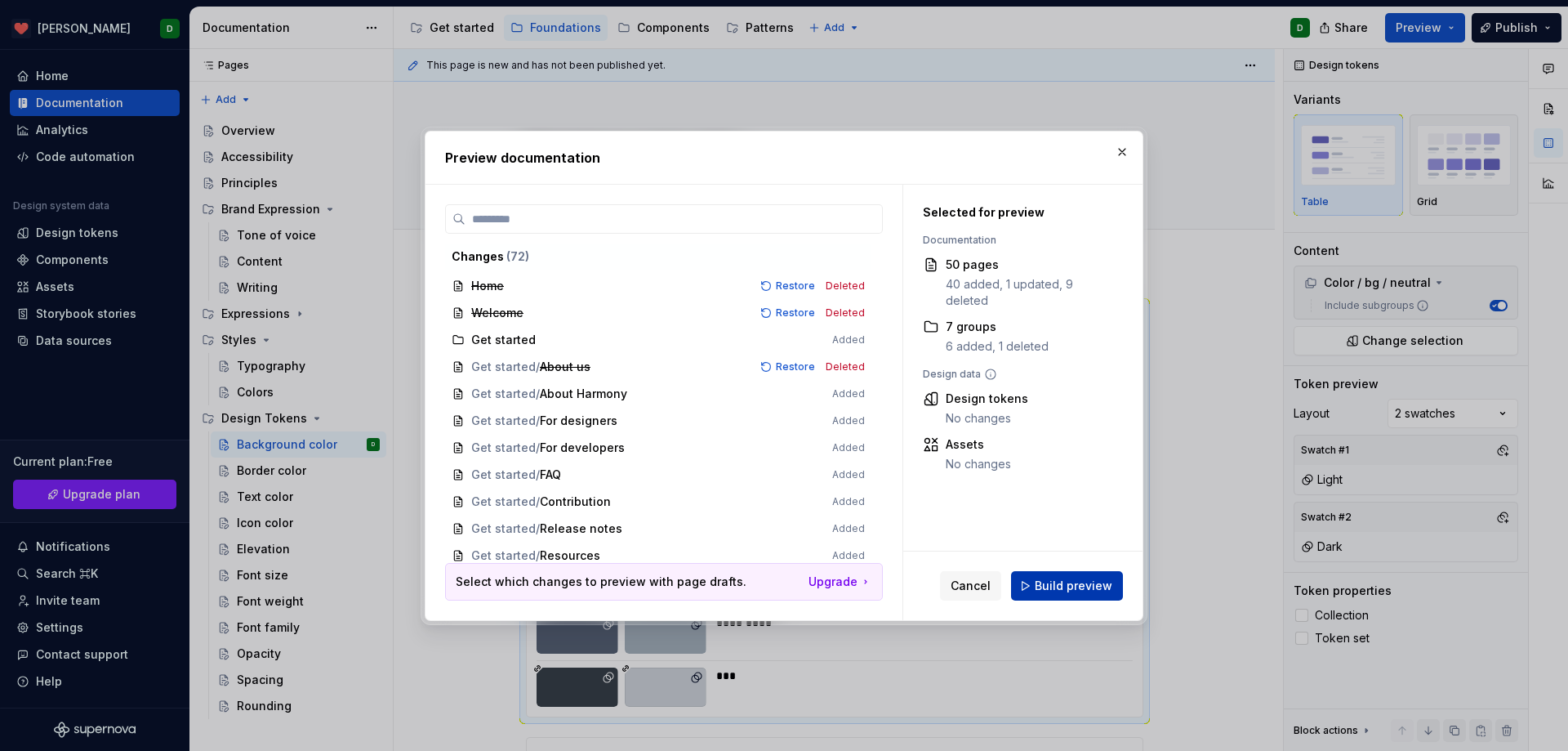 click on "Build preview" at bounding box center [1073, 586] 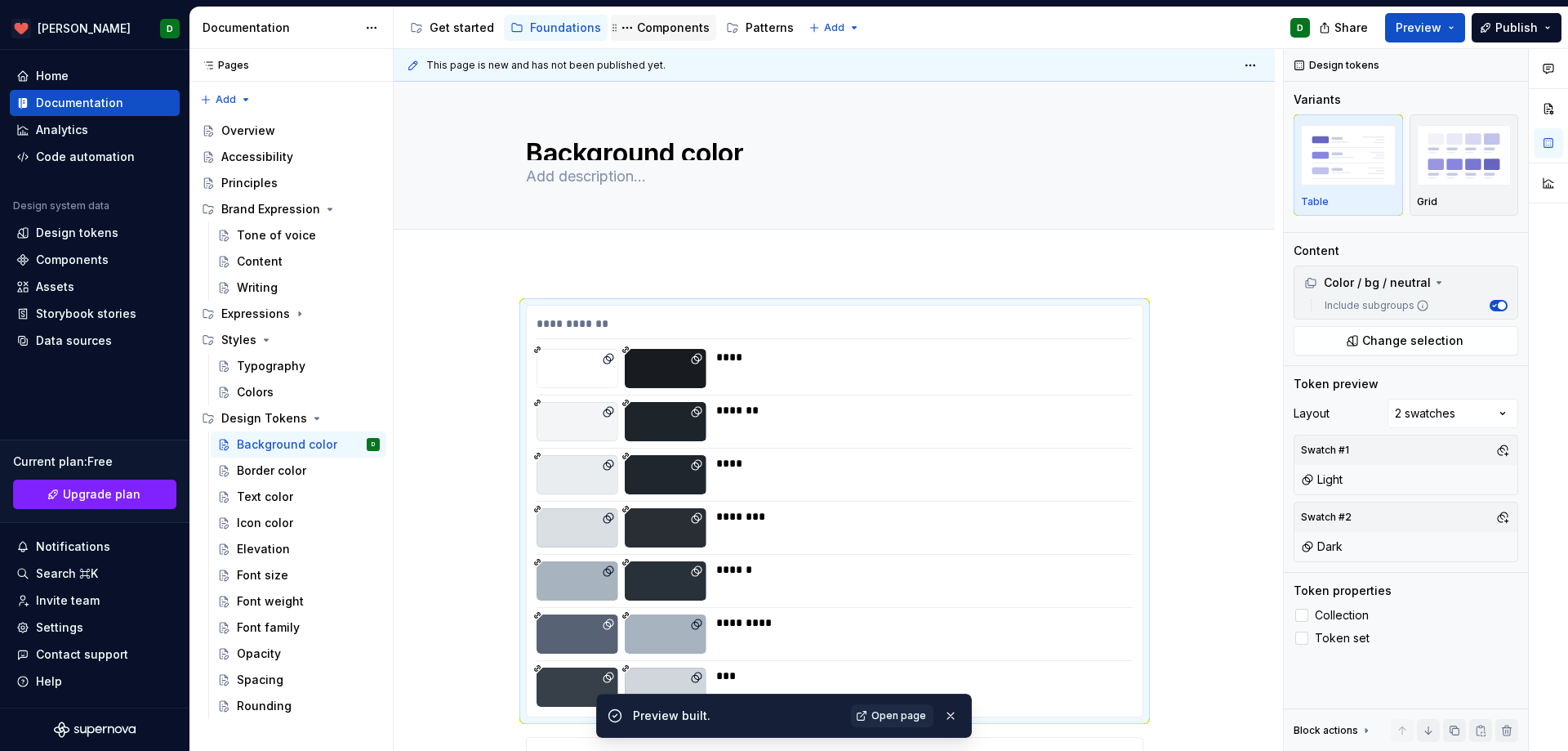 click on "Components" at bounding box center [673, 28] 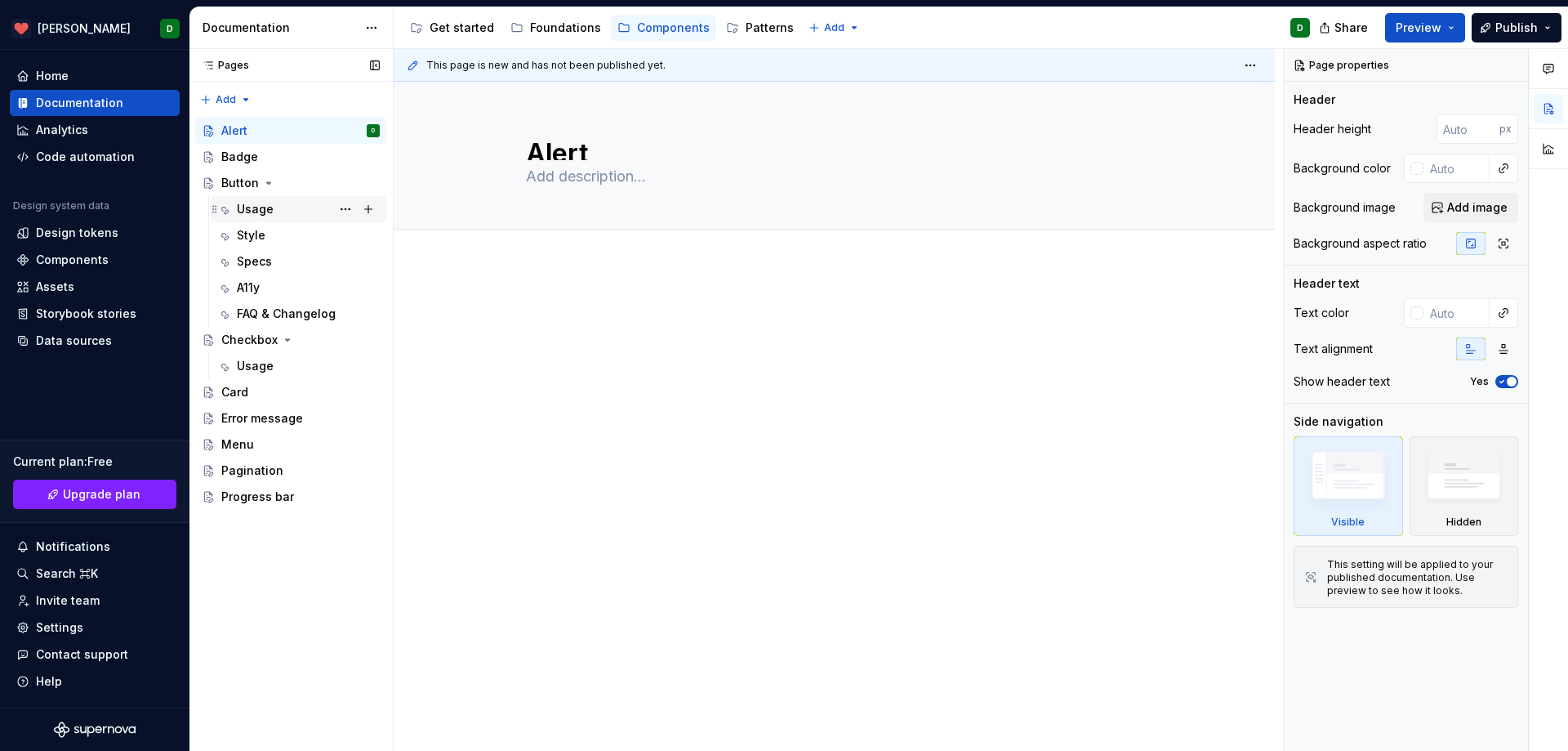 click on "Usage" at bounding box center (308, 209) 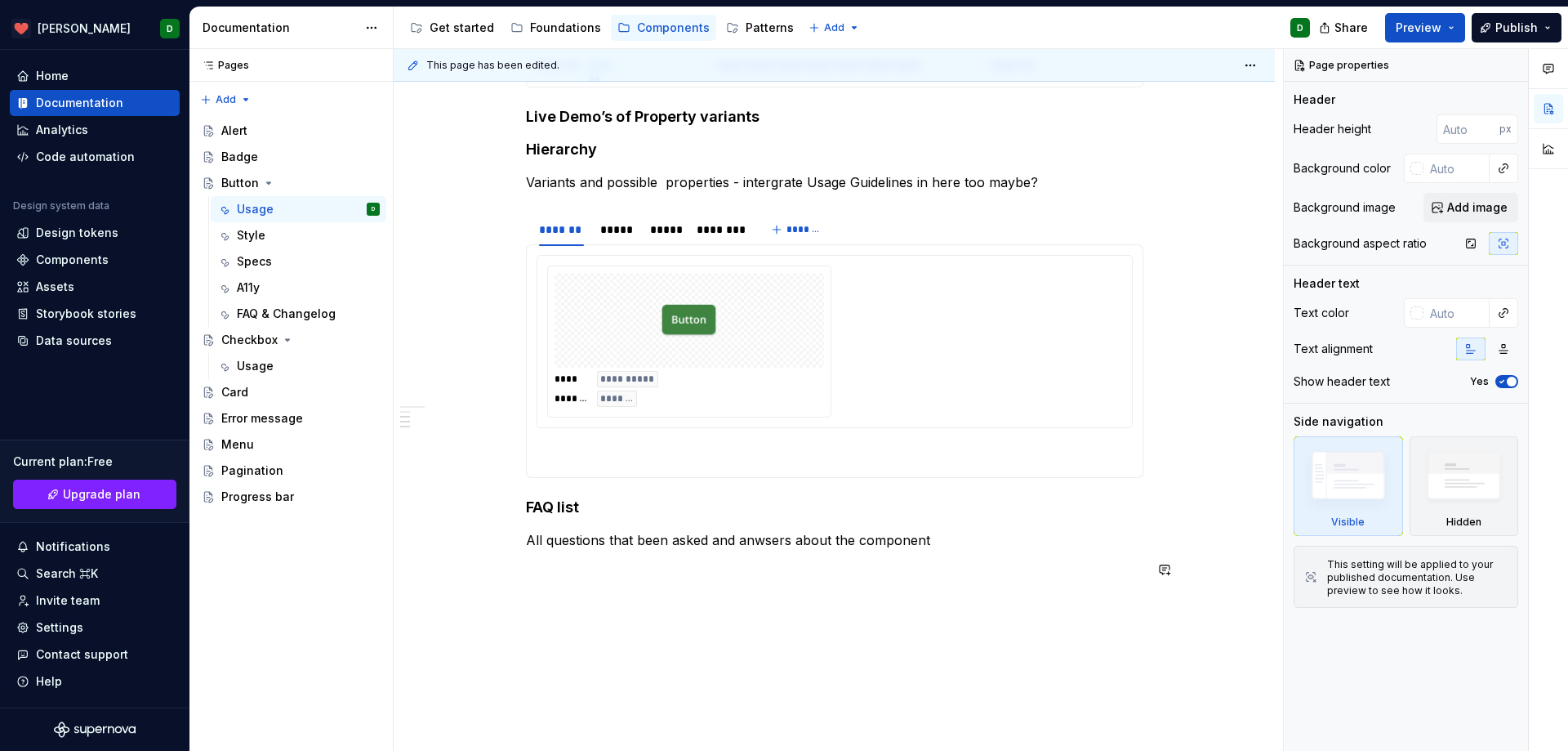 scroll, scrollTop: 1136, scrollLeft: 0, axis: vertical 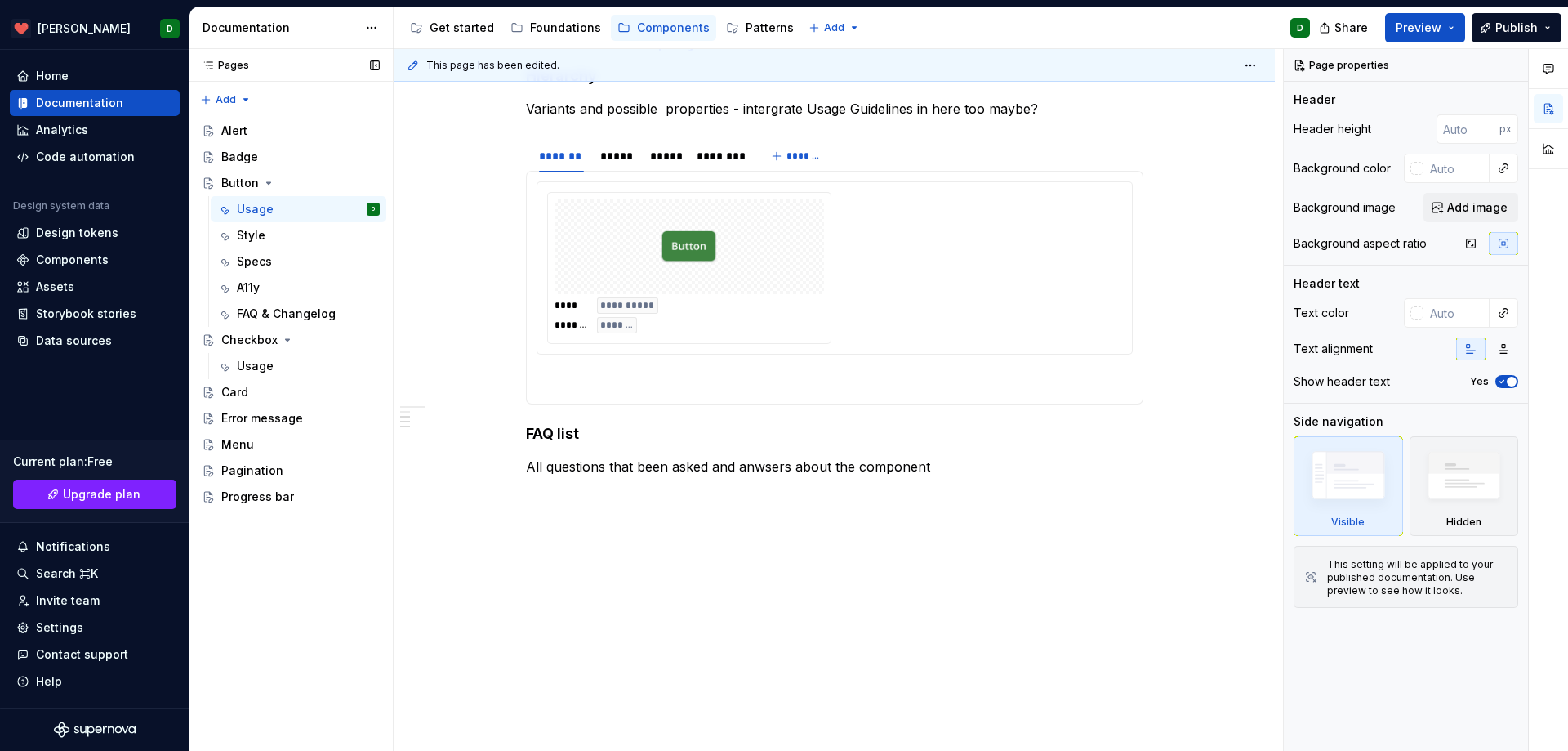click on "Pages Pages Add
Accessibility guide for tree Page tree.
Navigate the tree with the arrow keys. Common tree hotkeys apply. Further keybindings are available:
enter to execute primary action on focused item
f2 to start renaming the focused item
escape to abort renaming an item
control+d to start dragging selected items
Alert Badge Button Usage D Style Specs A11y FAQ & Changelog Checkbox Usage Card Error message Menu Pagination Progress bar Get started  /  About Harmony Get started  /  For designers Get started  /  For developers Get started  /  FAQ Get started  /  Contribution Get started  /  Release notes Get started  /  Resources Get started  /  Contact Get started  /  The team Foundations  /  Overview Foundations  /  Accessibility Foundations  /  Principles Foundations / Brand Expression  /  Tone of voice Foundations / Brand Expression  /  Content Foundations / Brand Expression  /  Writing  /  Iconography" at bounding box center (291, 400) 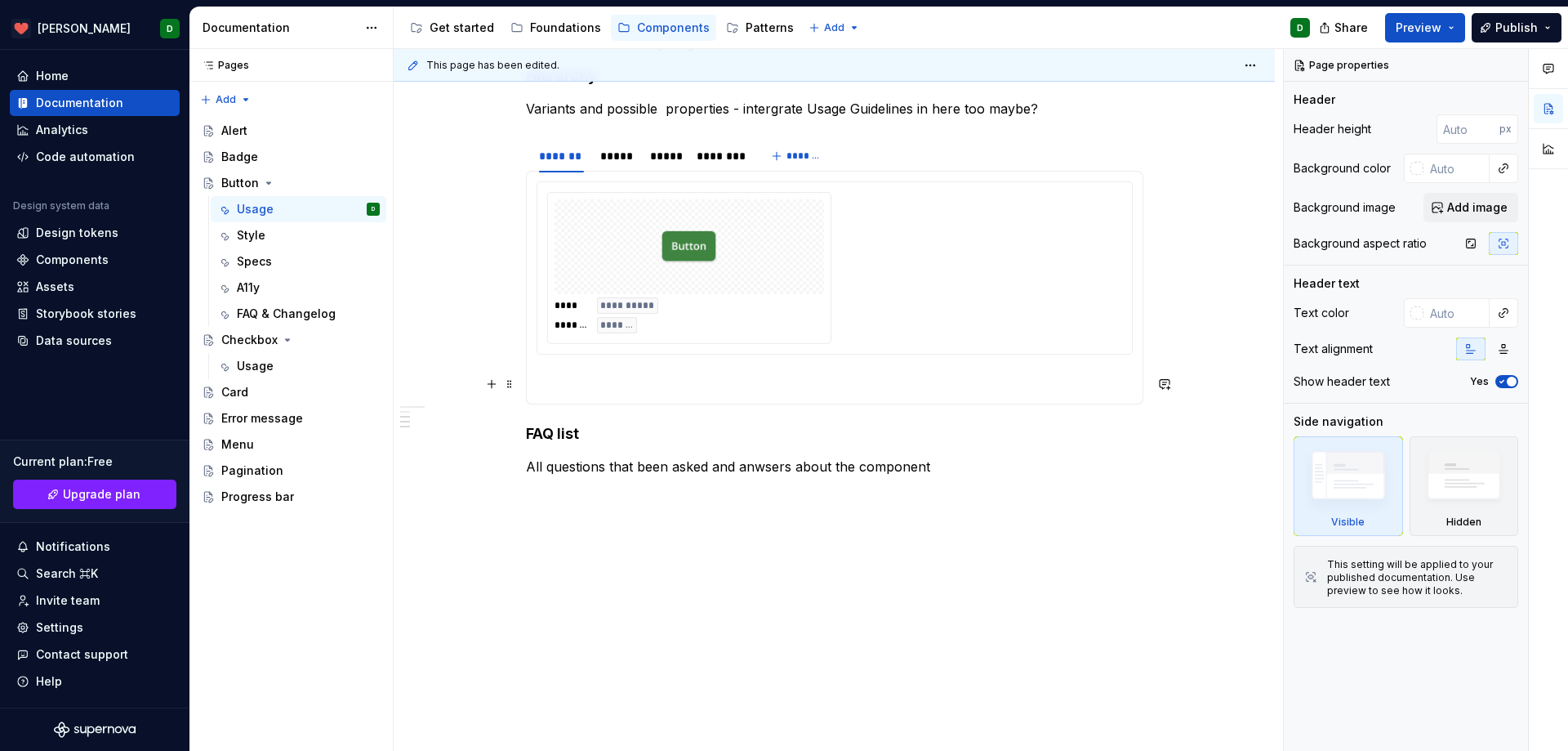 scroll, scrollTop: 972, scrollLeft: 0, axis: vertical 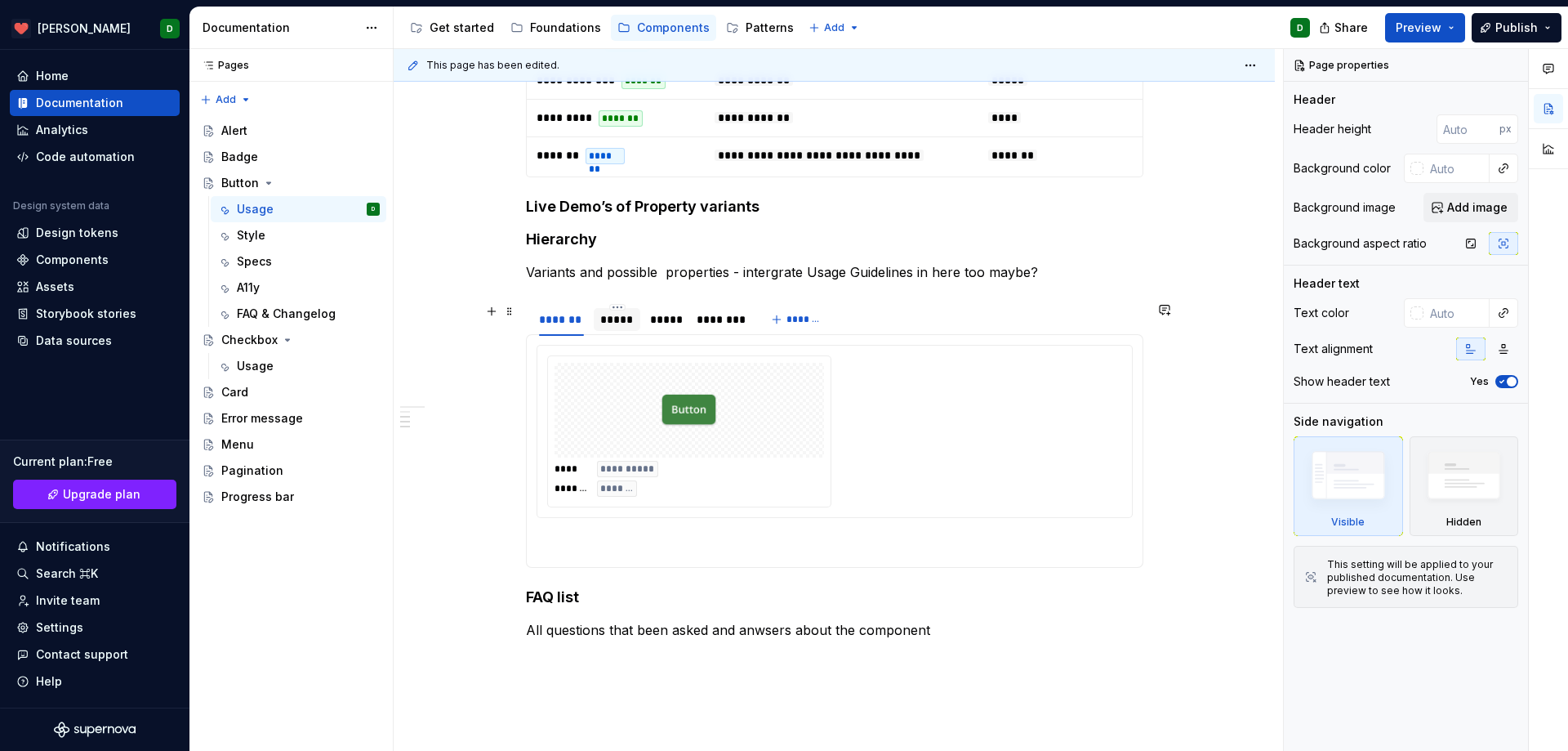 click on "*****" at bounding box center [617, 320] 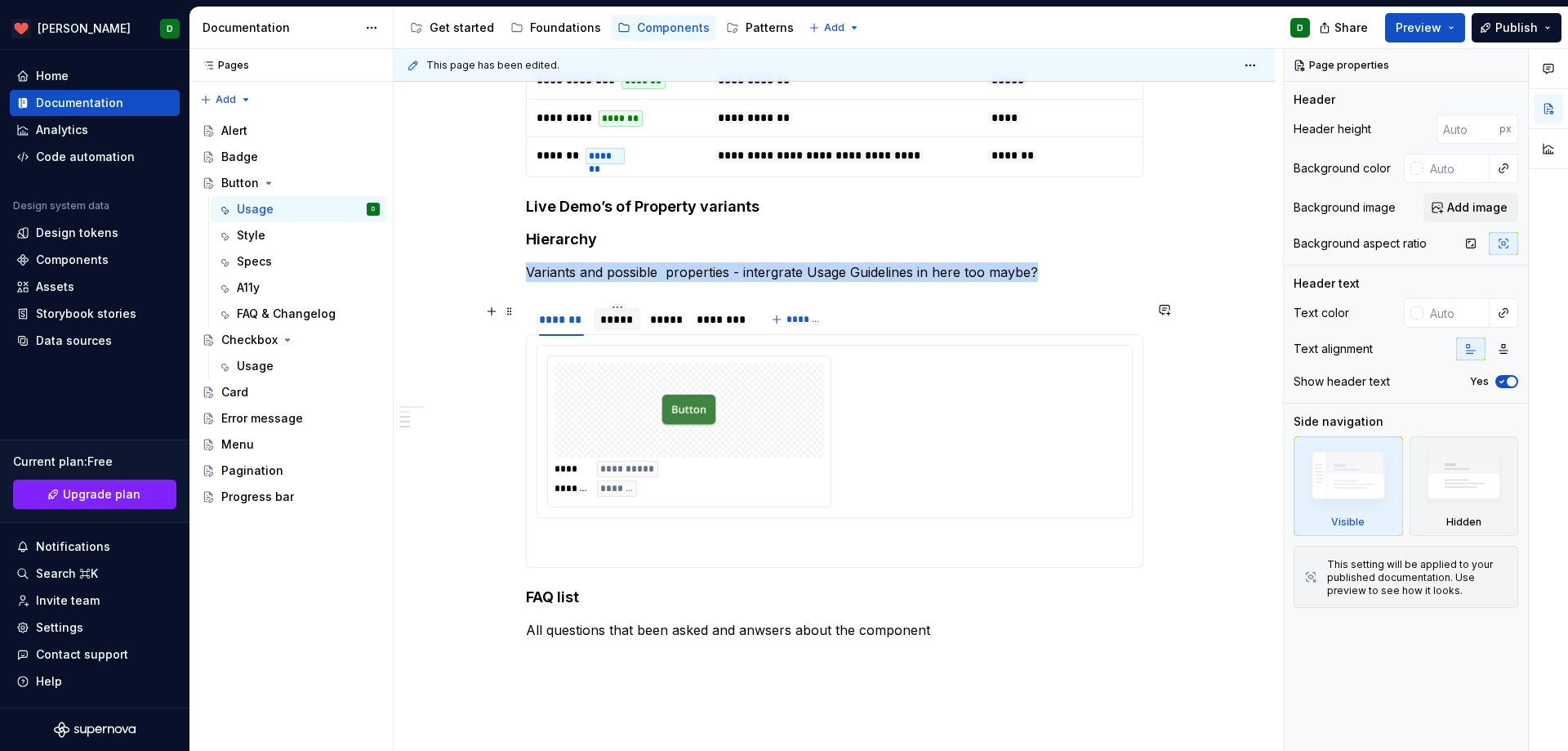 scroll, scrollTop: 943, scrollLeft: 0, axis: vertical 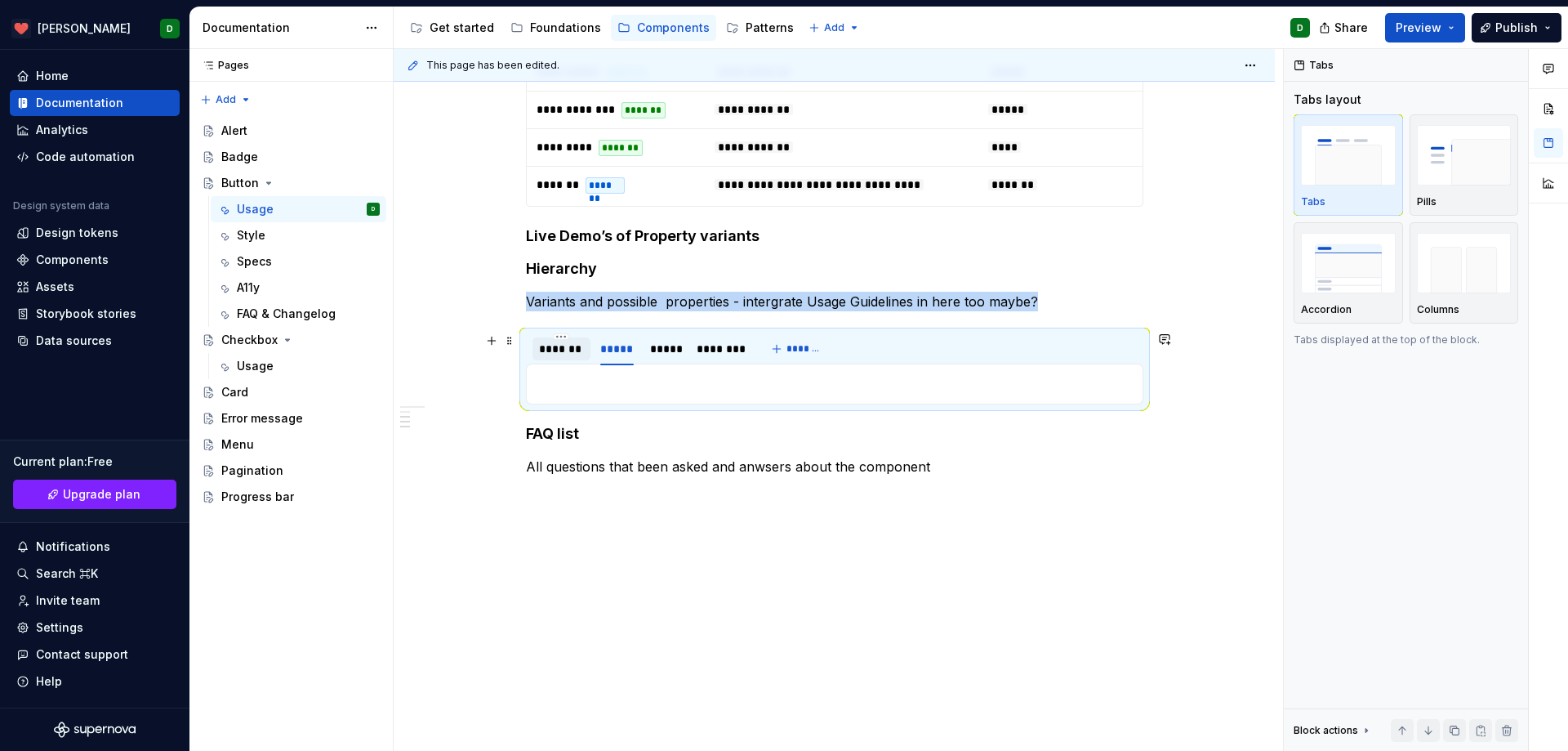 click on "*******" at bounding box center (561, 349) 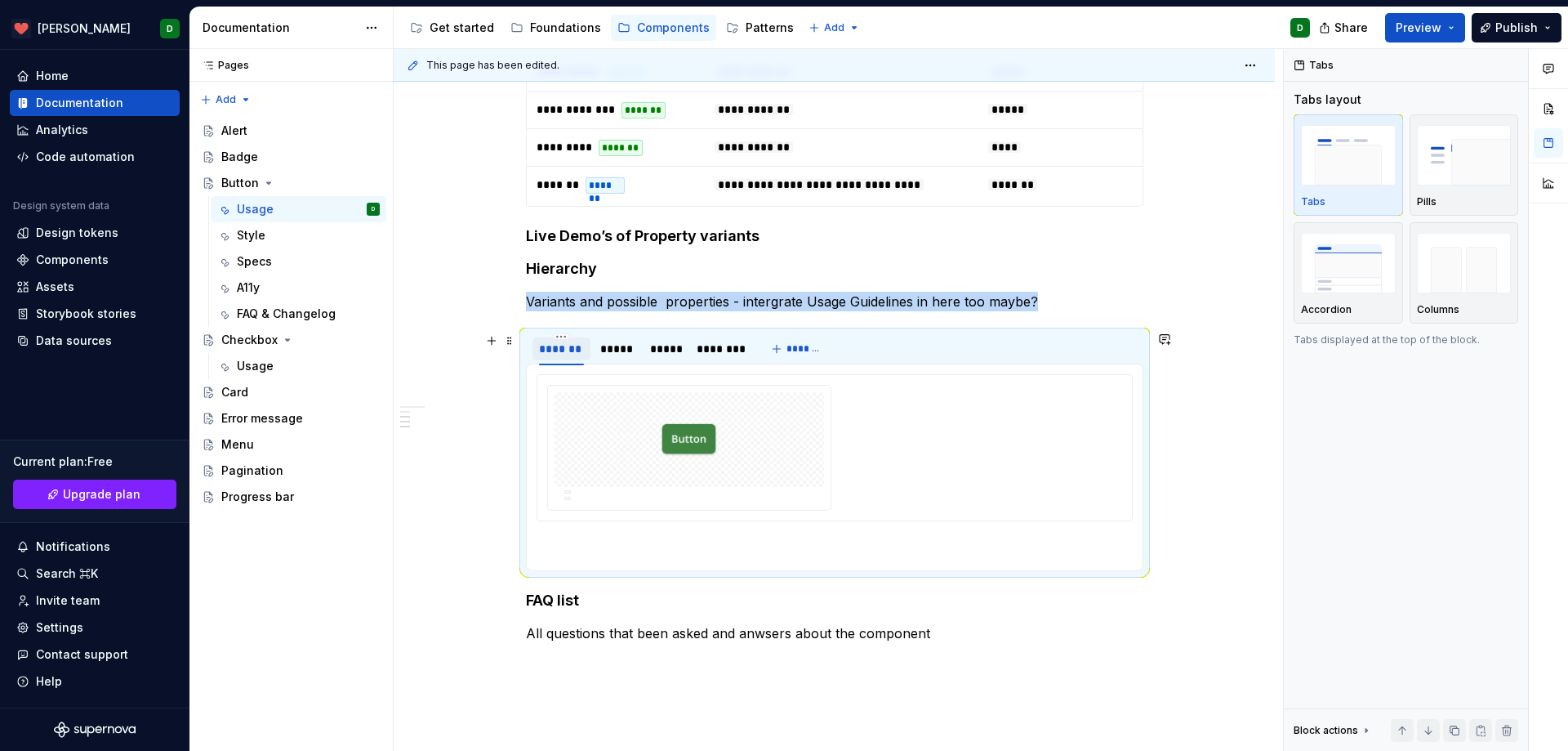 scroll, scrollTop: 972, scrollLeft: 0, axis: vertical 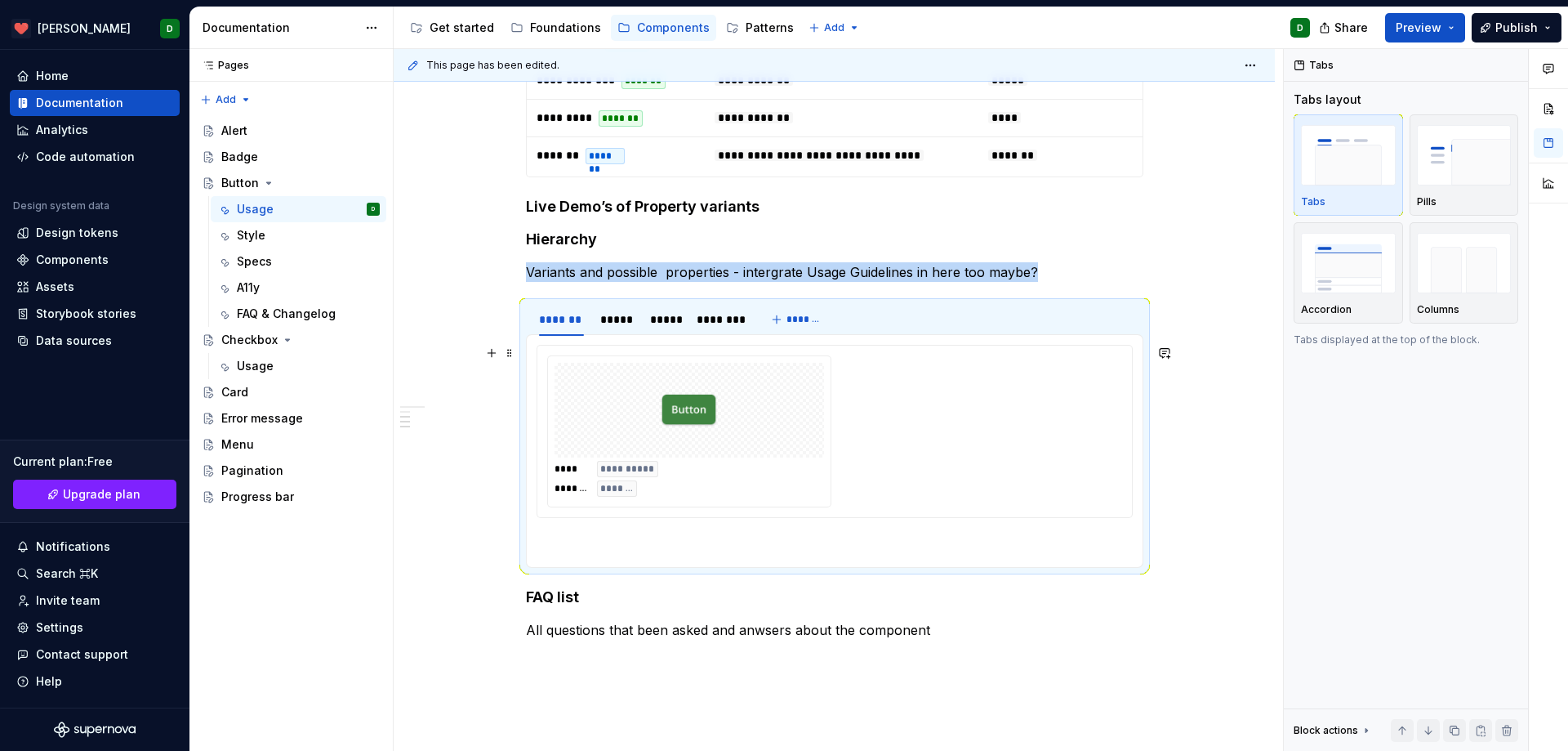click at bounding box center [689, 410] 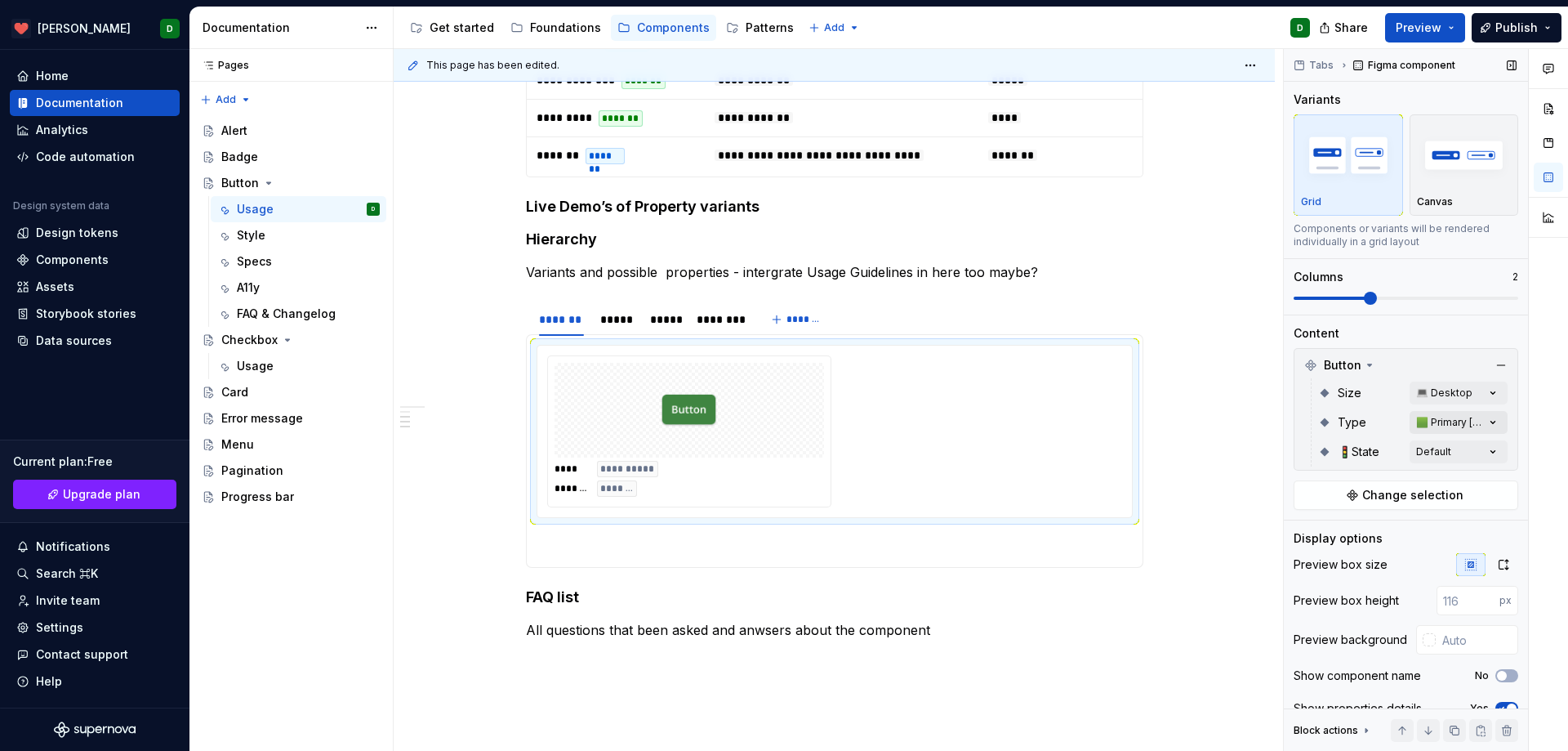 click on "Comments Open comments No comments yet Select ‘Comment’ from the block context menu to add one. Tabs Figma component Variants Grid Canvas Components or variants will be rendered individually in a grid layout Columns 2 Content Button Size 💻 Desktop Type 🟩 Primary [default] 🚦State Default Change selection Display options Preview box size Preview box height px Preview background Show component name No Show properties details Yes Show variant description Yes Block actions Move up Move down Duplicate Copy (⌘C) Cut (⌘X) Delete" at bounding box center [1426, 400] 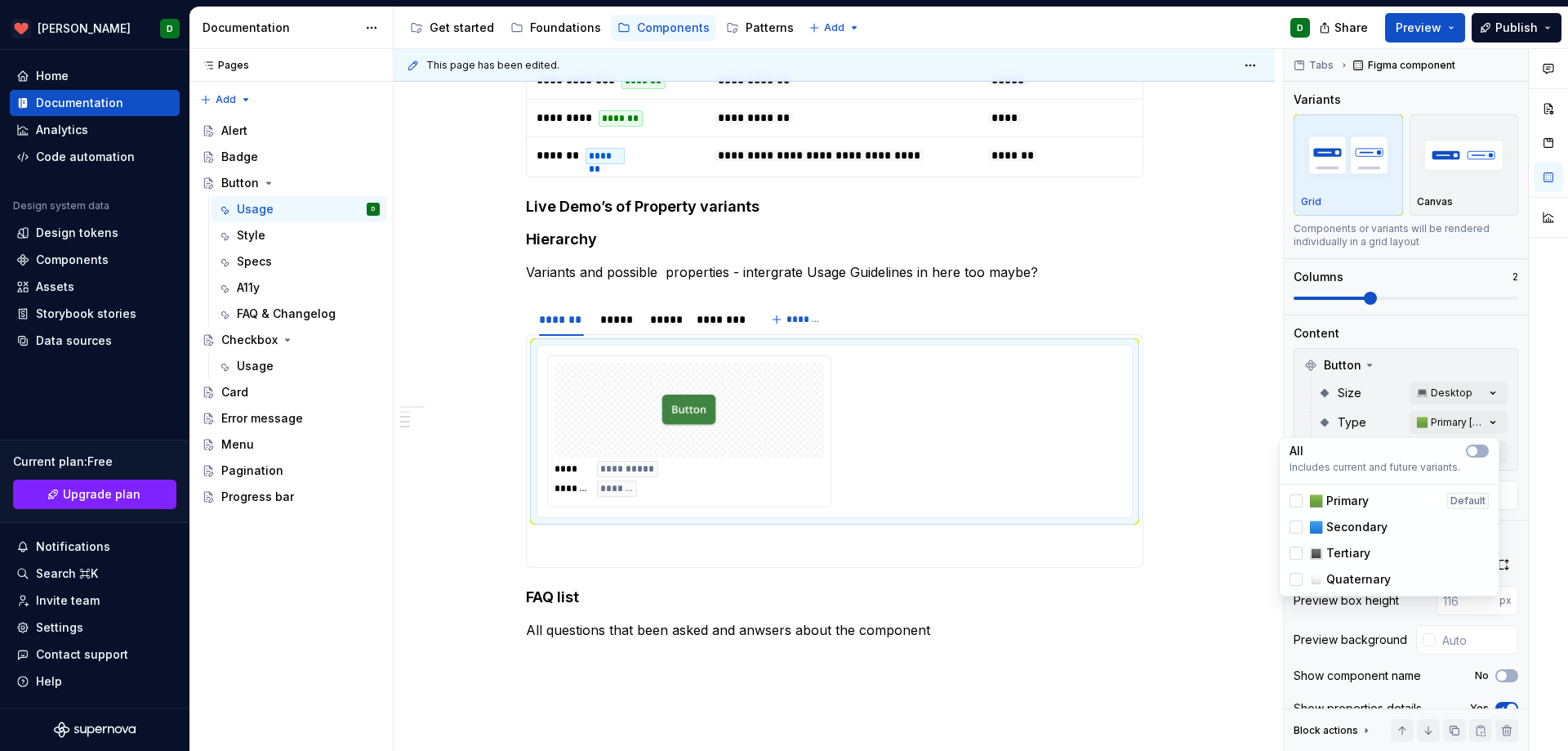 click on "Comments Open comments No comments yet Select ‘Comment’ from the block context menu to add one. Tabs Figma component Variants Grid Canvas Components or variants will be rendered individually in a grid layout Columns 2 Content Button Size 💻 Desktop Type 🟩 Primary [default] 🚦State Default Change selection Display options Preview box size Preview box height px Preview background Show component name No Show properties details Yes Show variant description Yes Block actions Move up Move down Duplicate Copy (⌘C) Cut (⌘X) Delete" at bounding box center [1426, 400] 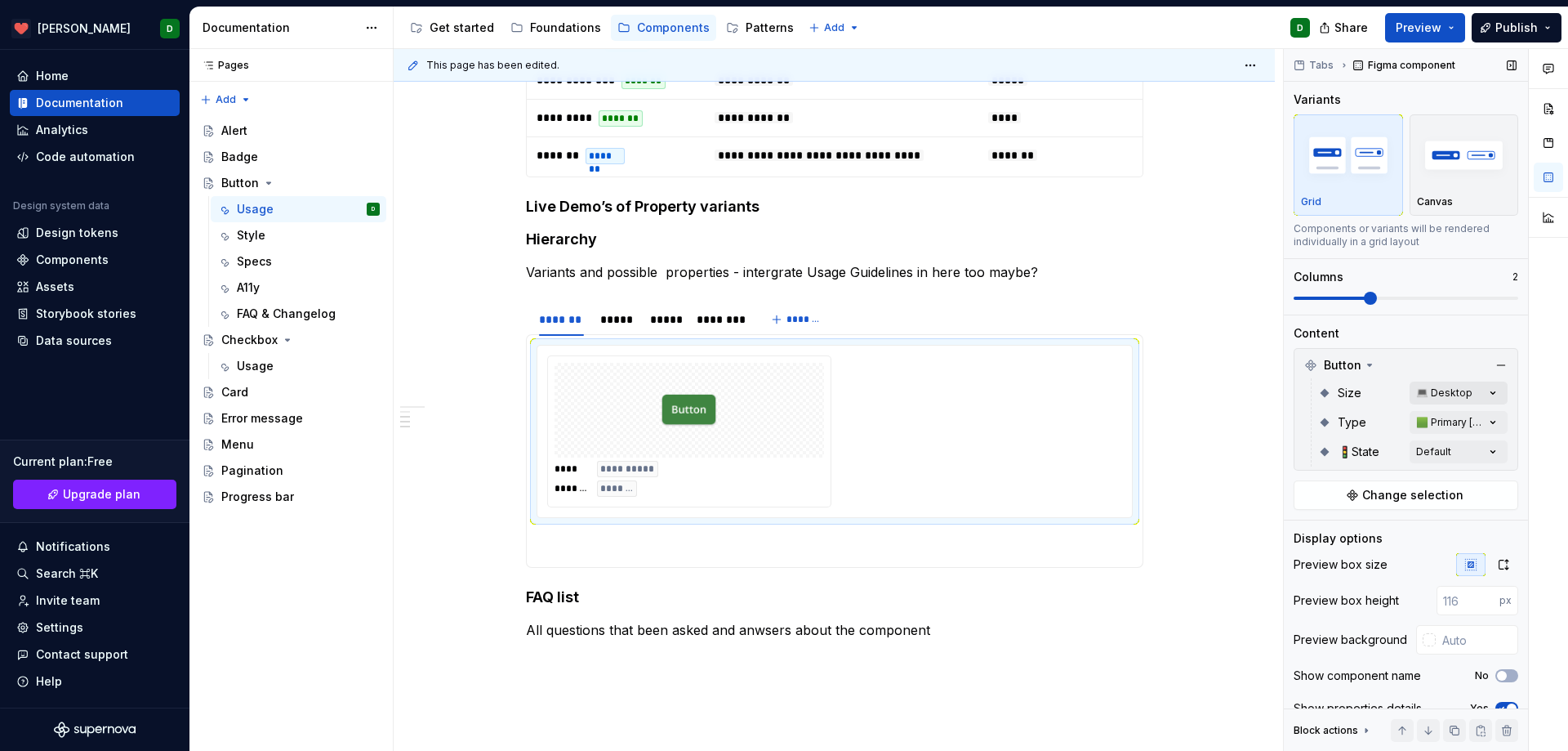 click on "Comments Open comments No comments yet Select ‘Comment’ from the block context menu to add one. Tabs Figma component Variants Grid Canvas Components or variants will be rendered individually in a grid layout Columns 2 Content Button Size 💻 Desktop Type 🟩 Primary [default] 🚦State Default Change selection Display options Preview box size Preview box height px Preview background Show component name No Show properties details Yes Show variant description Yes Block actions Move up Move down Duplicate Copy (⌘C) Cut (⌘X) Delete" at bounding box center [1426, 400] 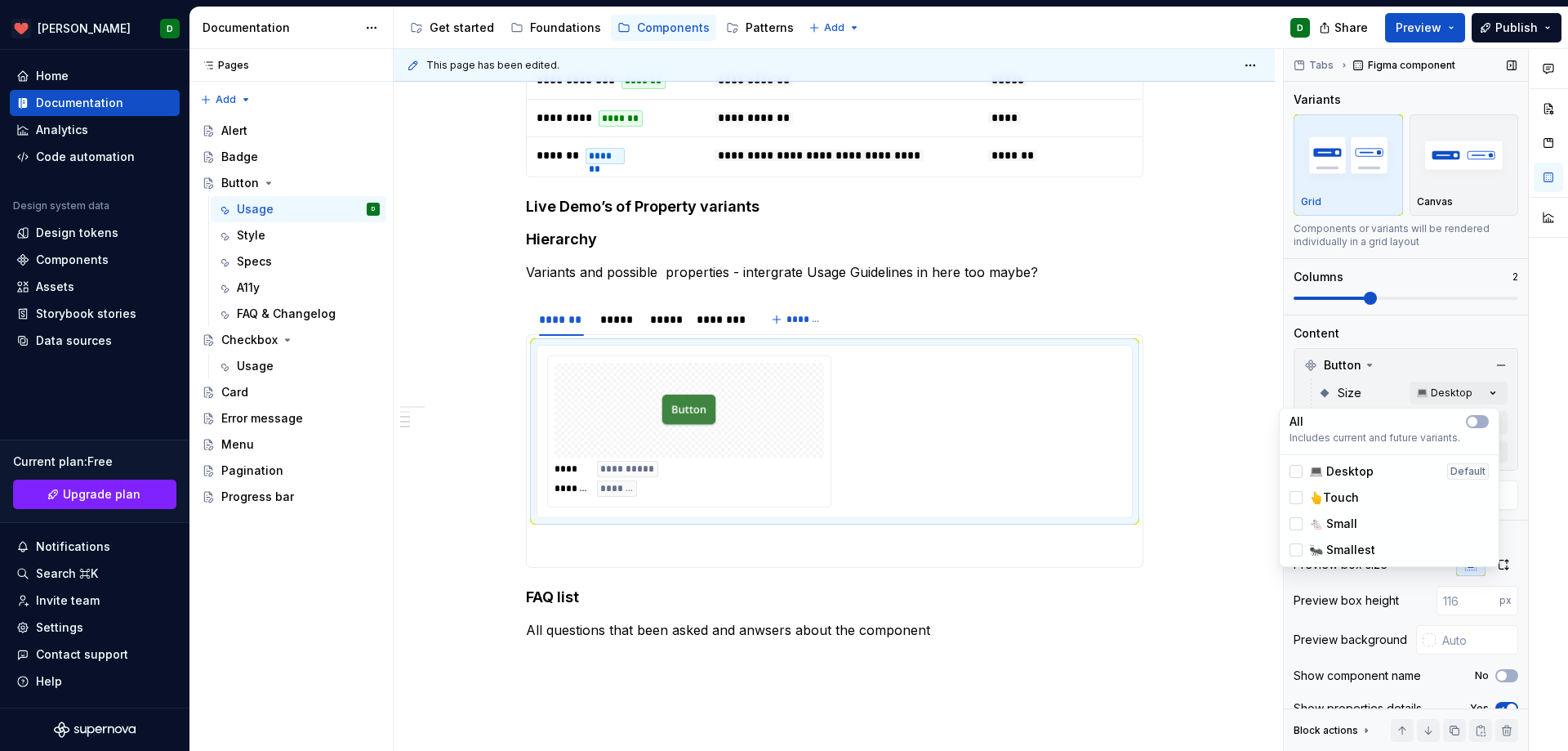 click on "Comments Open comments No comments yet Select ‘Comment’ from the block context menu to add one. Tabs Figma component Variants Grid Canvas Components or variants will be rendered individually in a grid layout Columns 2 Content Button Size 💻 Desktop Type 🟩 Primary [default] 🚦State Default Change selection Display options Preview box size Preview box height px Preview background Show component name No Show properties details Yes Show variant description Yes Block actions Move up Move down Duplicate Copy (⌘C) Cut (⌘X) Delete" at bounding box center [1426, 400] 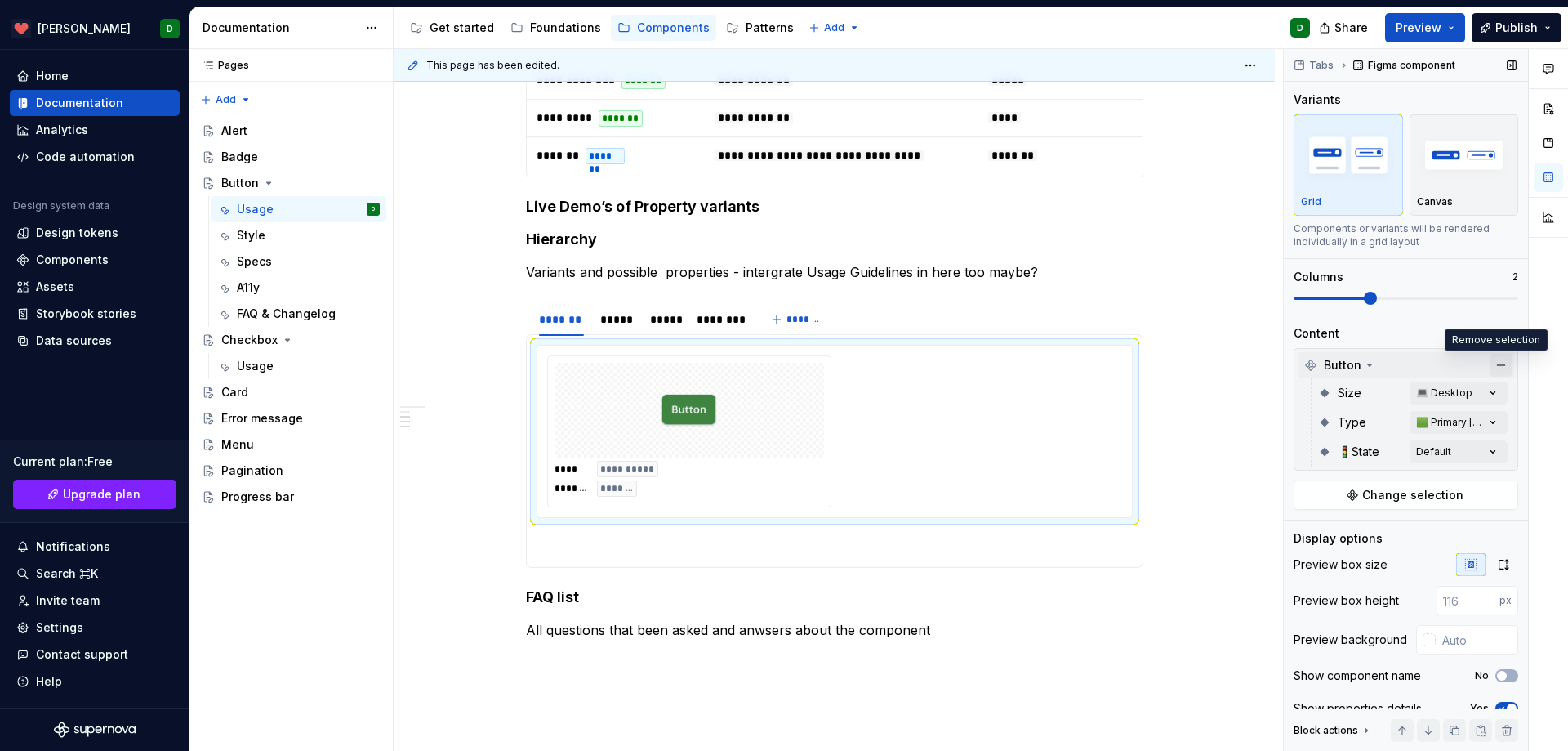 scroll, scrollTop: 54, scrollLeft: 0, axis: vertical 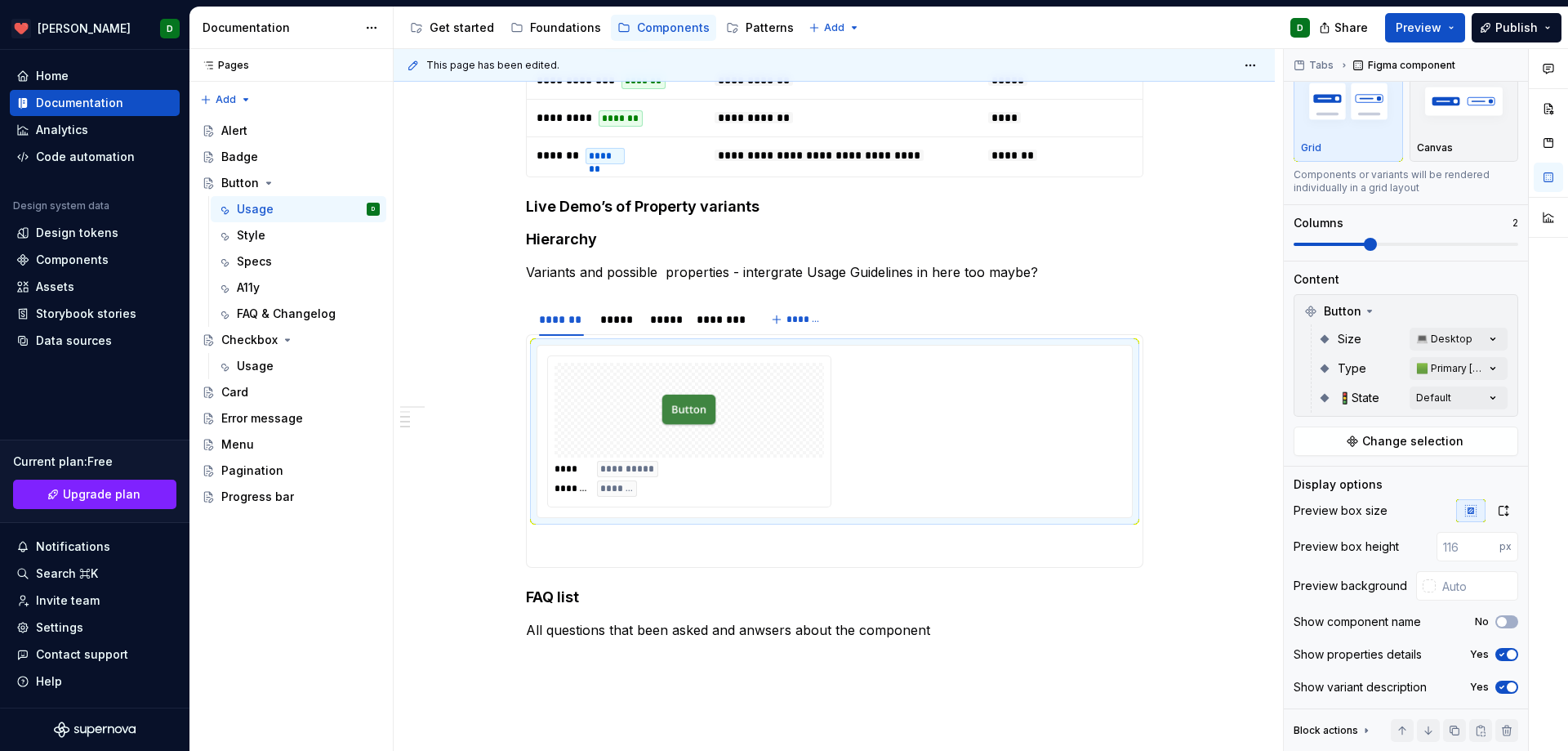 click on "Comments Open comments No comments yet Select ‘Comment’ from the block context menu to add one. Tabs Figma component Variants Grid Canvas Components or variants will be rendered individually in a grid layout Columns 2 Content Button Size 💻 Desktop Type 🟩 Primary [default] 🚦State Default Change selection Display options Preview box size Preview box height px Preview background Show component name No Show properties details Yes Show variant description Yes Block actions Move up Move down Duplicate Copy (⌘C) Cut (⌘X) Delete" at bounding box center [1426, 400] 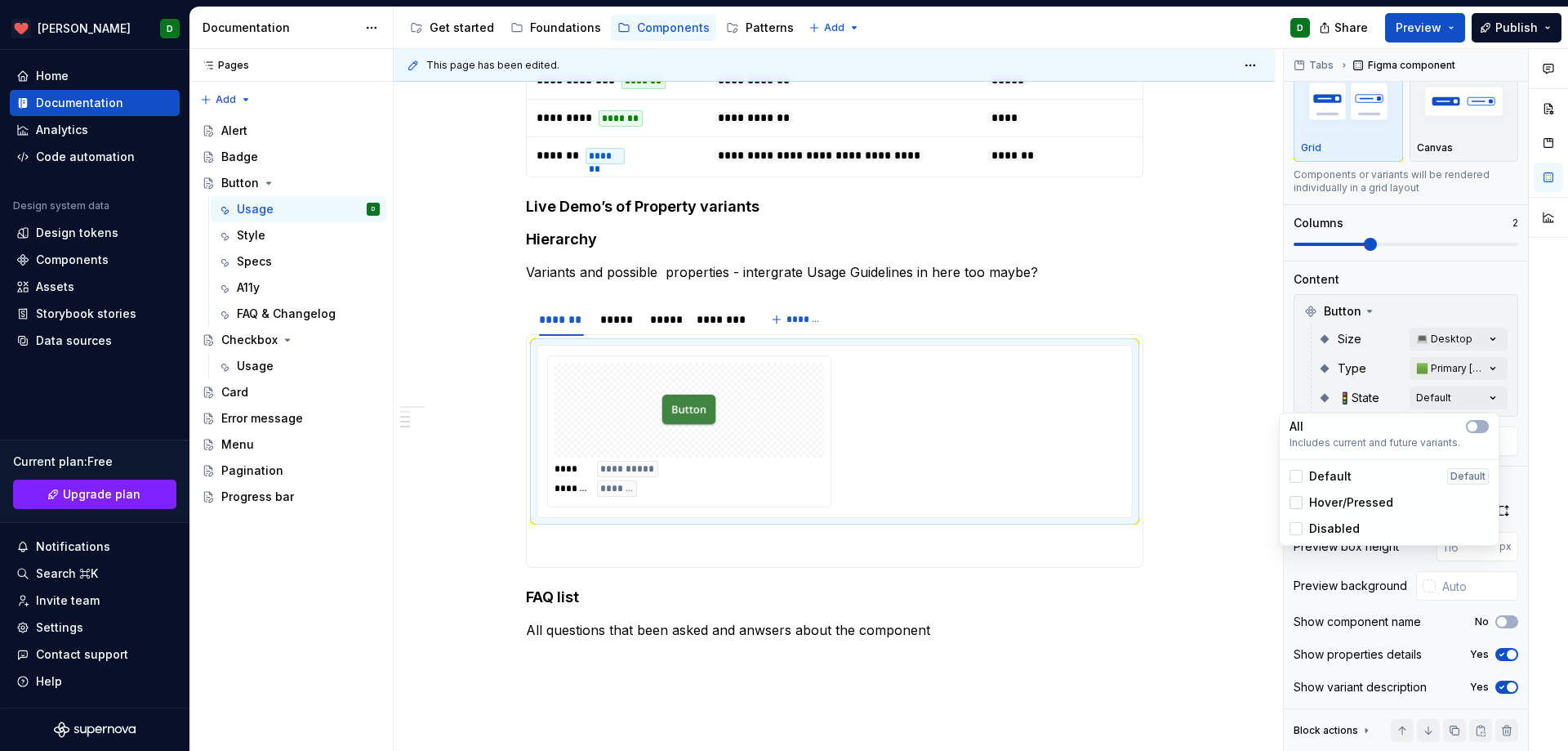 click at bounding box center [1296, 503] 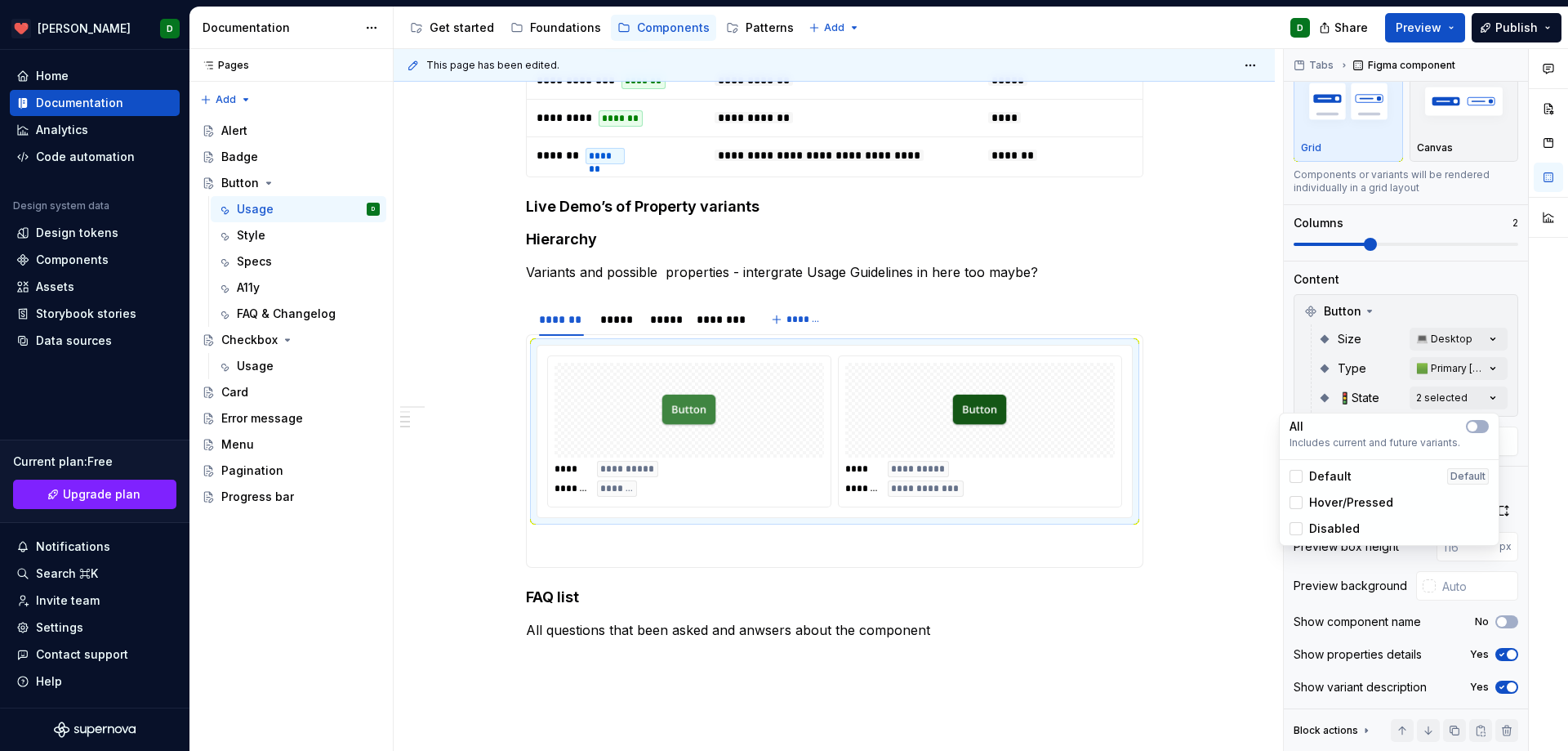 click on "[PERSON_NAME] D Home Documentation Analytics Code automation Design system data Design tokens Components Assets Storybook stories Data sources Current plan :  Free Upgrade plan Notifications Search ⌘K Invite team Settings Contact support Help Documentation
Accessibility guide for tree Page tree.
Navigate the tree with the arrow keys. Common tree hotkeys apply. Further keybindings are available:
enter to execute primary action on focused item
f2 to start renaming the focused item
escape to abort renaming an item
control+d to start dragging selected items
Get started Foundations Components Patterns Add D Share Preview Publish Pages Pages Add
Accessibility guide for tree Page tree.
Navigate the tree with the arrow keys. Common tree hotkeys apply. Further keybindings are available:
enter to execute primary action on focused item
f2 to start renaming the focused item
Alert Badge" at bounding box center (784, 375) 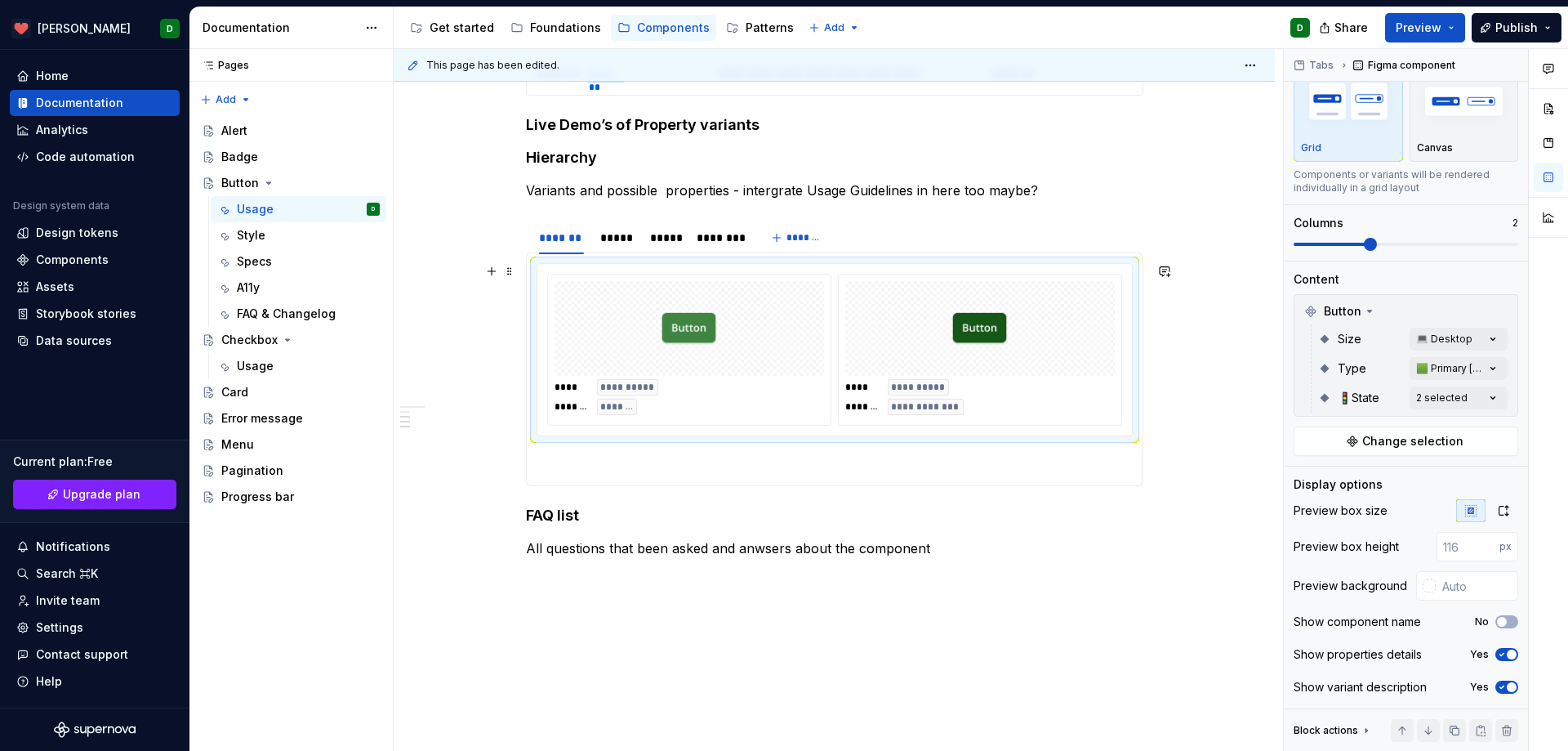 scroll, scrollTop: 972, scrollLeft: 0, axis: vertical 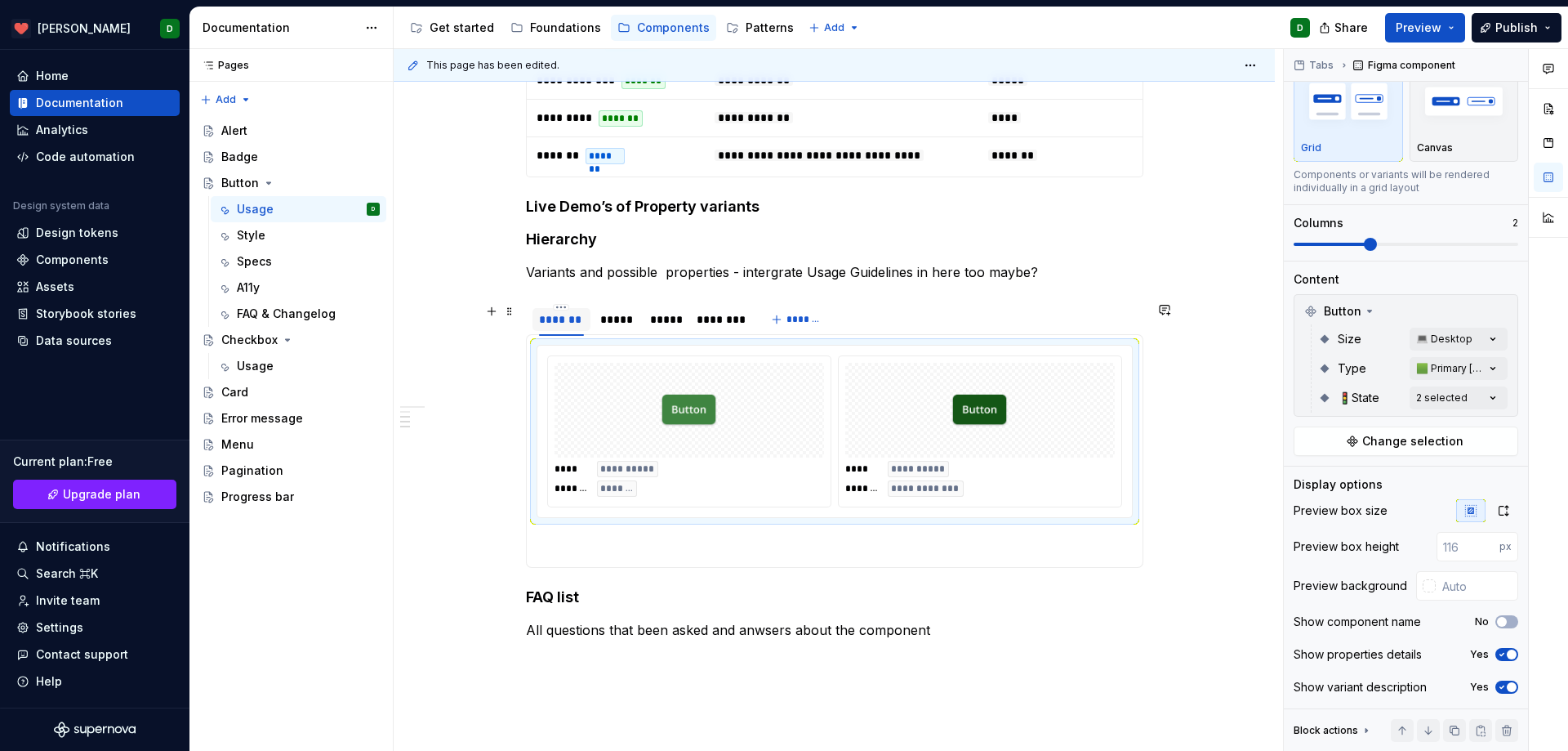 click on "*******" at bounding box center (561, 320) 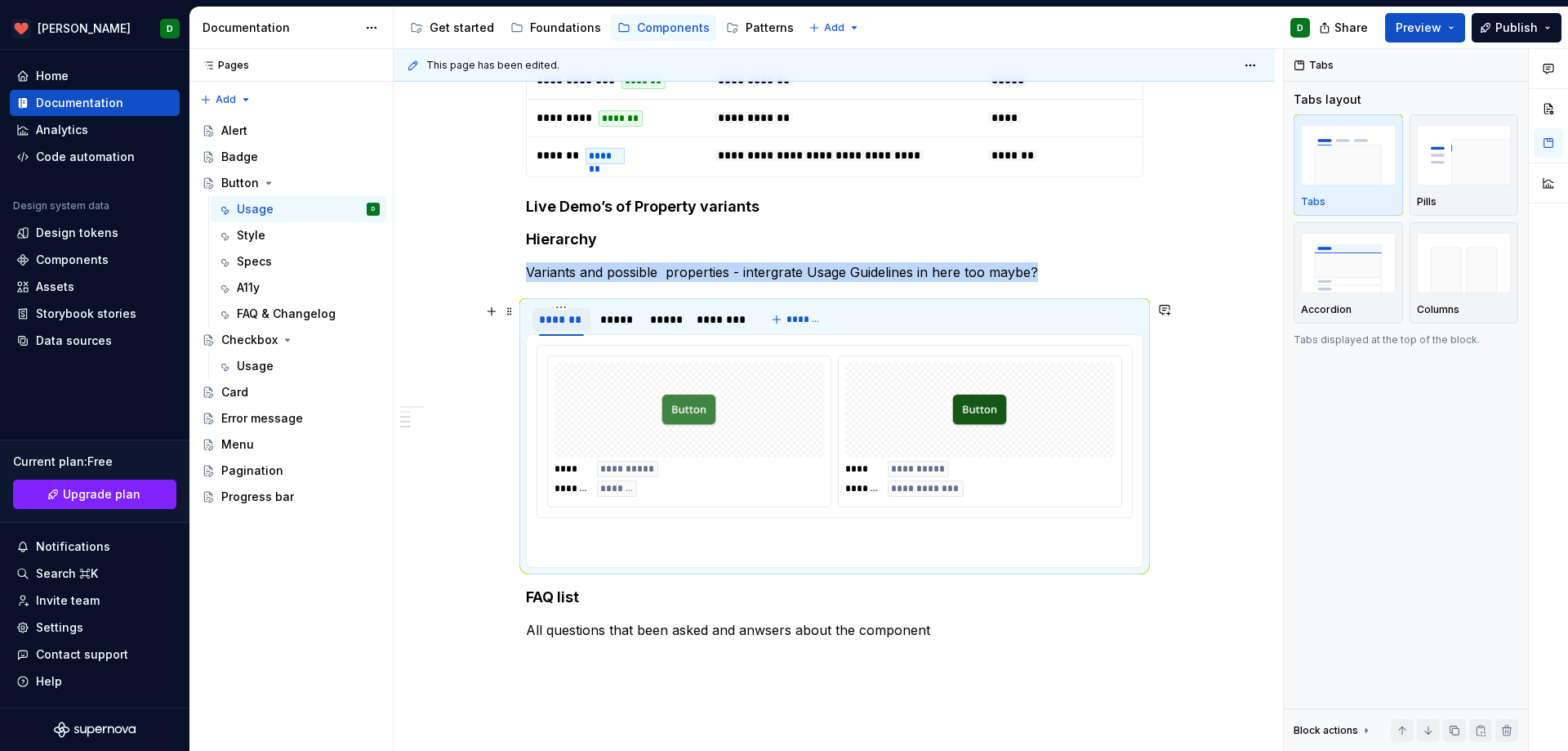 scroll, scrollTop: 0, scrollLeft: 0, axis: both 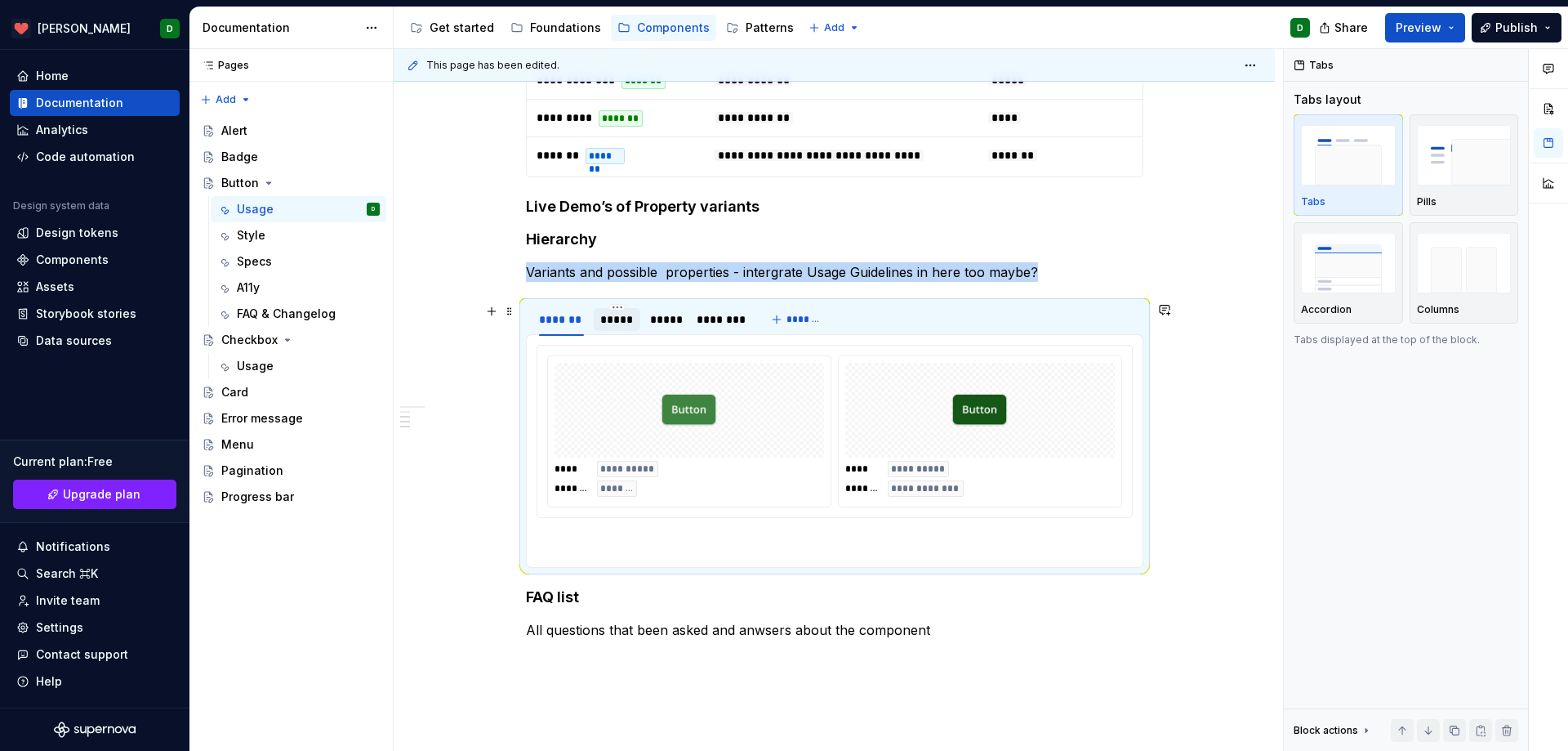 click on "*****" at bounding box center [617, 320] 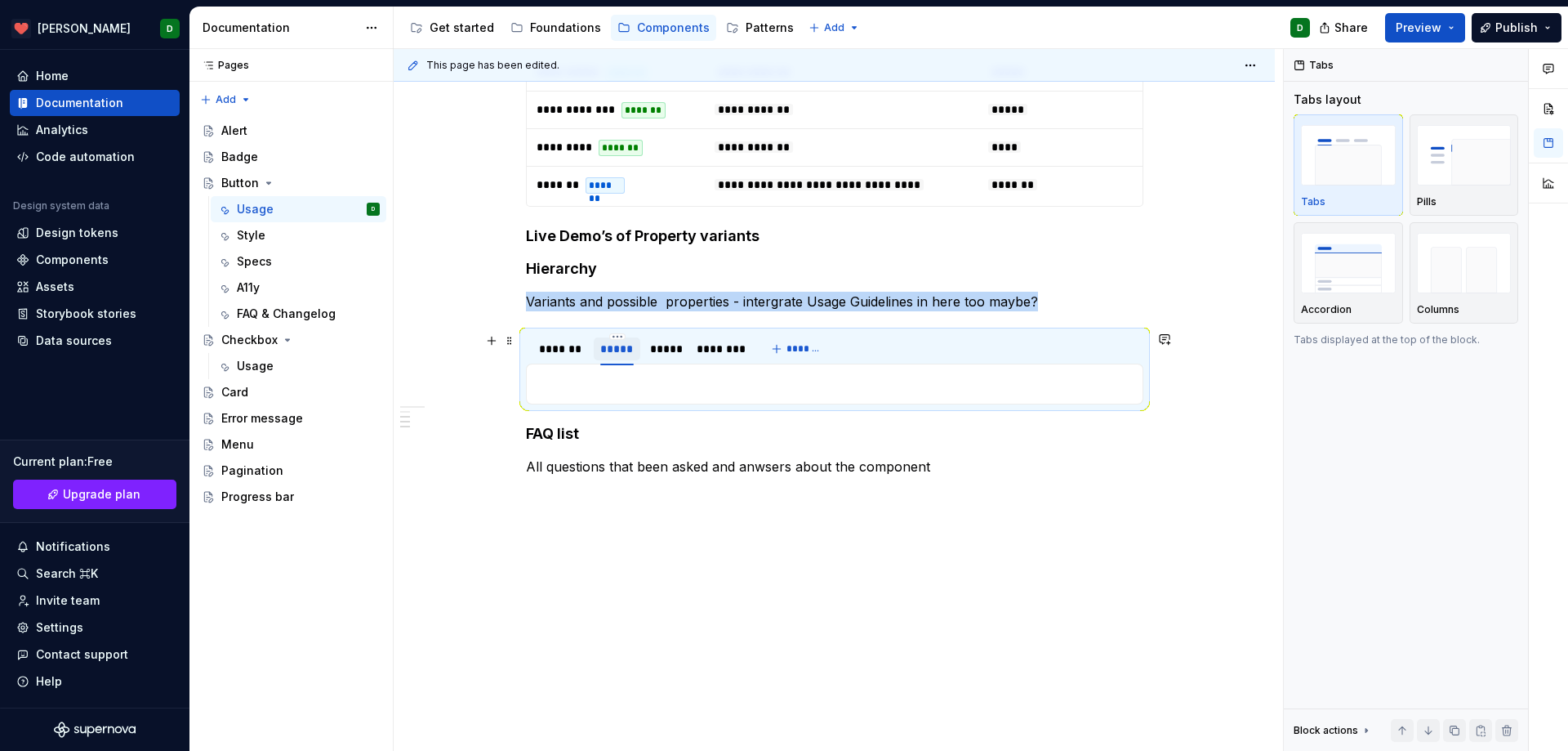 scroll, scrollTop: 943, scrollLeft: 0, axis: vertical 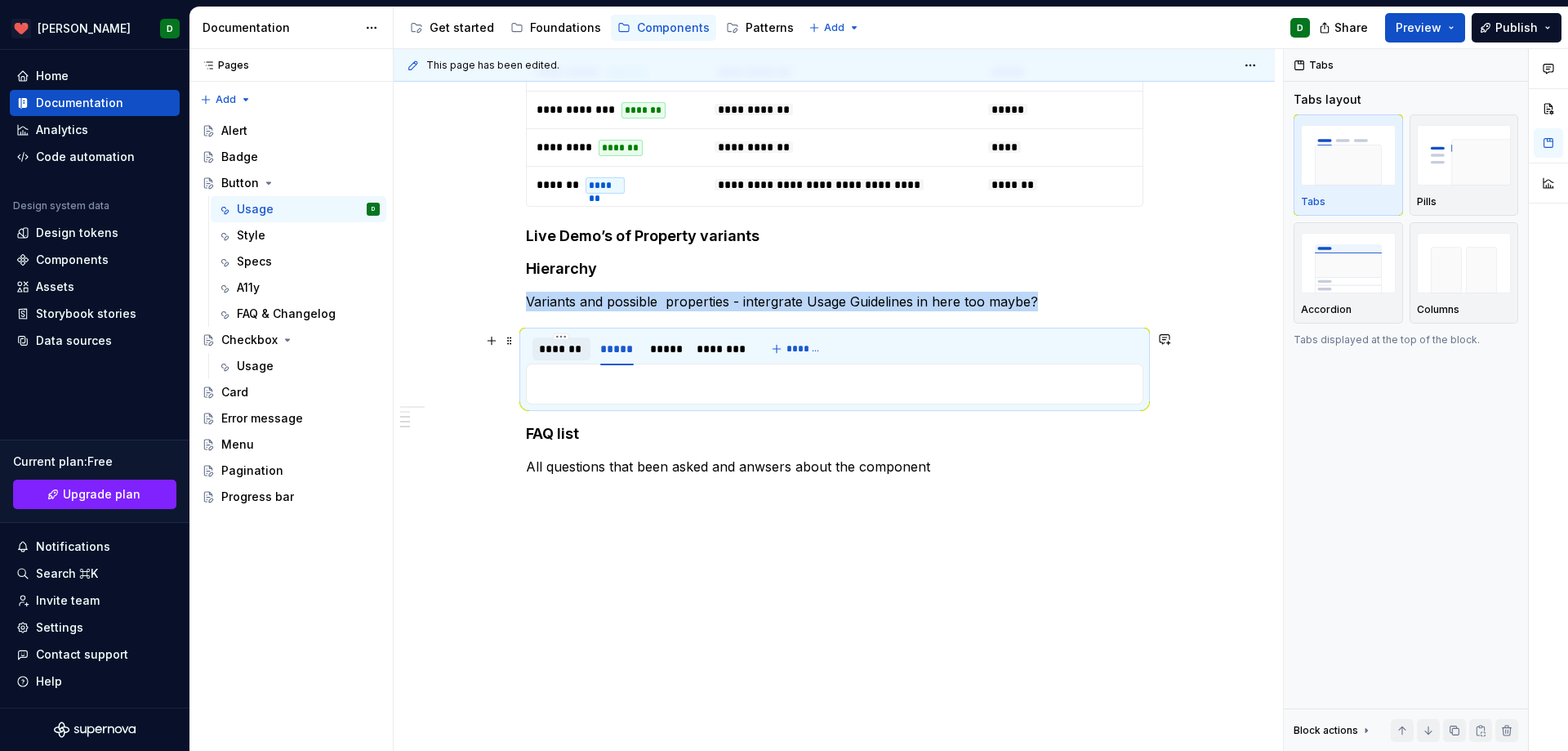 click on "*******" at bounding box center [561, 349] 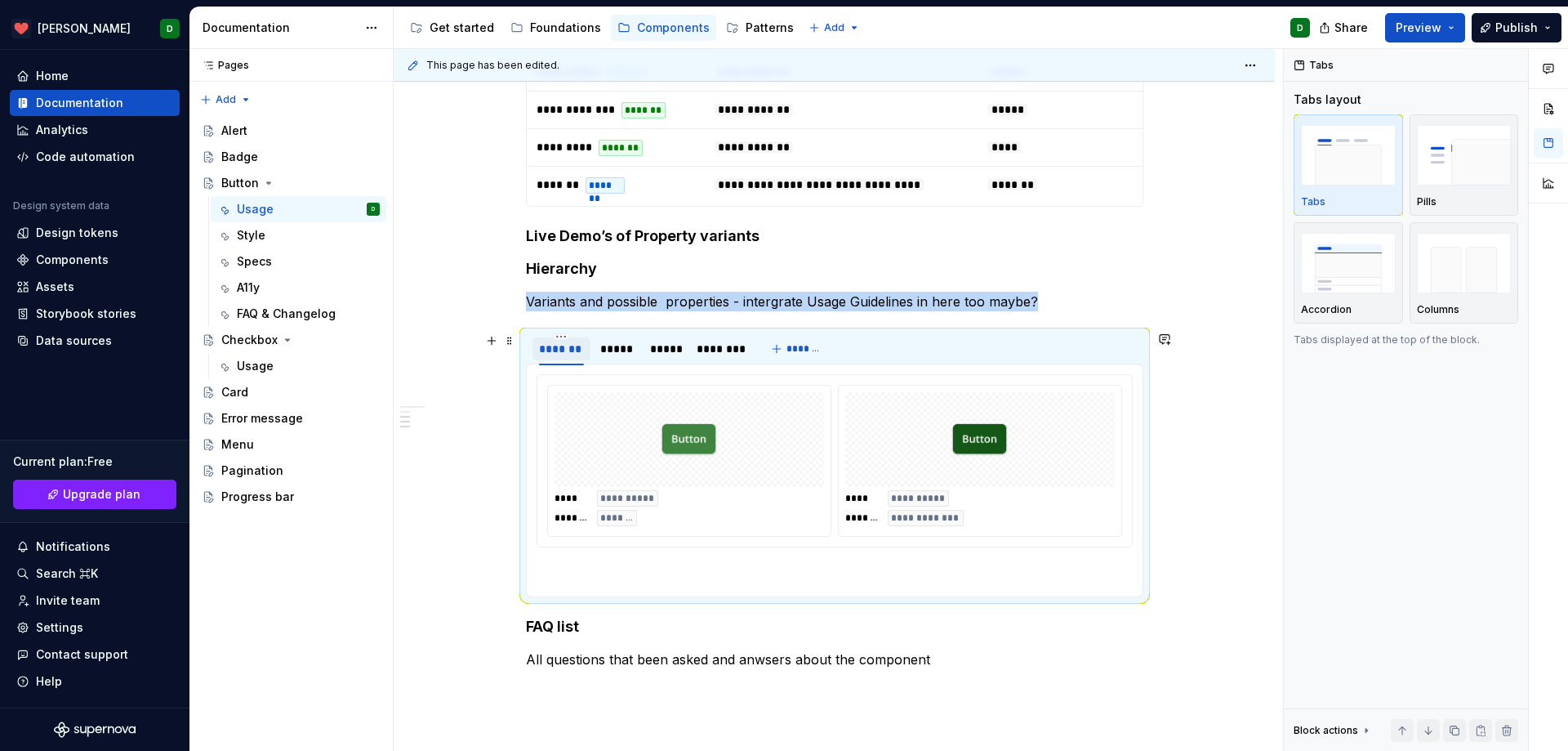 scroll, scrollTop: 972, scrollLeft: 0, axis: vertical 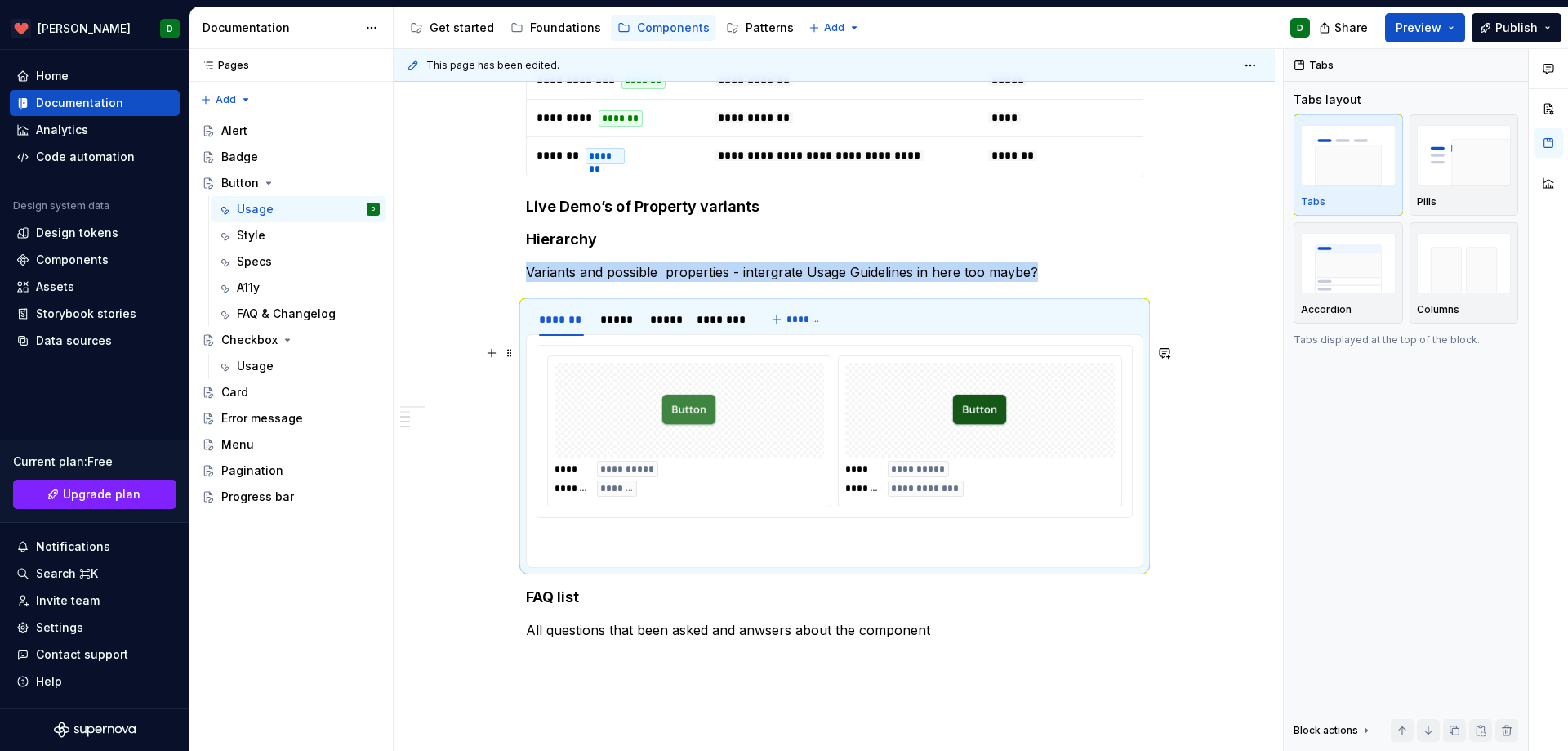 click at bounding box center [689, 410] 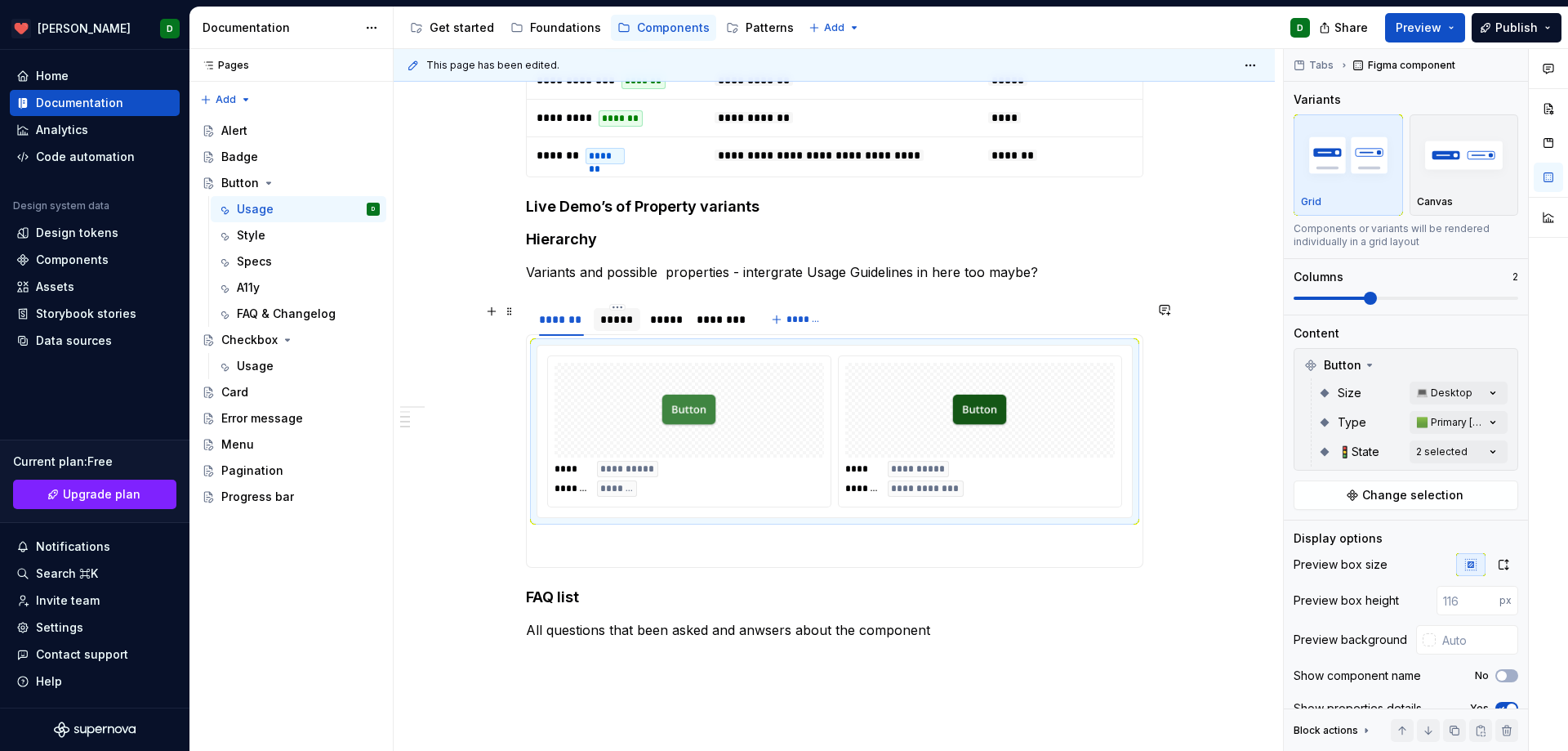 click on "*****" at bounding box center [617, 320] 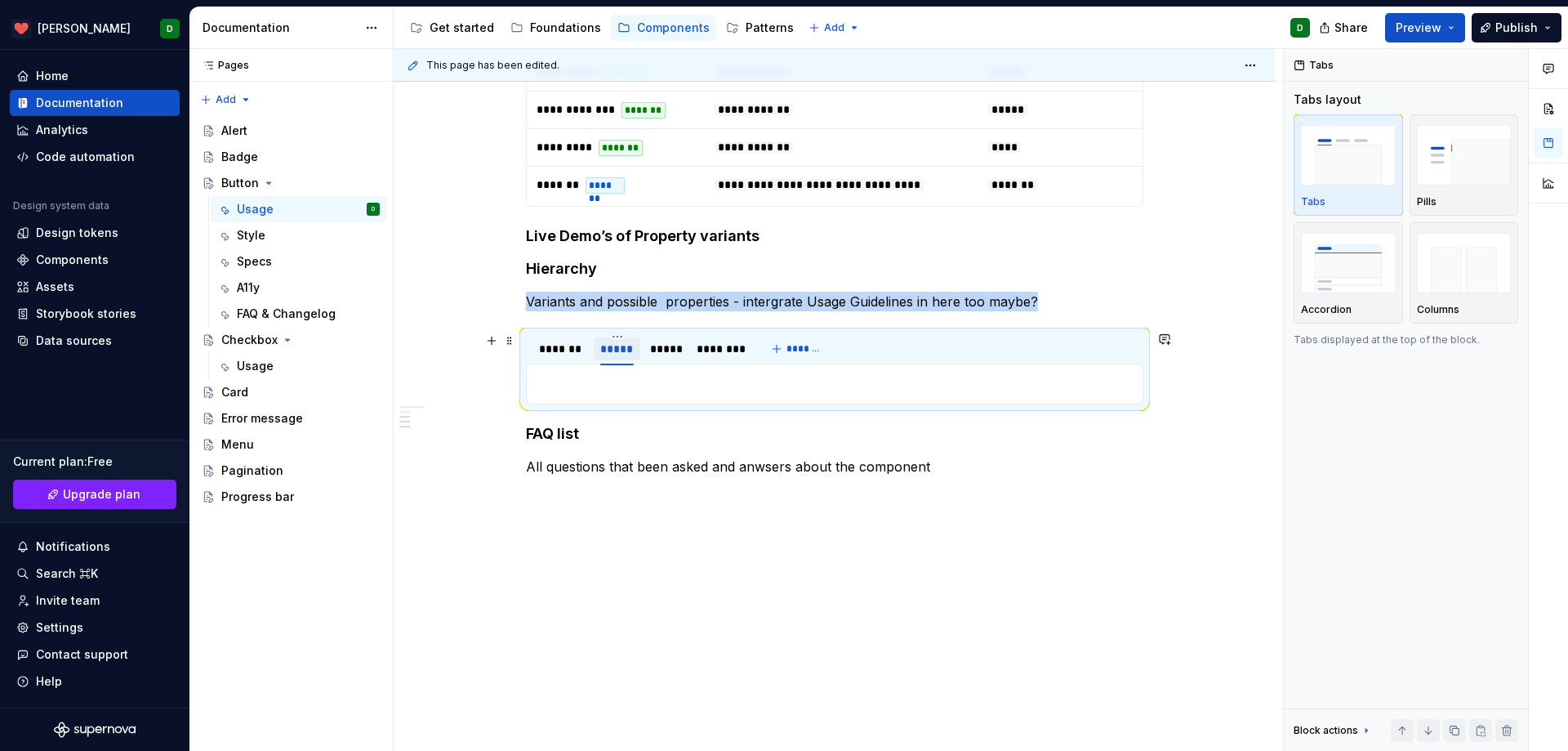 scroll, scrollTop: 943, scrollLeft: 0, axis: vertical 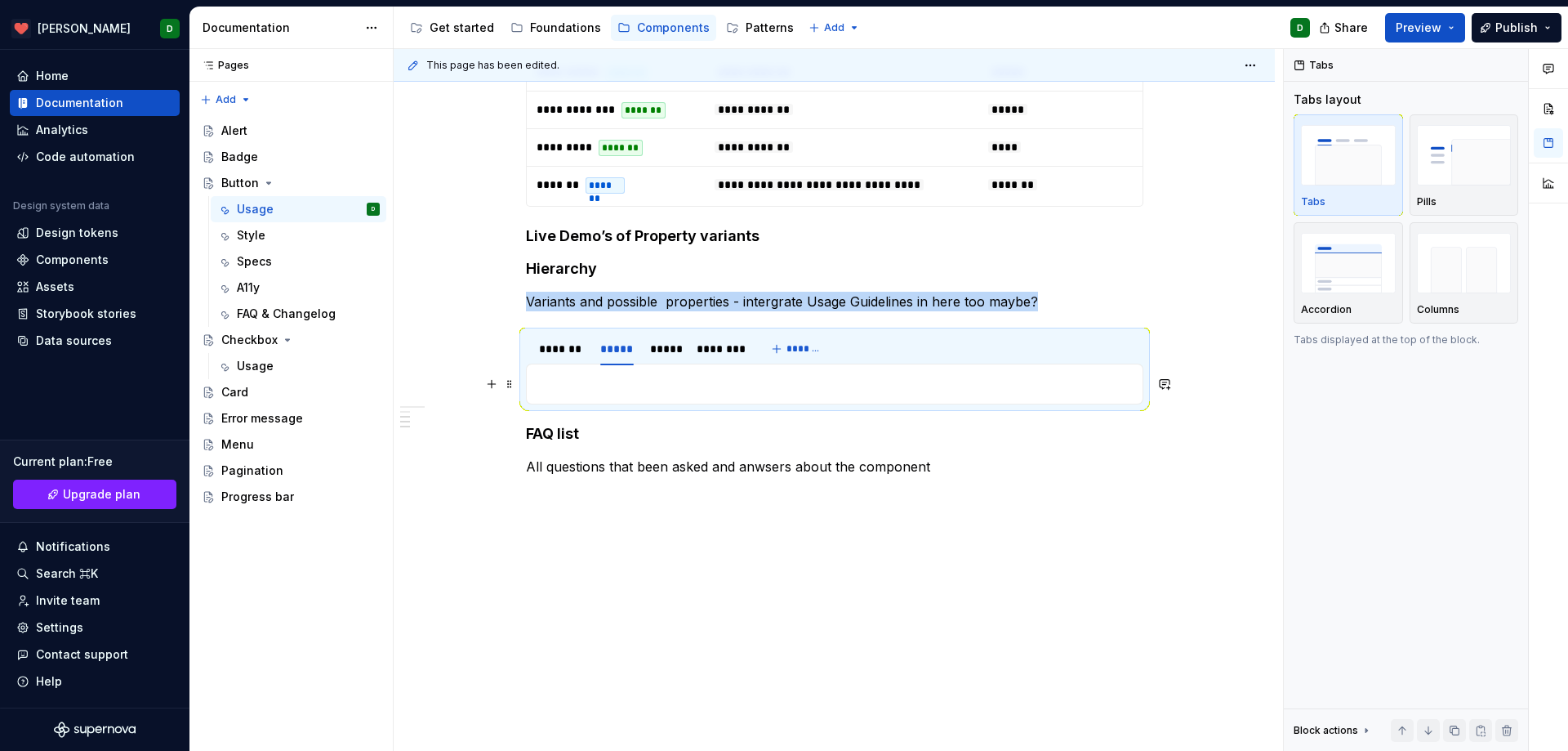 click at bounding box center [835, 384] 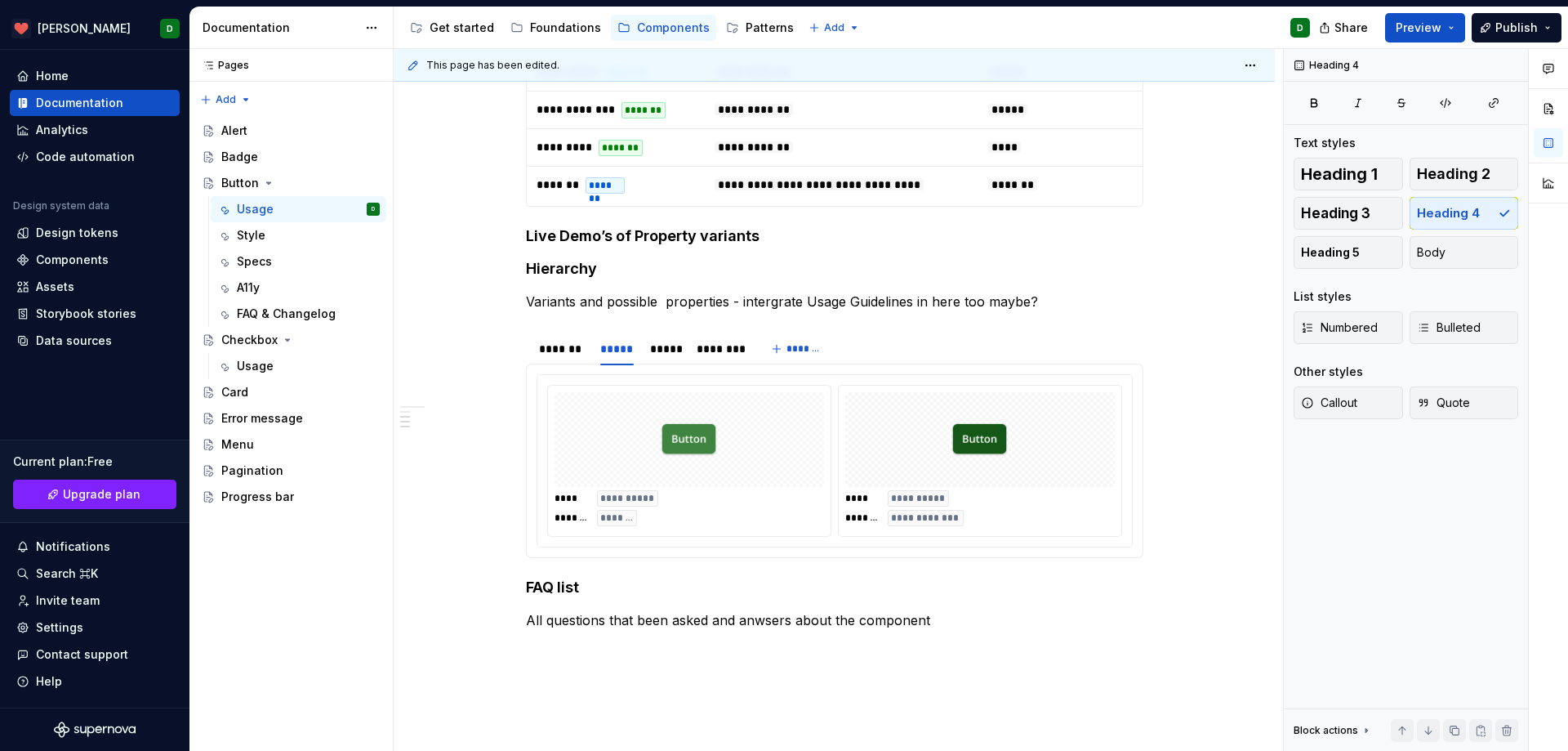 scroll, scrollTop: 972, scrollLeft: 0, axis: vertical 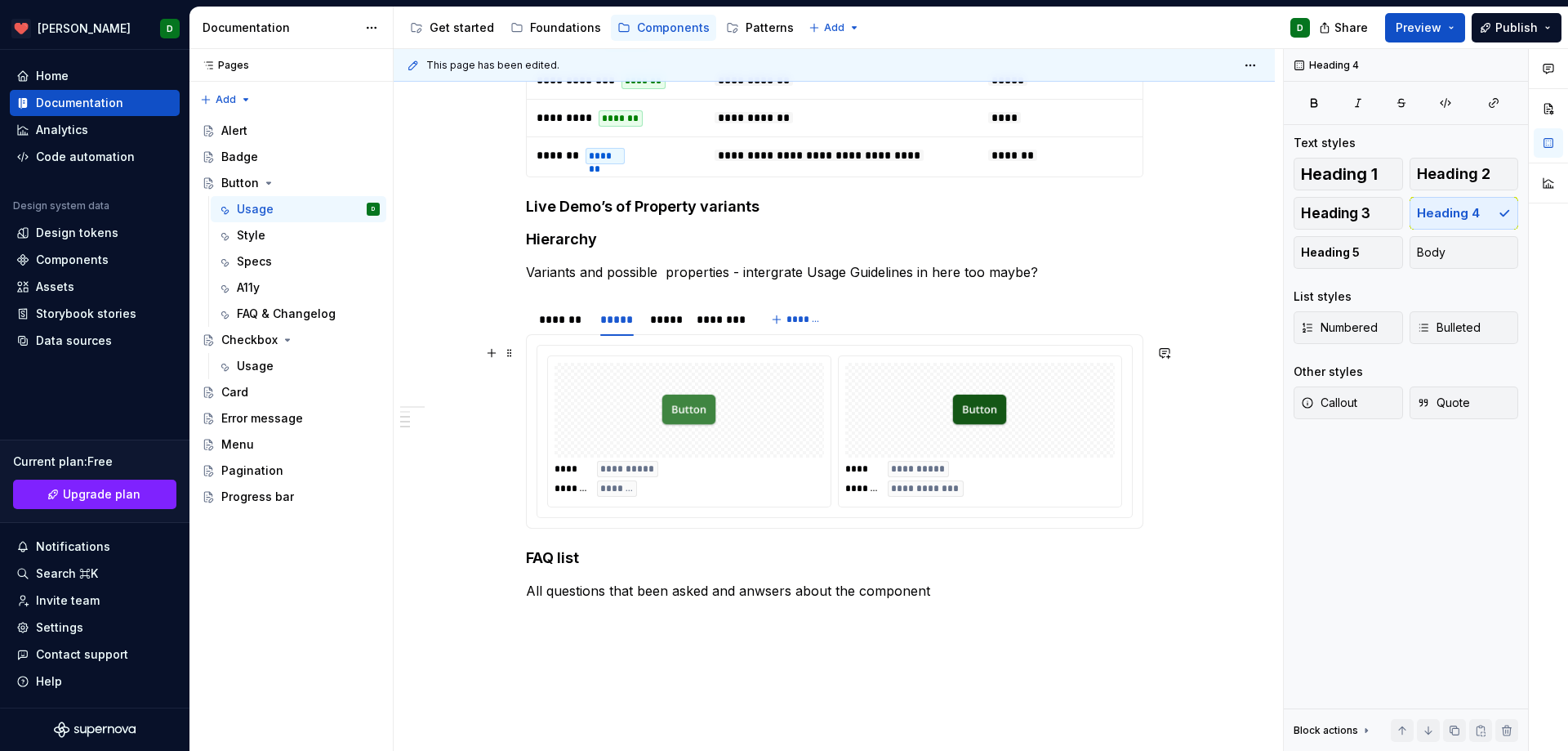 click at bounding box center [688, 410] 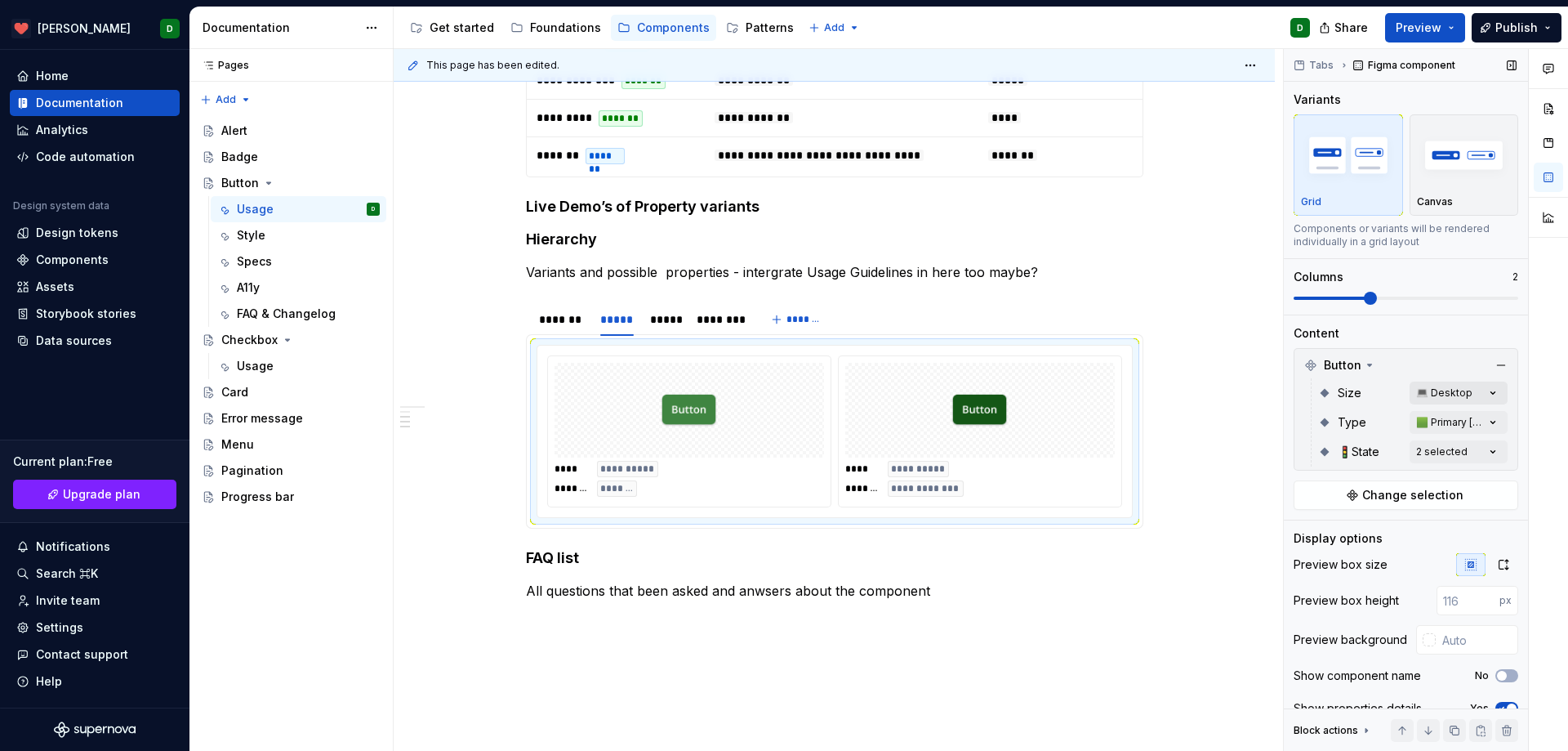 click on "Comments Open comments No comments yet Select ‘Comment’ from the block context menu to add one. Tabs Figma component Variants Grid Canvas Components or variants will be rendered individually in a grid layout Columns 2 Content Button Size 💻 Desktop Type 🟩 Primary [default] 🚦State 2 selected Change selection Display options Preview box size Preview box height px Preview background Show component name No Show properties details Yes Show variant description Yes Block actions Move up Move down Duplicate Copy (⌘C) Cut (⌘X) Delete" at bounding box center [1426, 400] 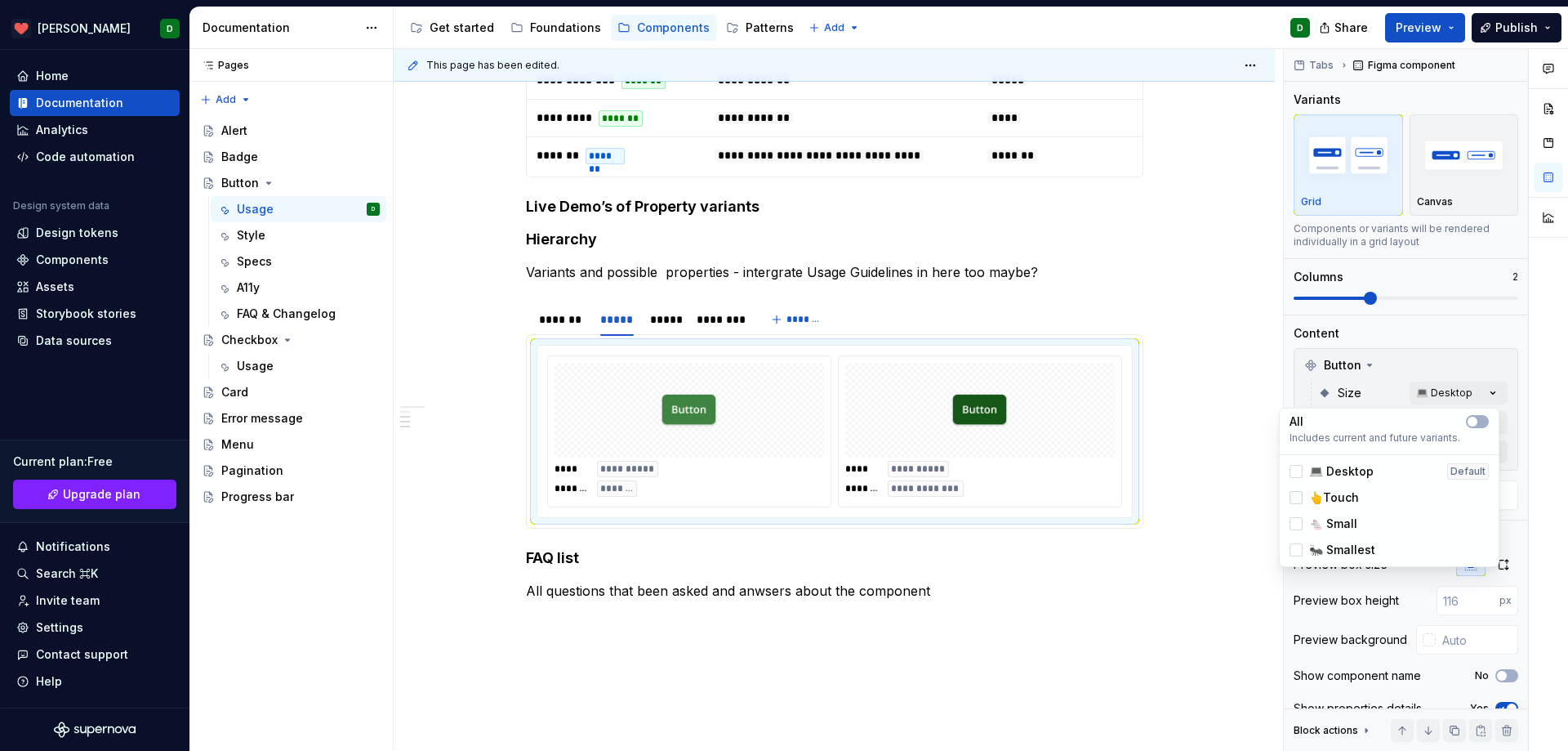 click at bounding box center [1296, 498] 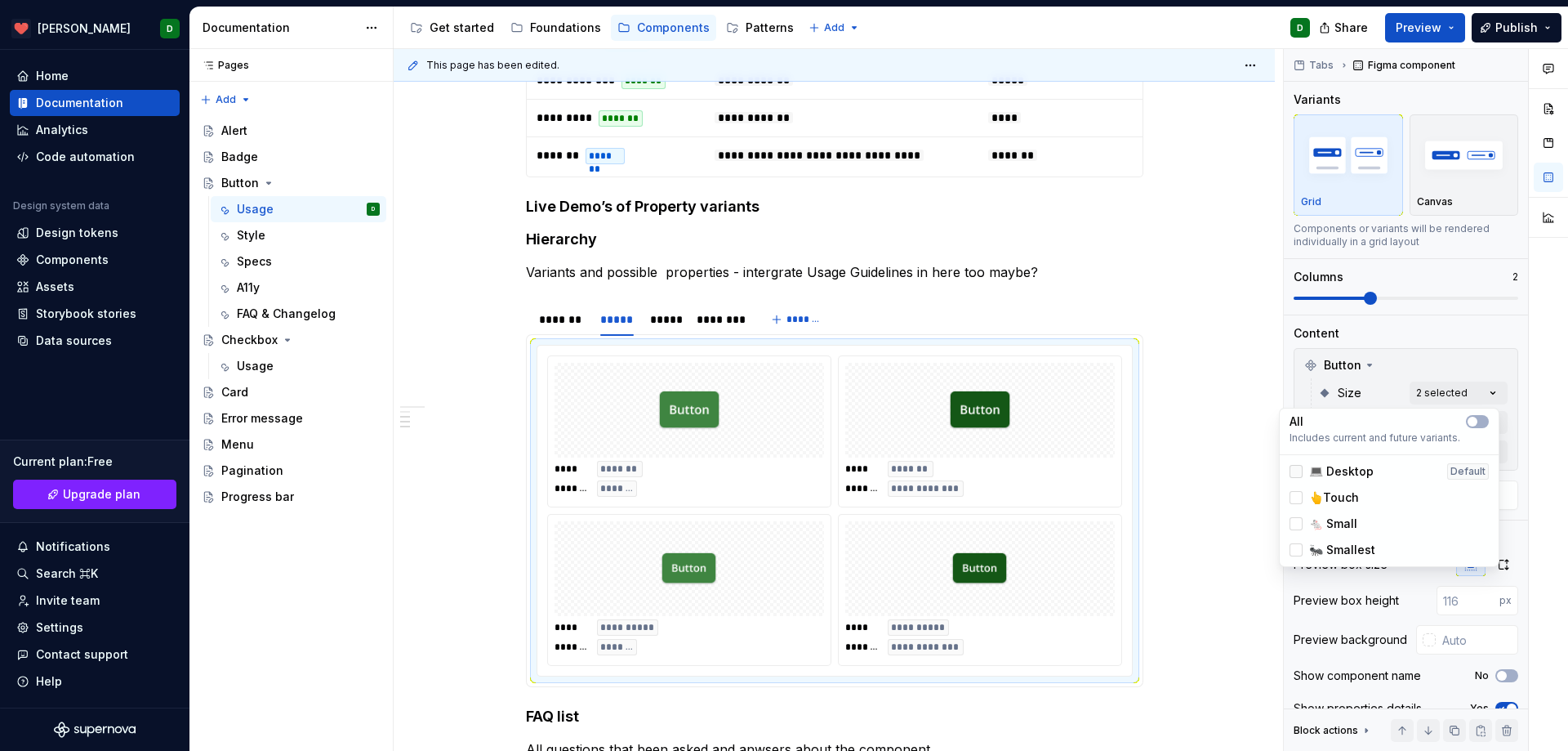 click 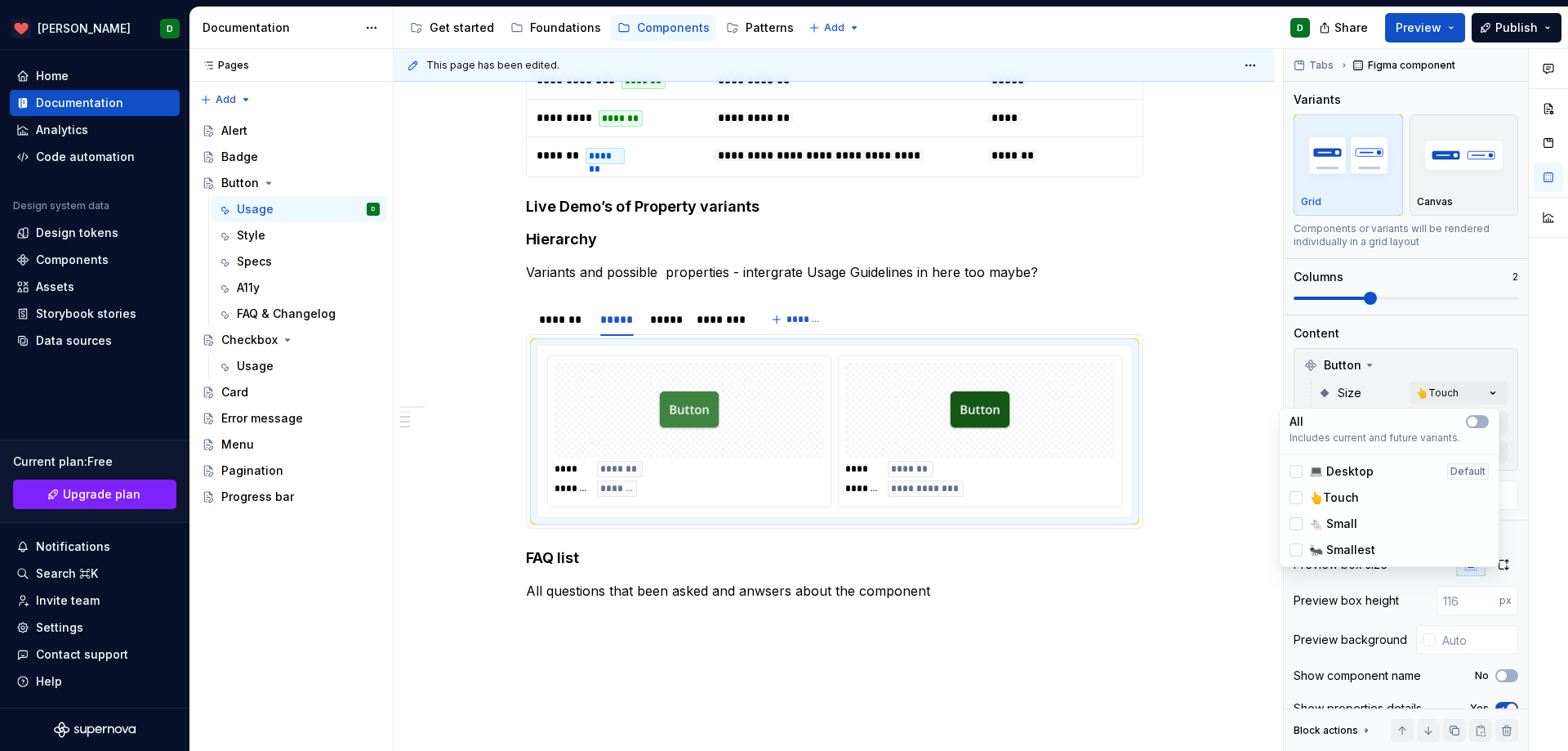 click on "[PERSON_NAME] D Home Documentation Analytics Code automation Design system data Design tokens Components Assets Storybook stories Data sources Current plan :  Free Upgrade plan Notifications Search ⌘K Invite team Settings Contact support Help Documentation
Accessibility guide for tree Page tree.
Navigate the tree with the arrow keys. Common tree hotkeys apply. Further keybindings are available:
enter to execute primary action on focused item
f2 to start renaming the focused item
escape to abort renaming an item
control+d to start dragging selected items
Get started Foundations Components Patterns Add D Share Preview Publish Pages Pages Add
Accessibility guide for tree Page tree.
Navigate the tree with the arrow keys. Common tree hotkeys apply. Further keybindings are available:
enter to execute primary action on focused item
f2 to start renaming the focused item
Alert Badge" at bounding box center [784, 375] 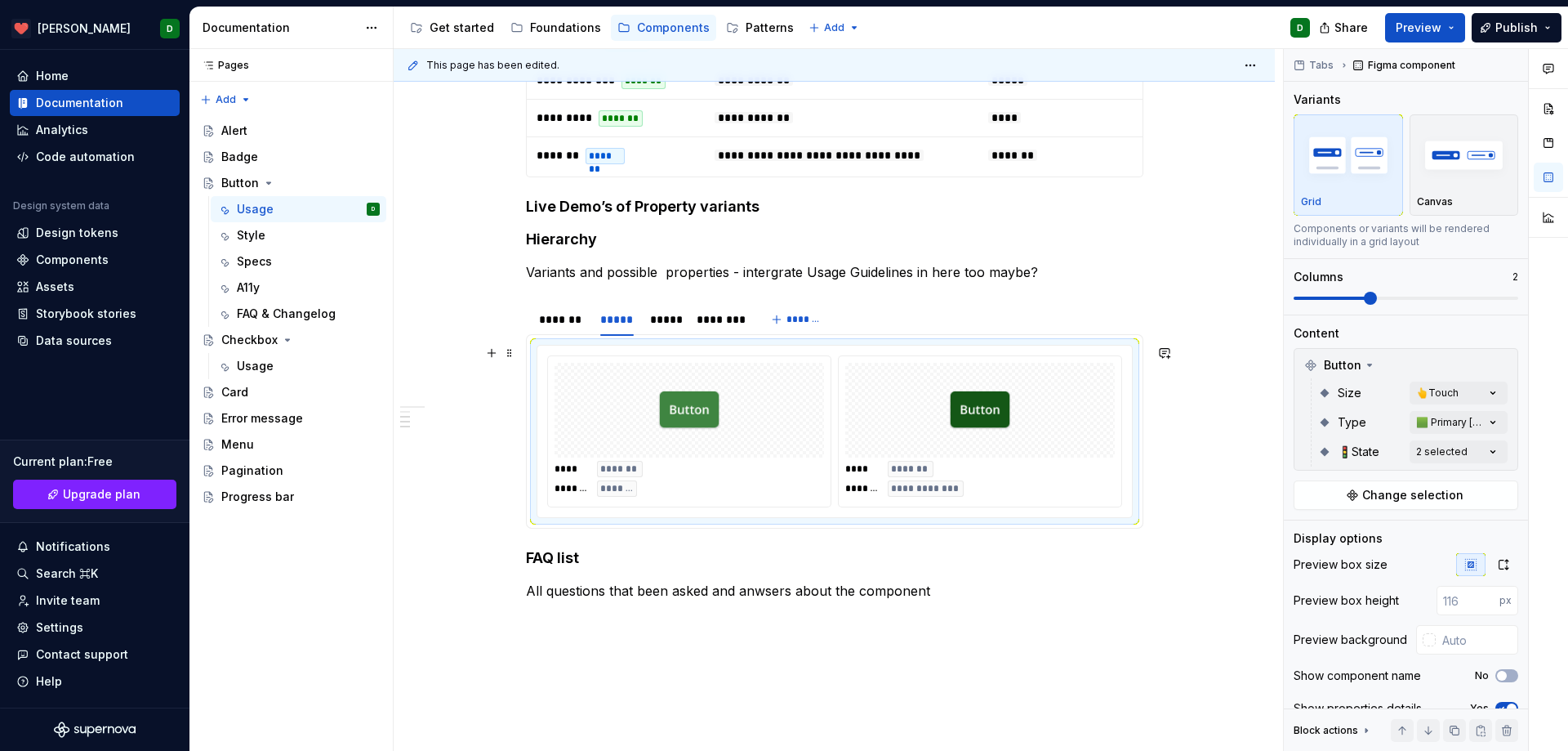 click on "**********" at bounding box center [834, 105] 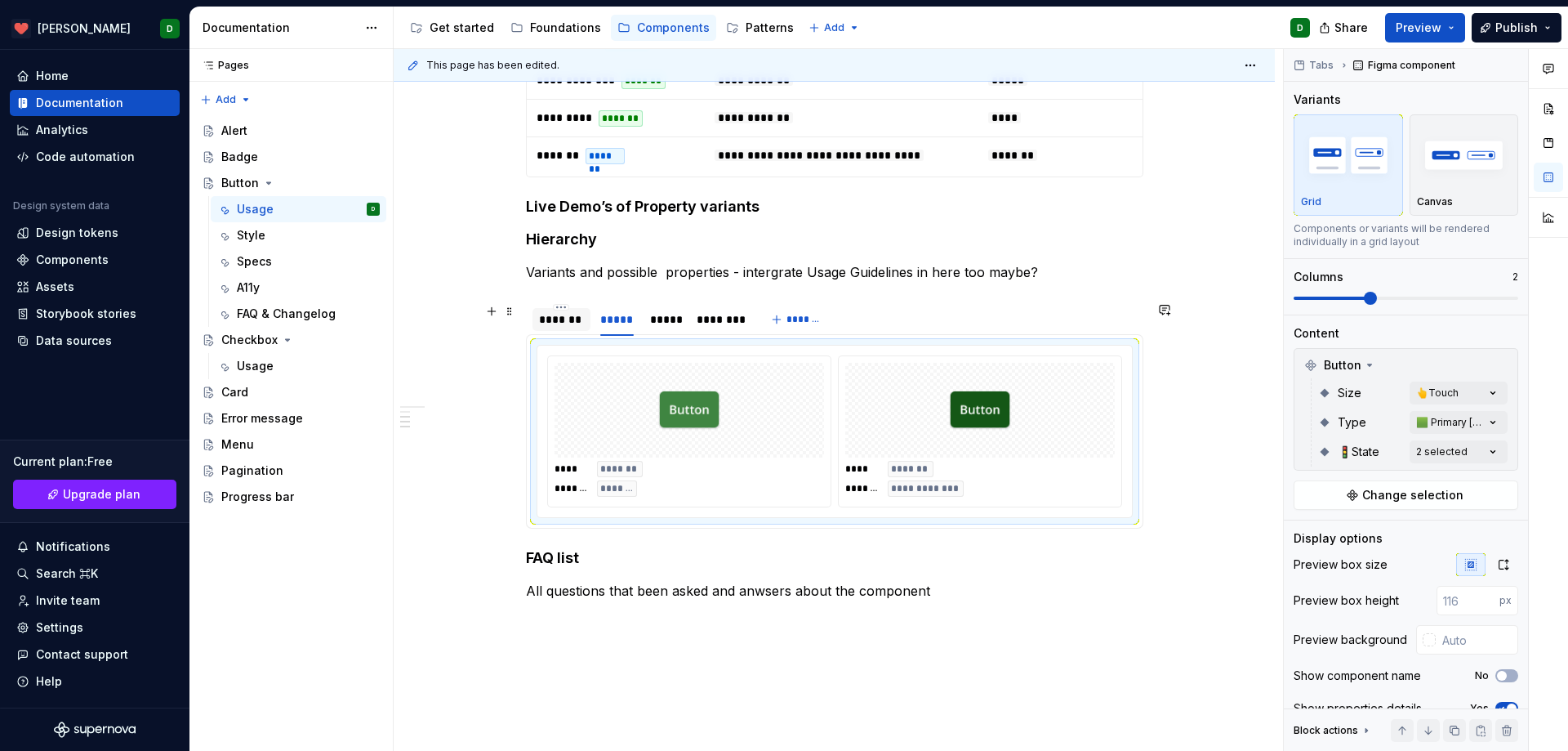 click on "*******" at bounding box center [561, 320] 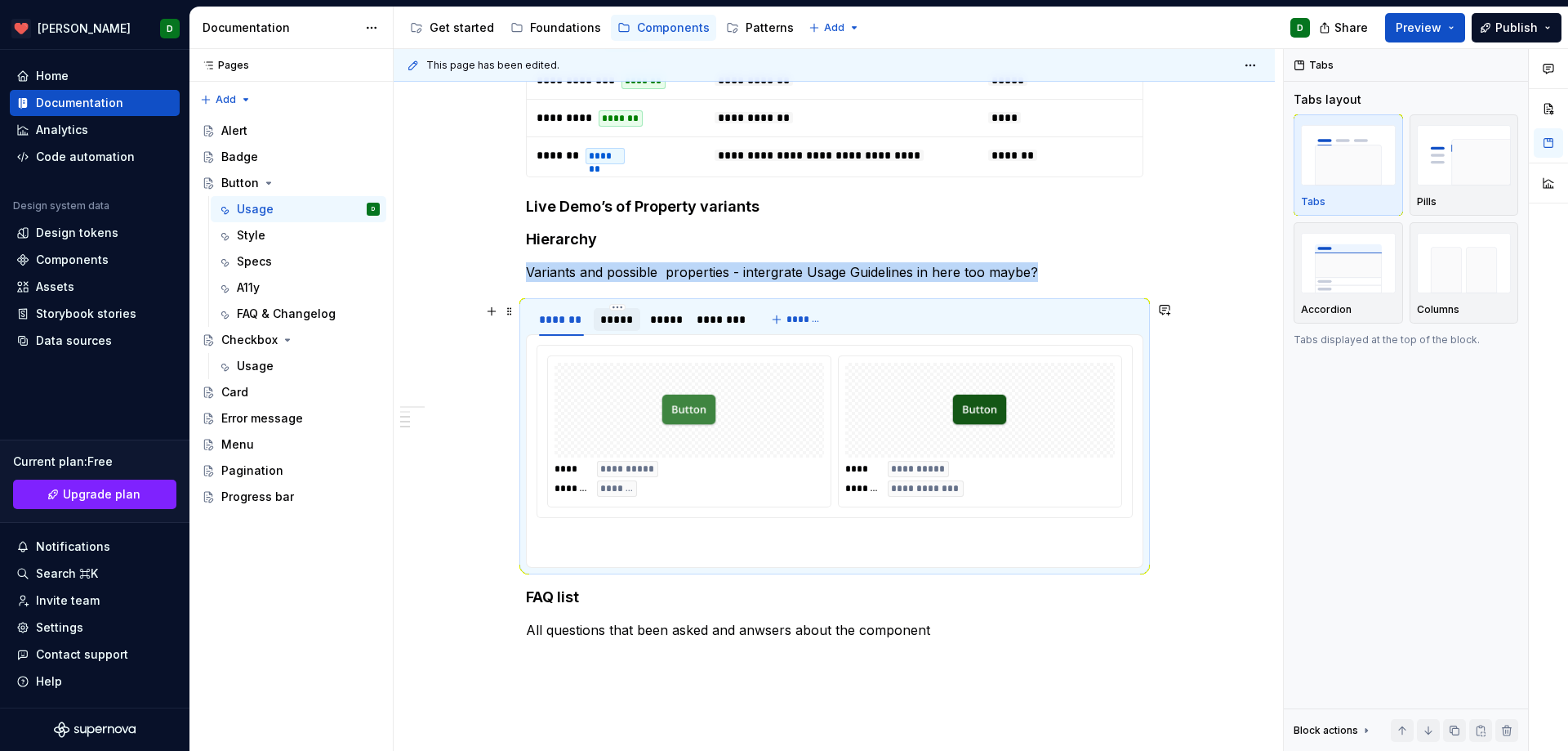click on "*****" at bounding box center [617, 320] 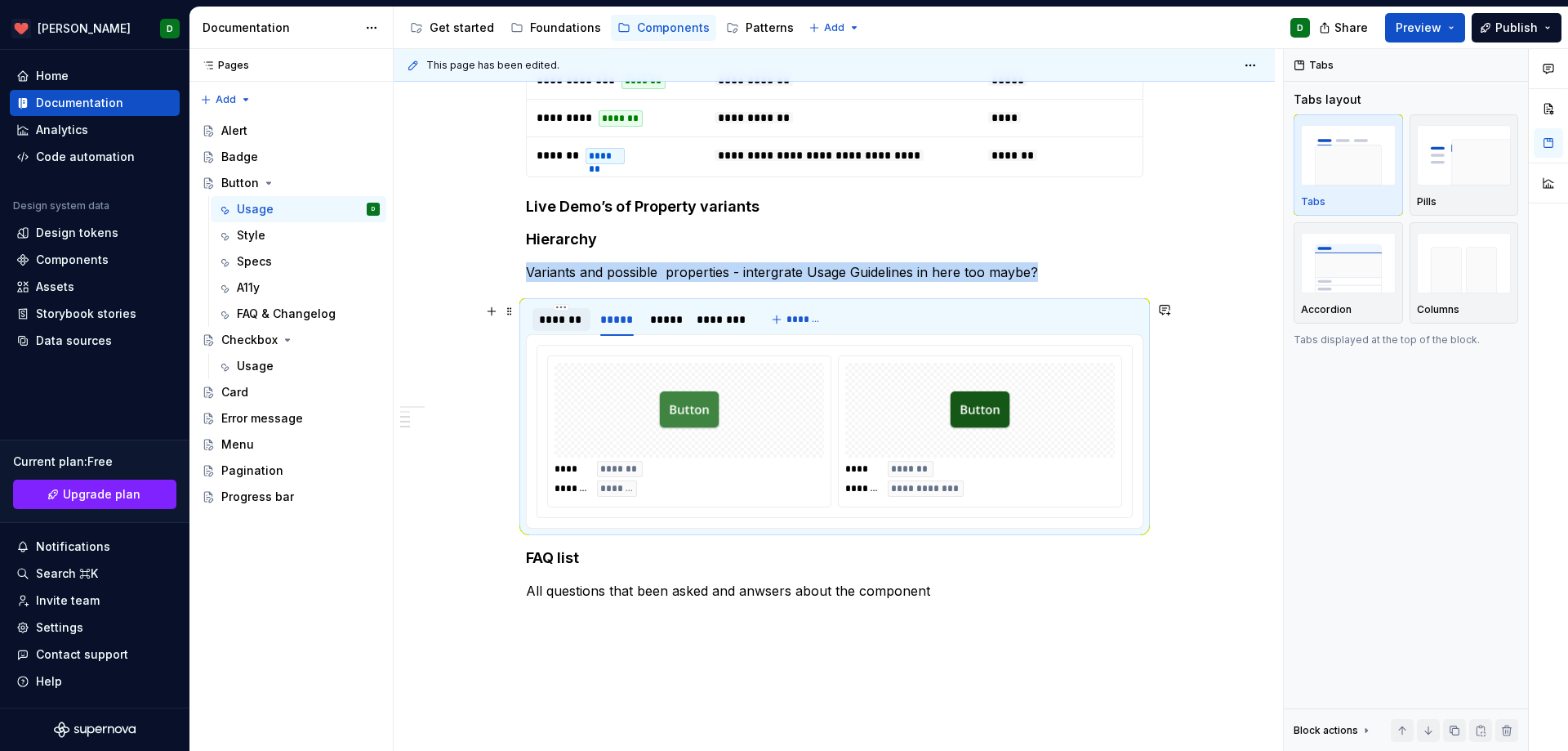 click on "*******" at bounding box center (561, 320) 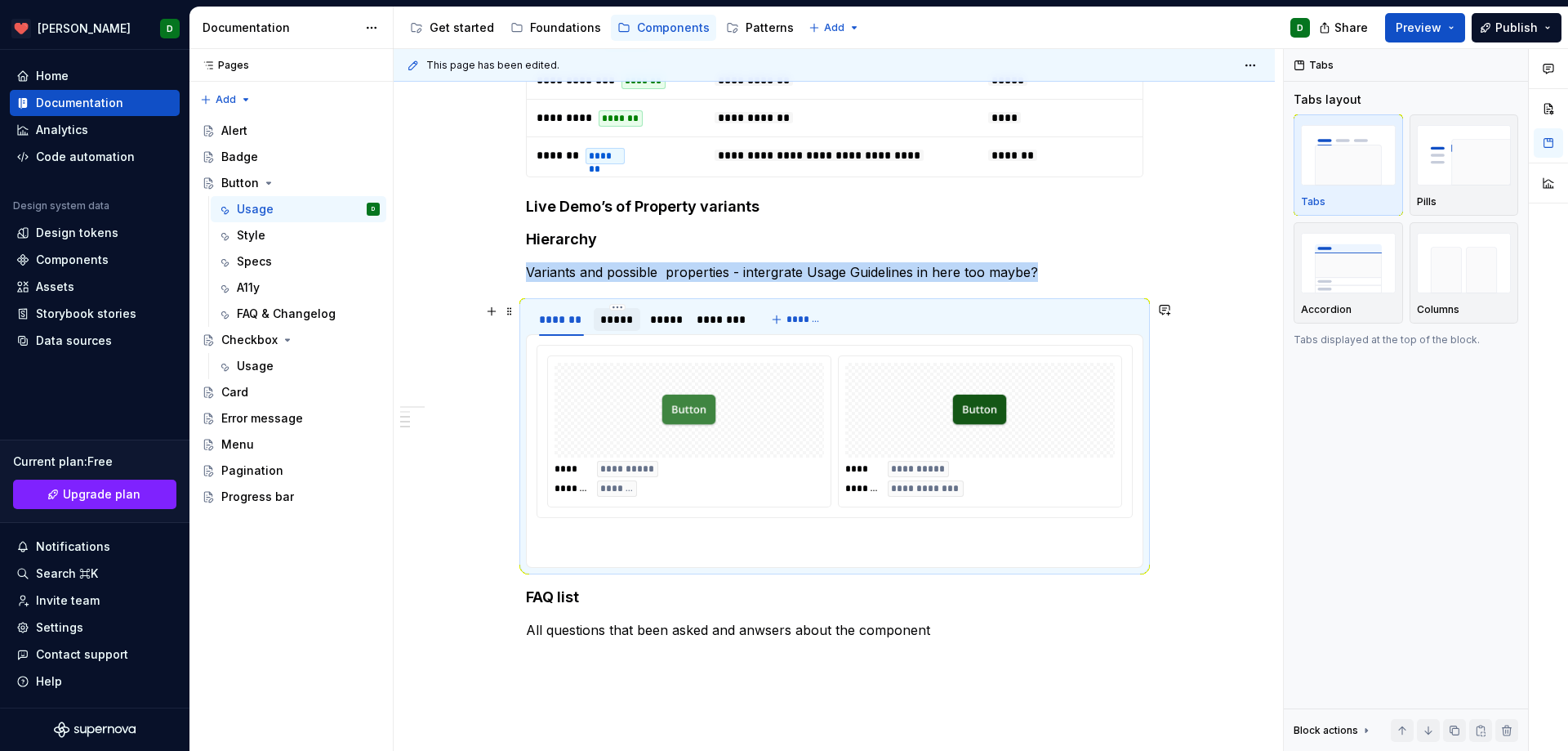 click on "*****" at bounding box center [617, 320] 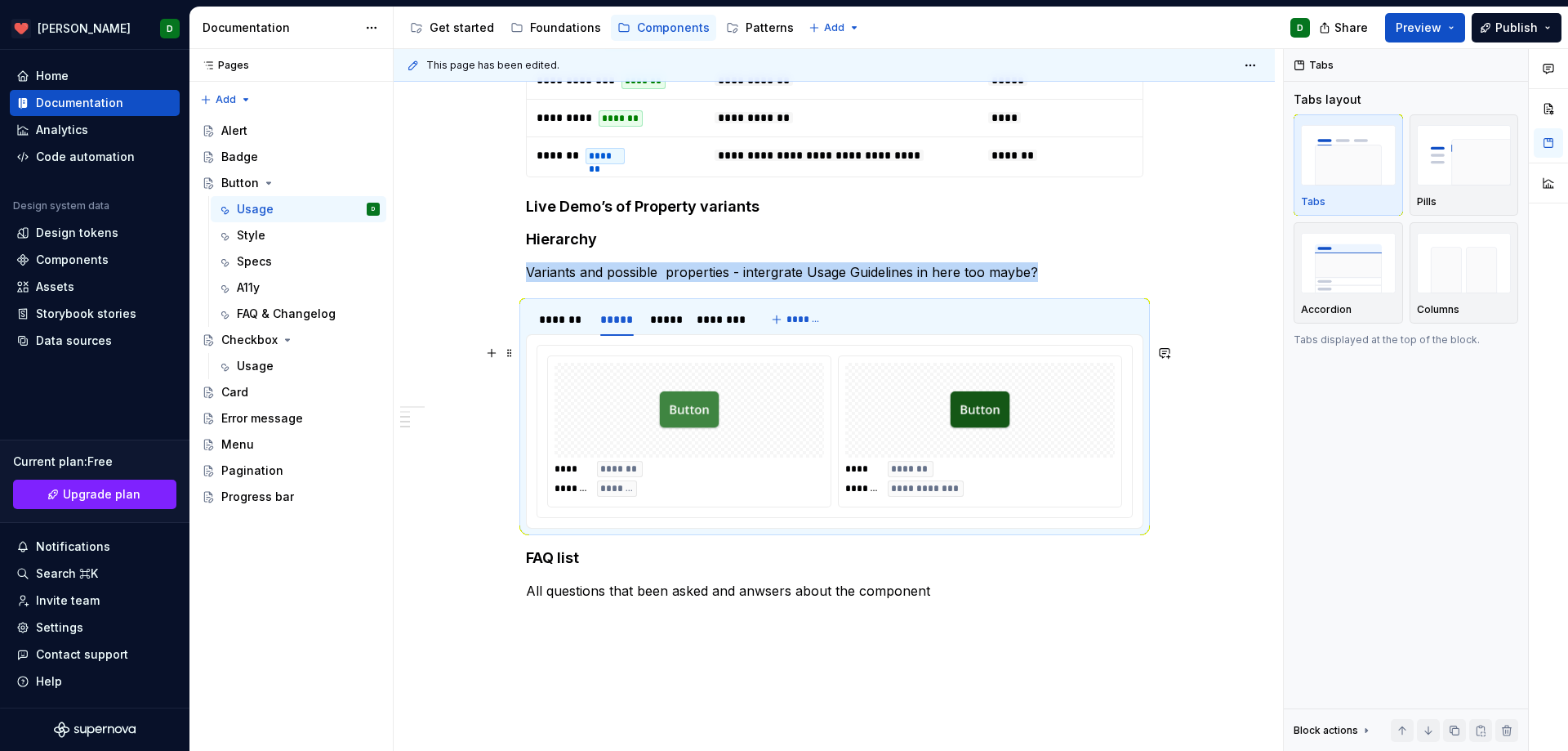 click at bounding box center (689, 410) 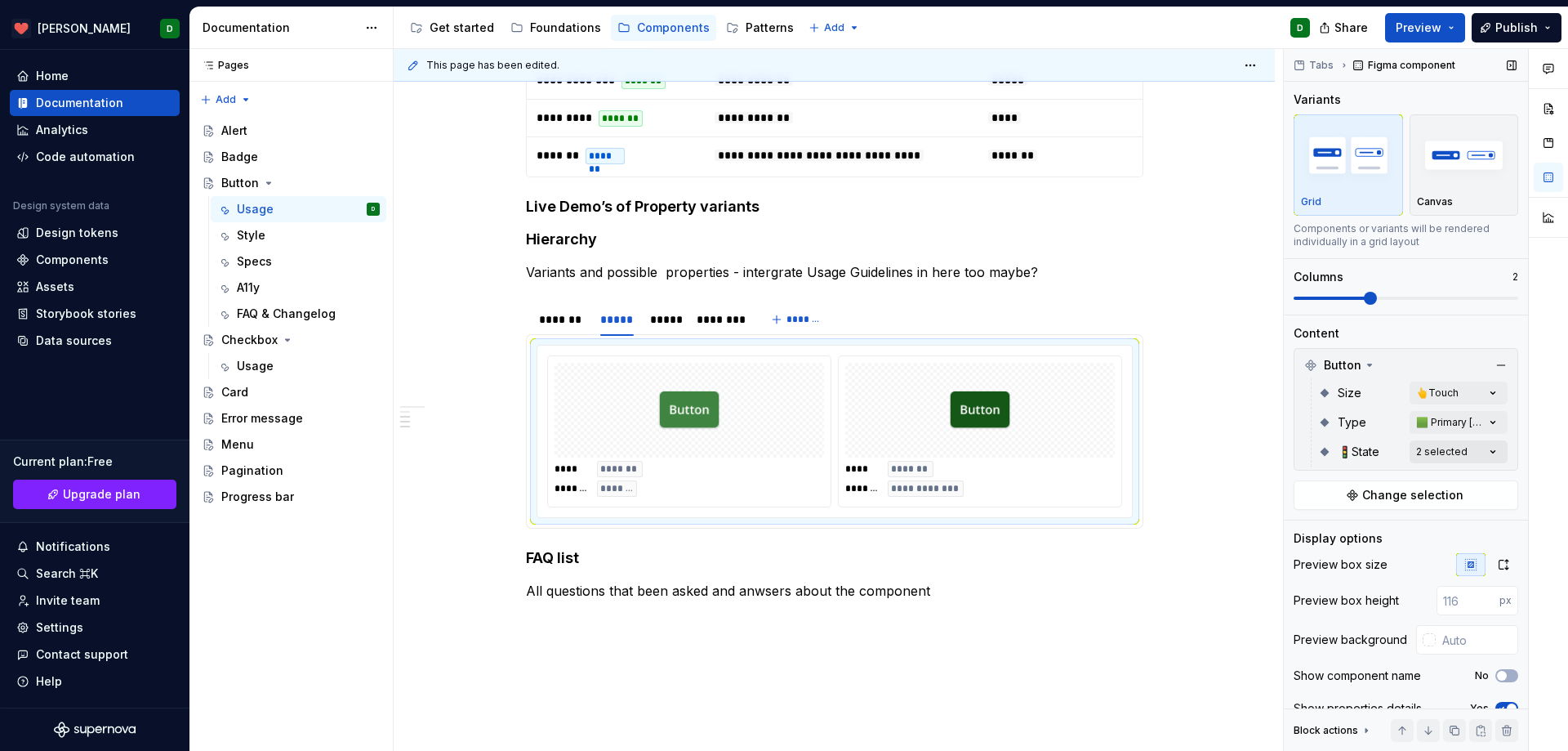 scroll, scrollTop: 54, scrollLeft: 0, axis: vertical 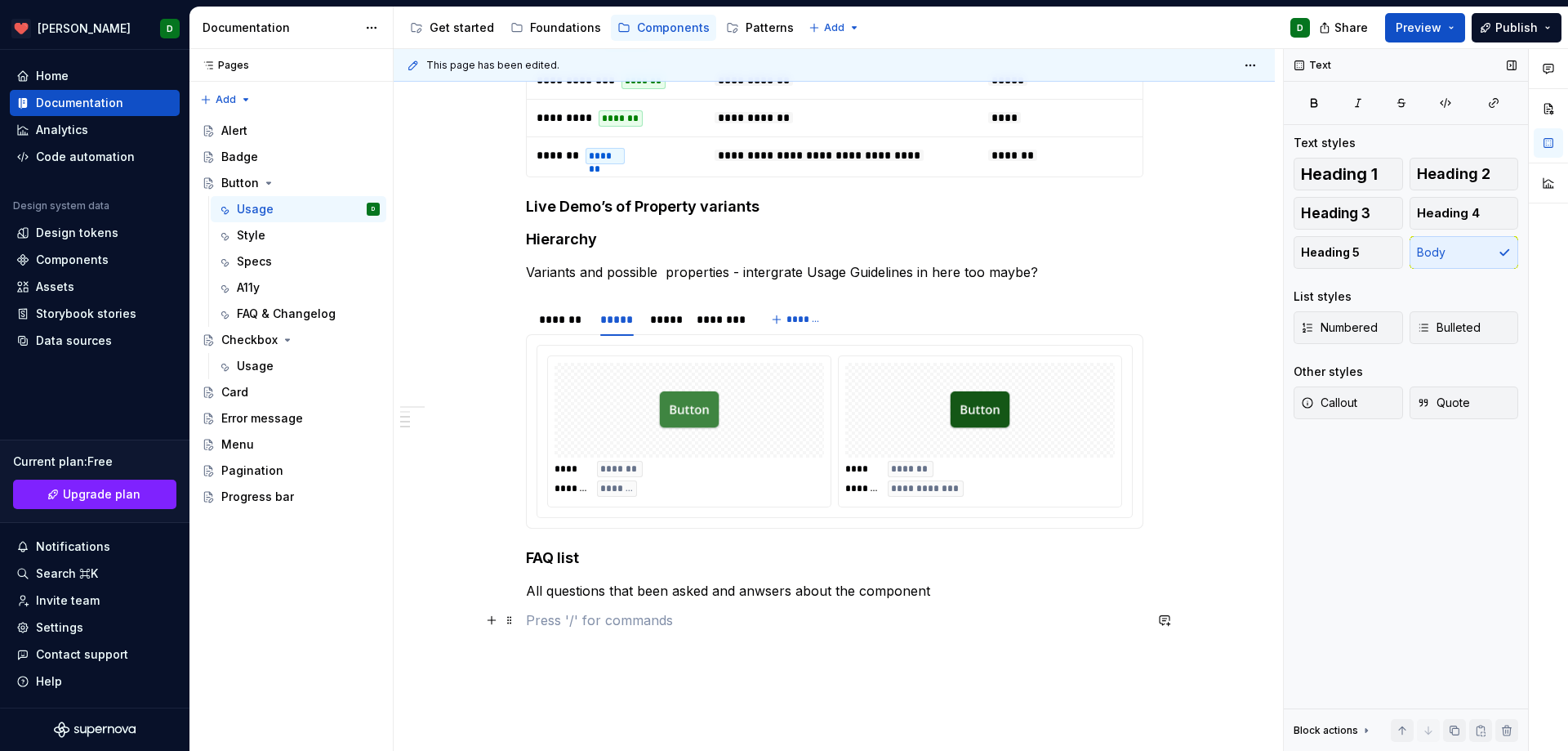 click at bounding box center (835, 620) 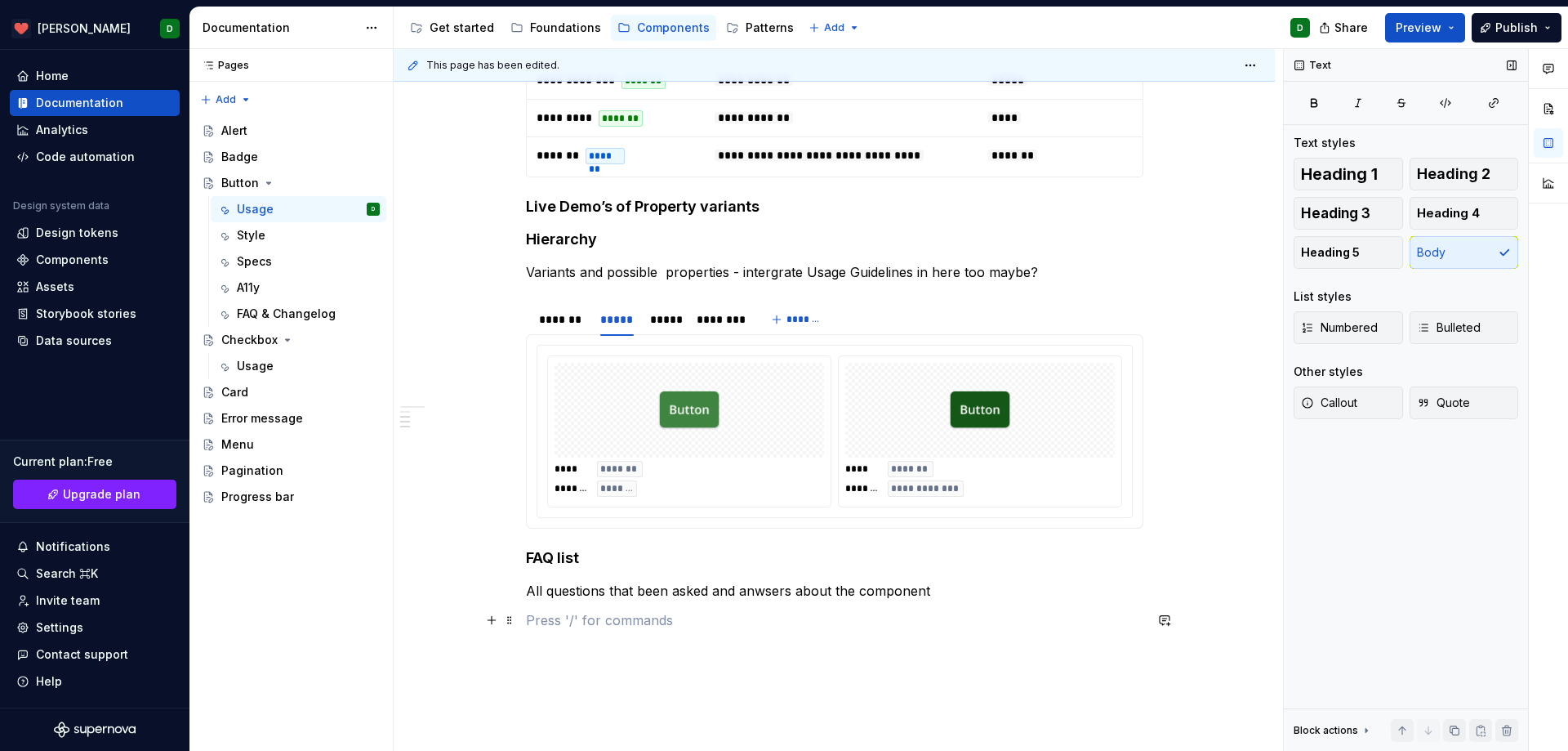 scroll, scrollTop: 0, scrollLeft: 0, axis: both 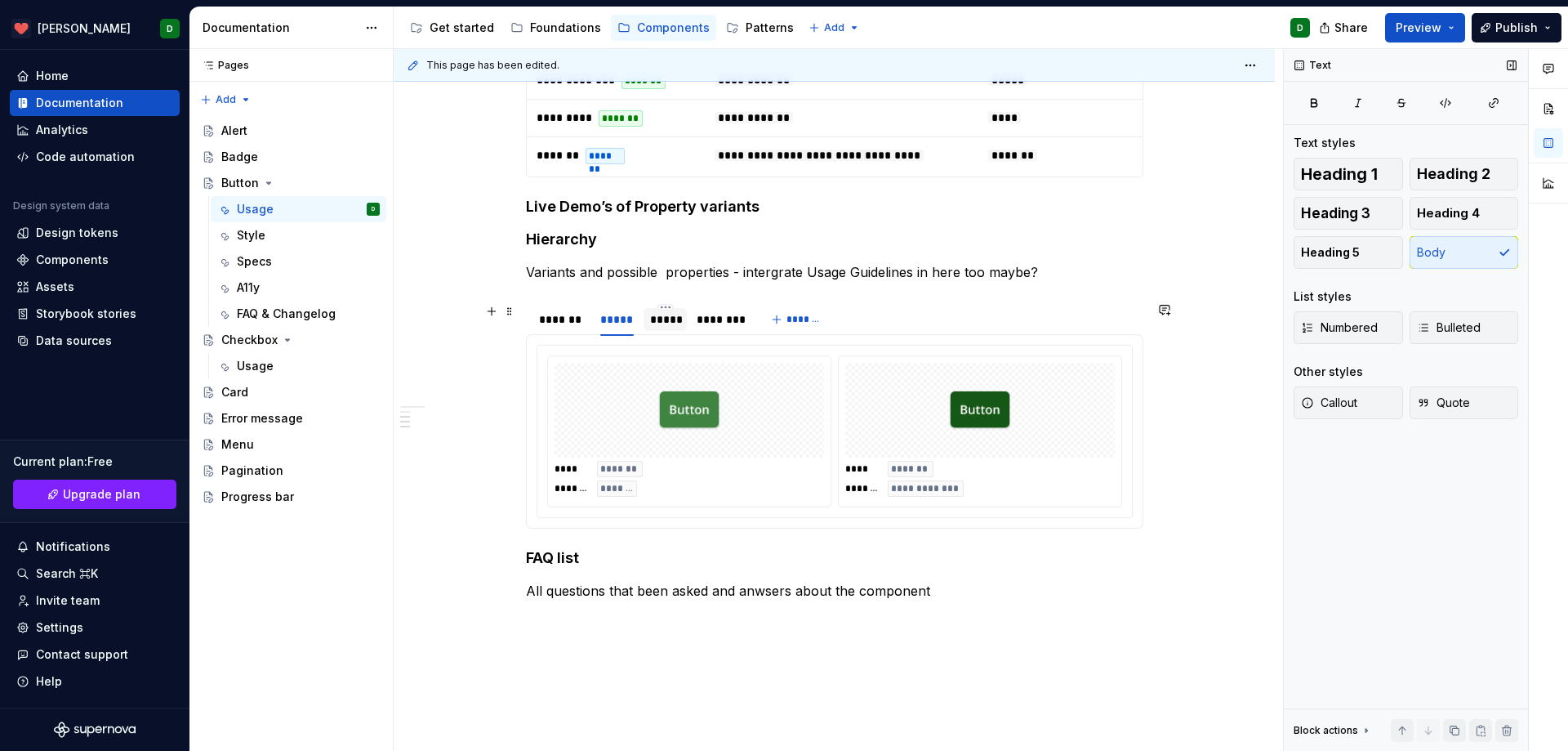 click on "*****" at bounding box center [665, 320] 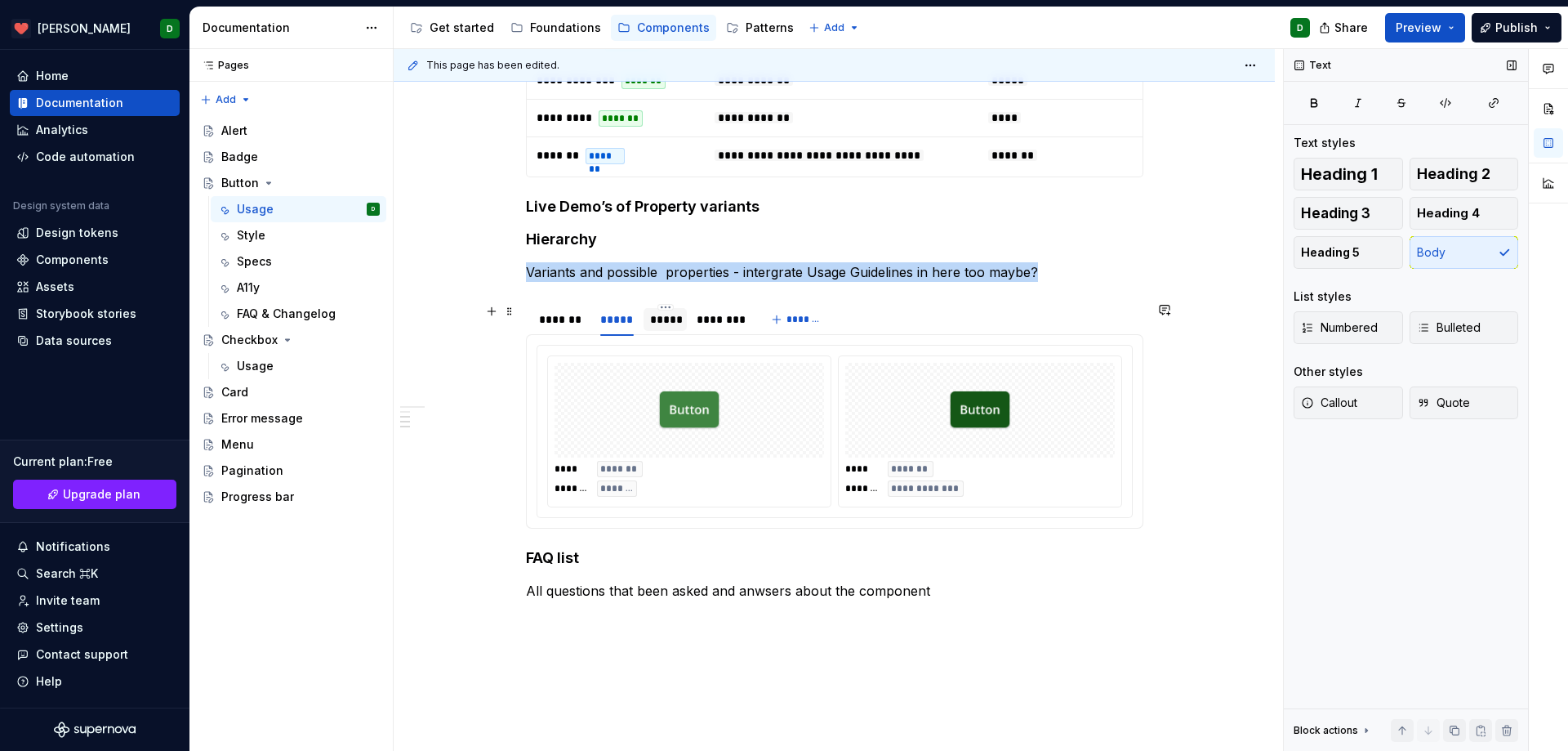 scroll, scrollTop: 943, scrollLeft: 0, axis: vertical 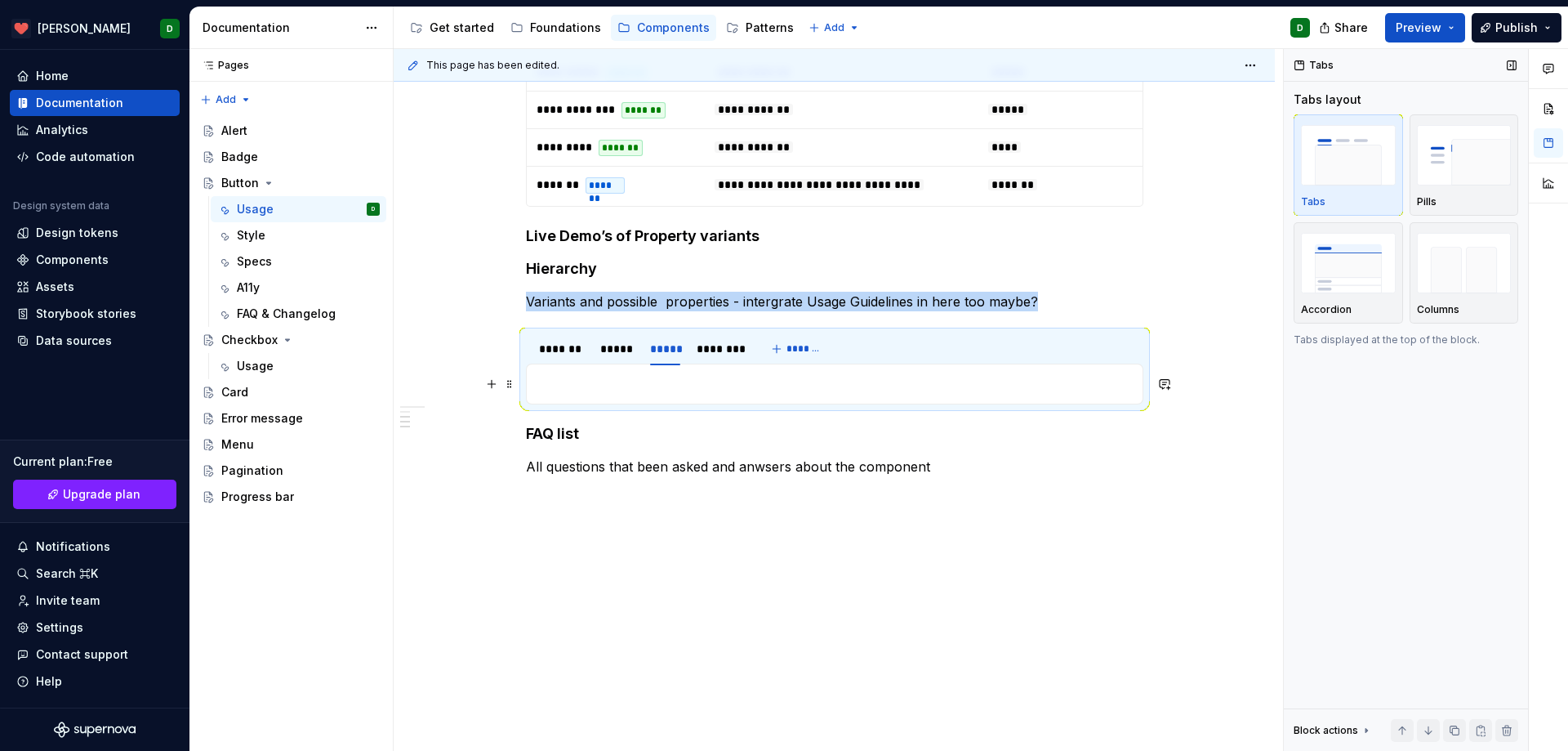 click at bounding box center [835, 384] 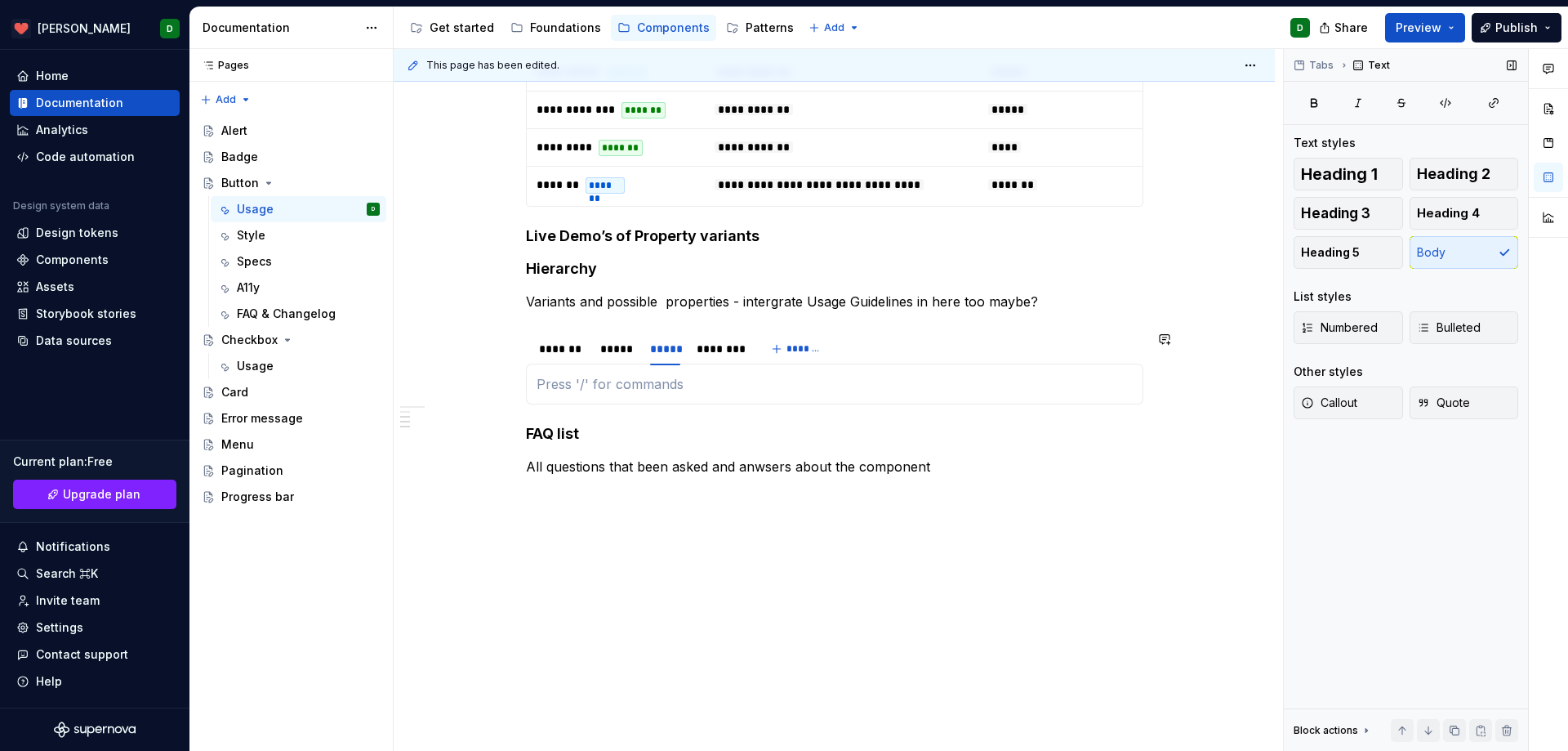 scroll, scrollTop: 972, scrollLeft: 0, axis: vertical 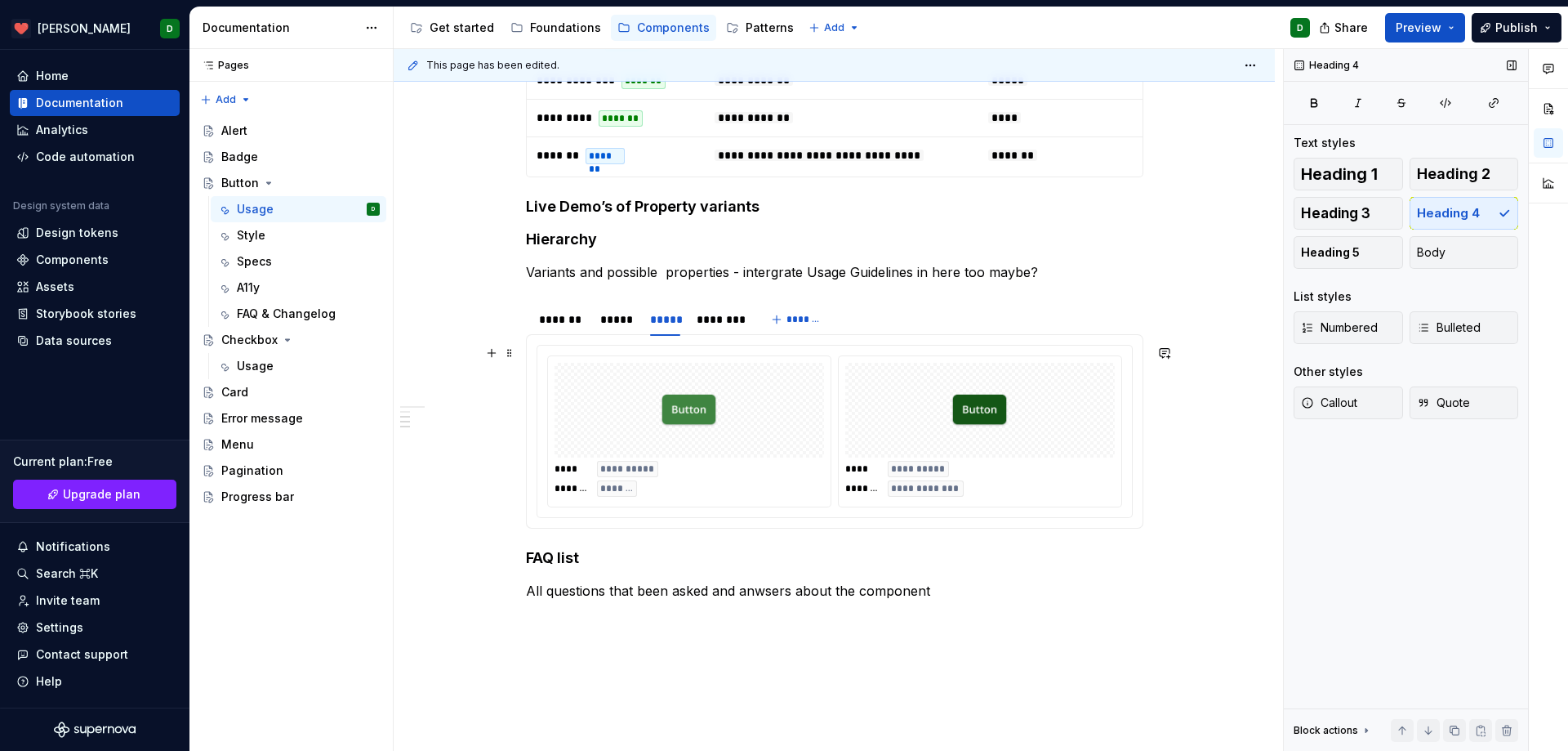 click at bounding box center [688, 410] 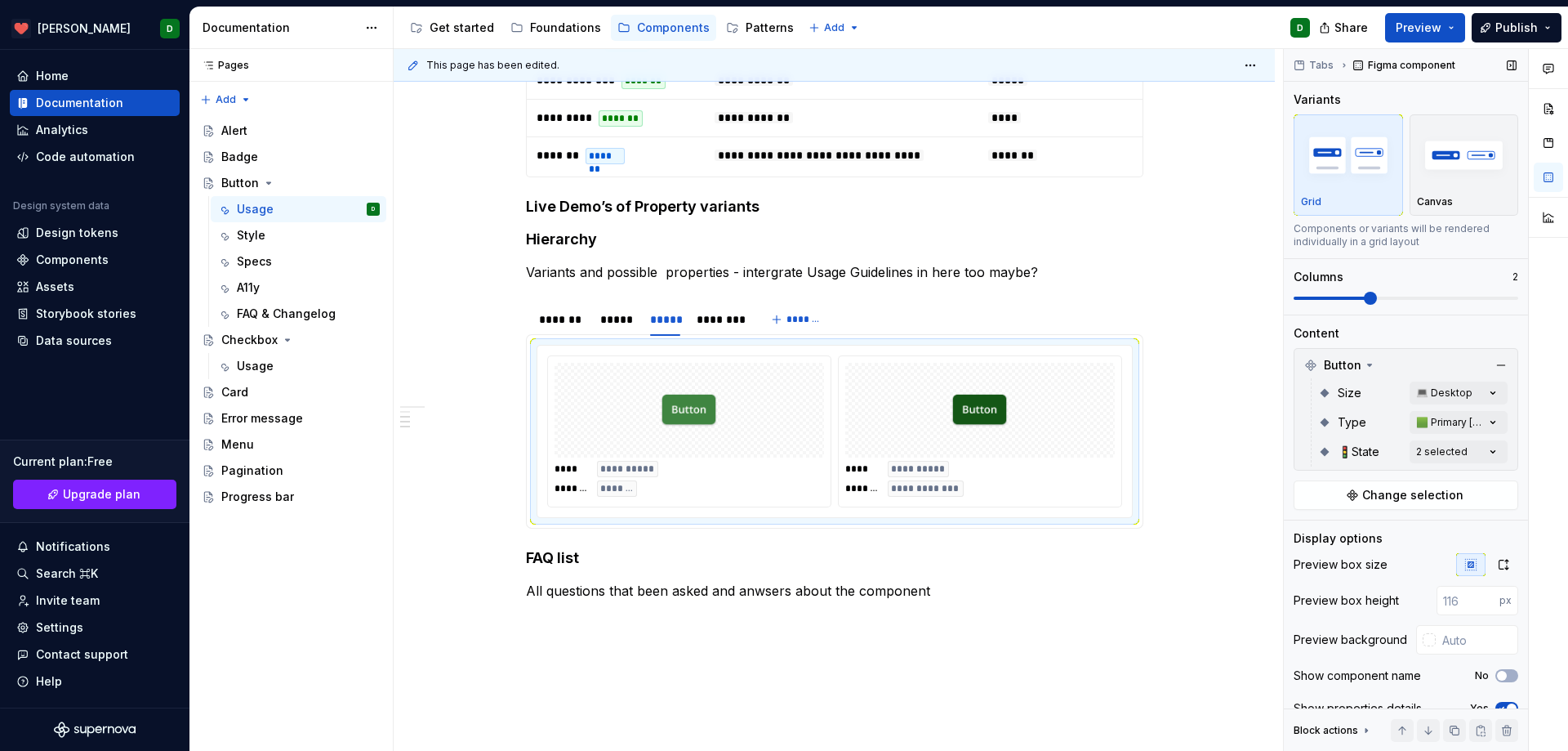 click on "Comments Open comments No comments yet Select ‘Comment’ from the block context menu to add one. Tabs Figma component Variants Grid Canvas Components or variants will be rendered individually in a grid layout Columns 2 Content Button Size 💻 Desktop Type 🟩 Primary [default] 🚦State 2 selected Change selection Display options Preview box size Preview box height px Preview background Show component name No Show properties details Yes Show variant description Yes Block actions Move up Move down Duplicate Copy (⌘C) Cut (⌘X) Delete" at bounding box center [1426, 400] 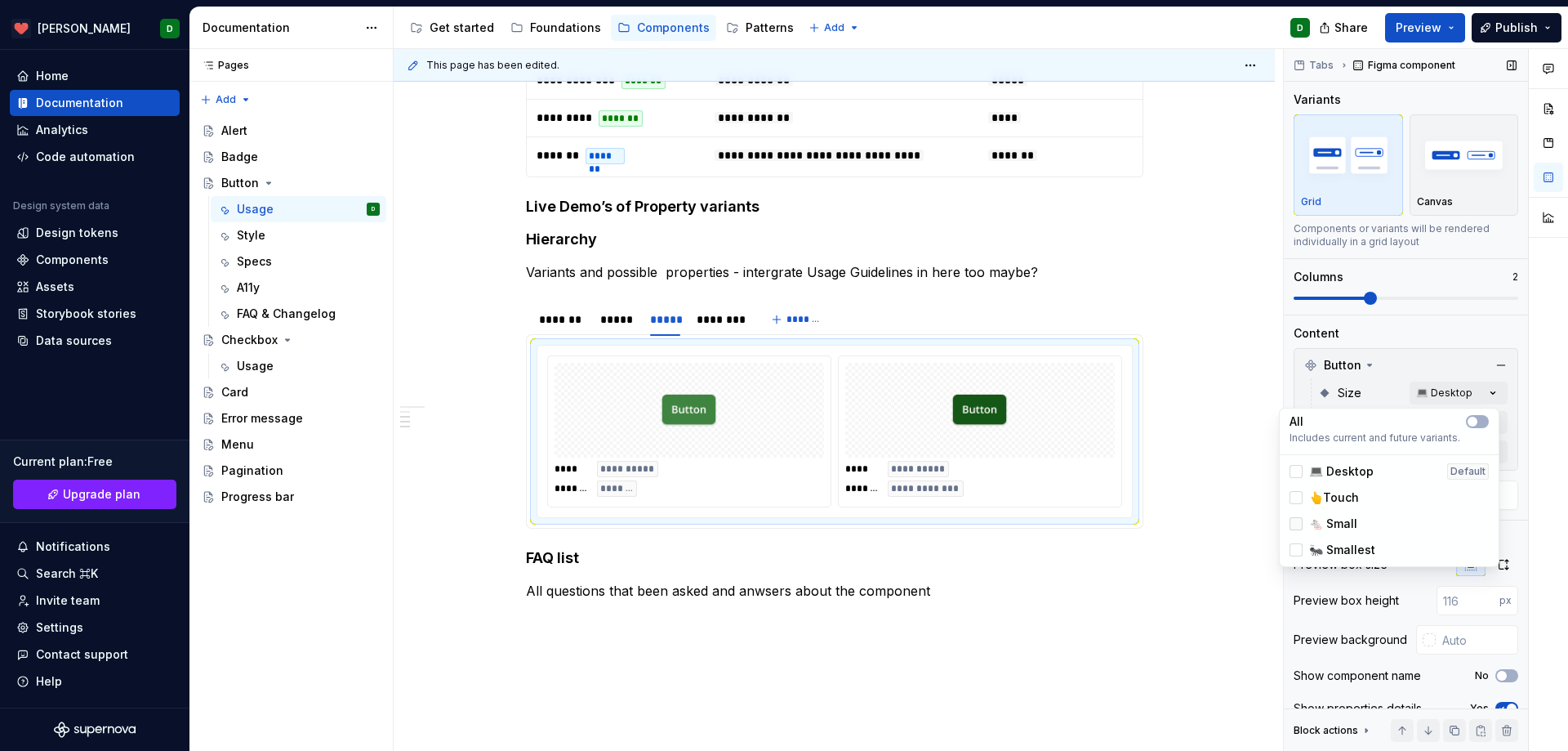 click at bounding box center [1296, 524] 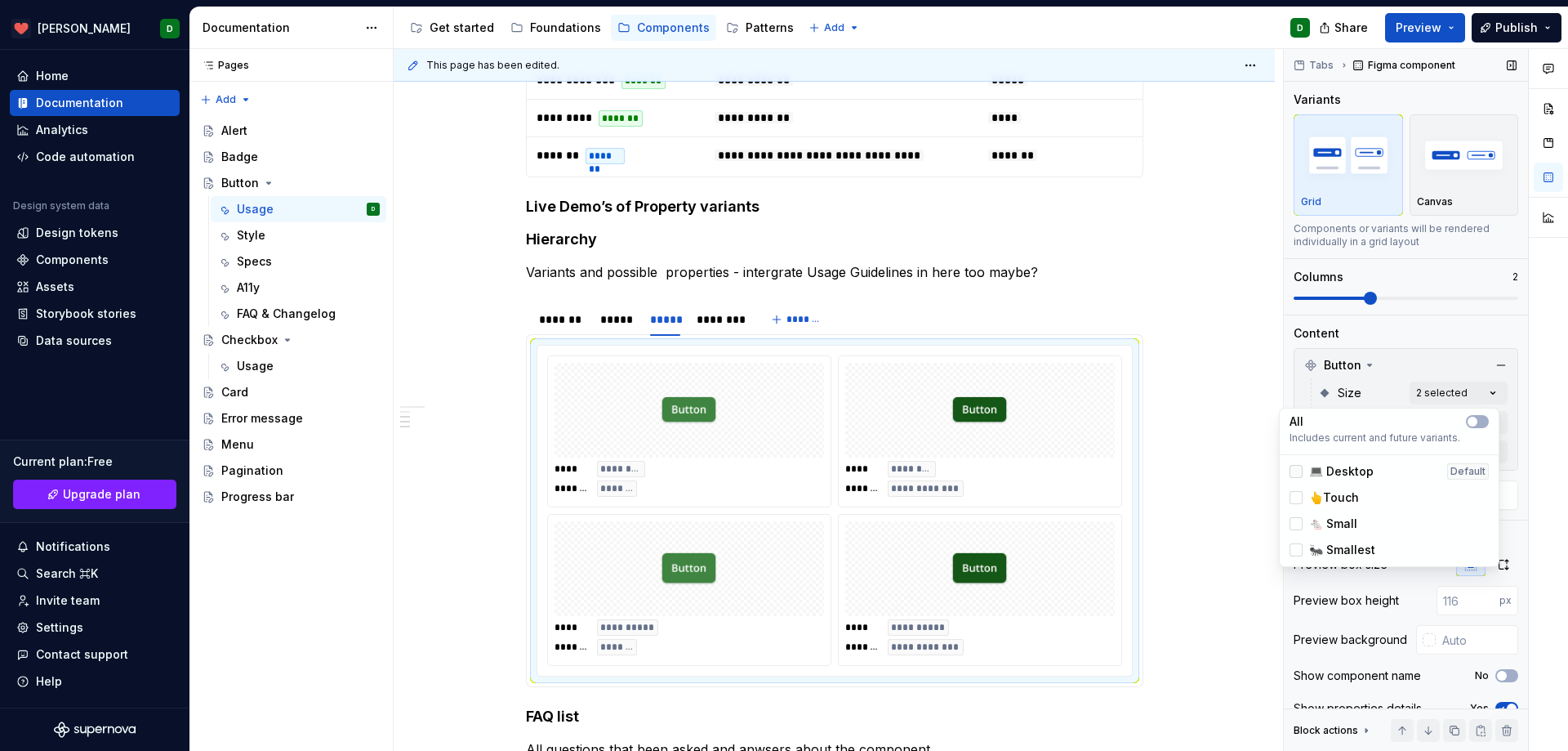 click 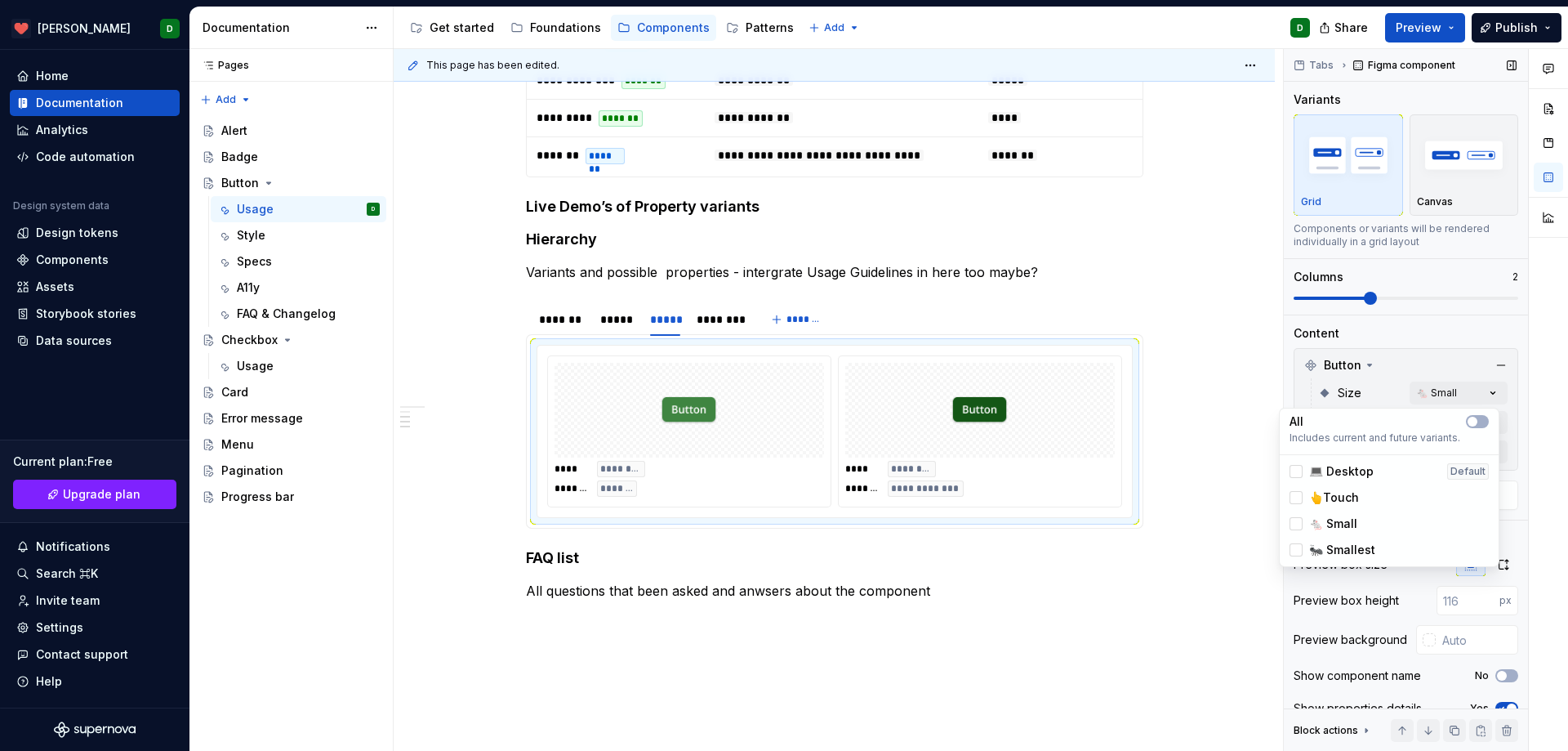 click on "[PERSON_NAME] D Home Documentation Analytics Code automation Design system data Design tokens Components Assets Storybook stories Data sources Current plan :  Free Upgrade plan Notifications Search ⌘K Invite team Settings Contact support Help Documentation
Accessibility guide for tree Page tree.
Navigate the tree with the arrow keys. Common tree hotkeys apply. Further keybindings are available:
enter to execute primary action on focused item
f2 to start renaming the focused item
escape to abort renaming an item
control+d to start dragging selected items
Get started Foundations Components Patterns Add D Share Preview Publish Pages Pages Add
Accessibility guide for tree Page tree.
Navigate the tree with the arrow keys. Common tree hotkeys apply. Further keybindings are available:
enter to execute primary action on focused item
f2 to start renaming the focused item
Alert Badge" at bounding box center [784, 375] 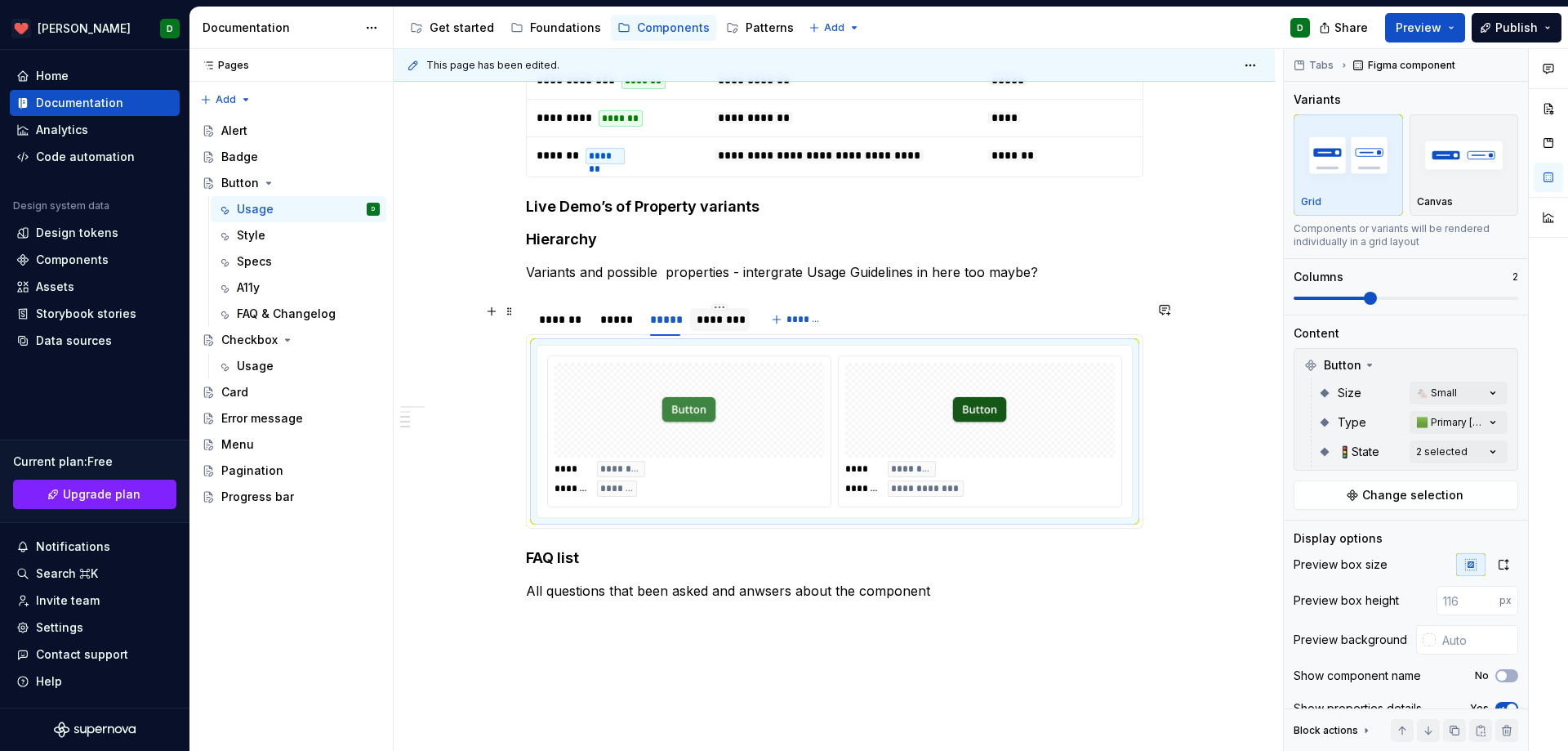 click on "********" at bounding box center [719, 320] 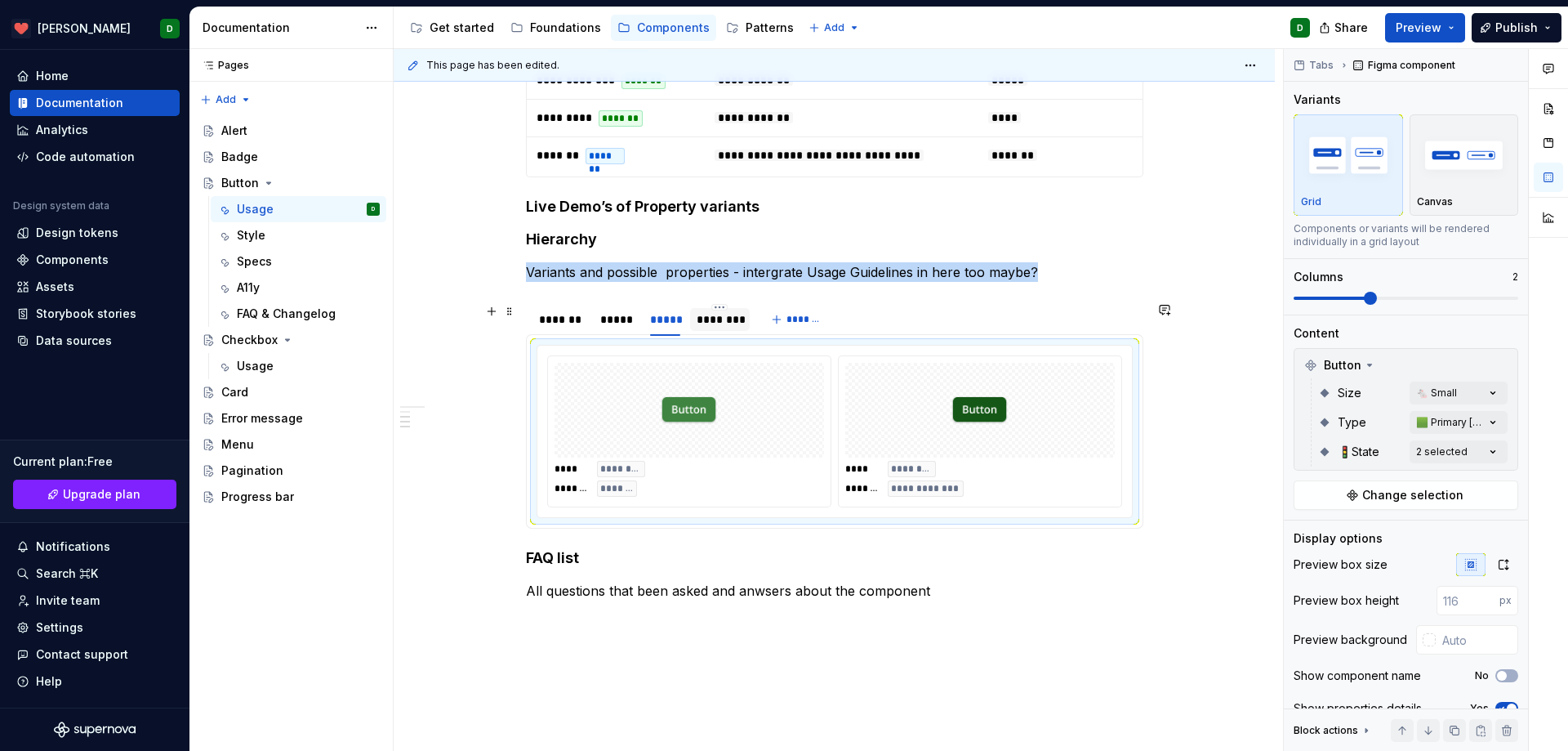 scroll, scrollTop: 943, scrollLeft: 0, axis: vertical 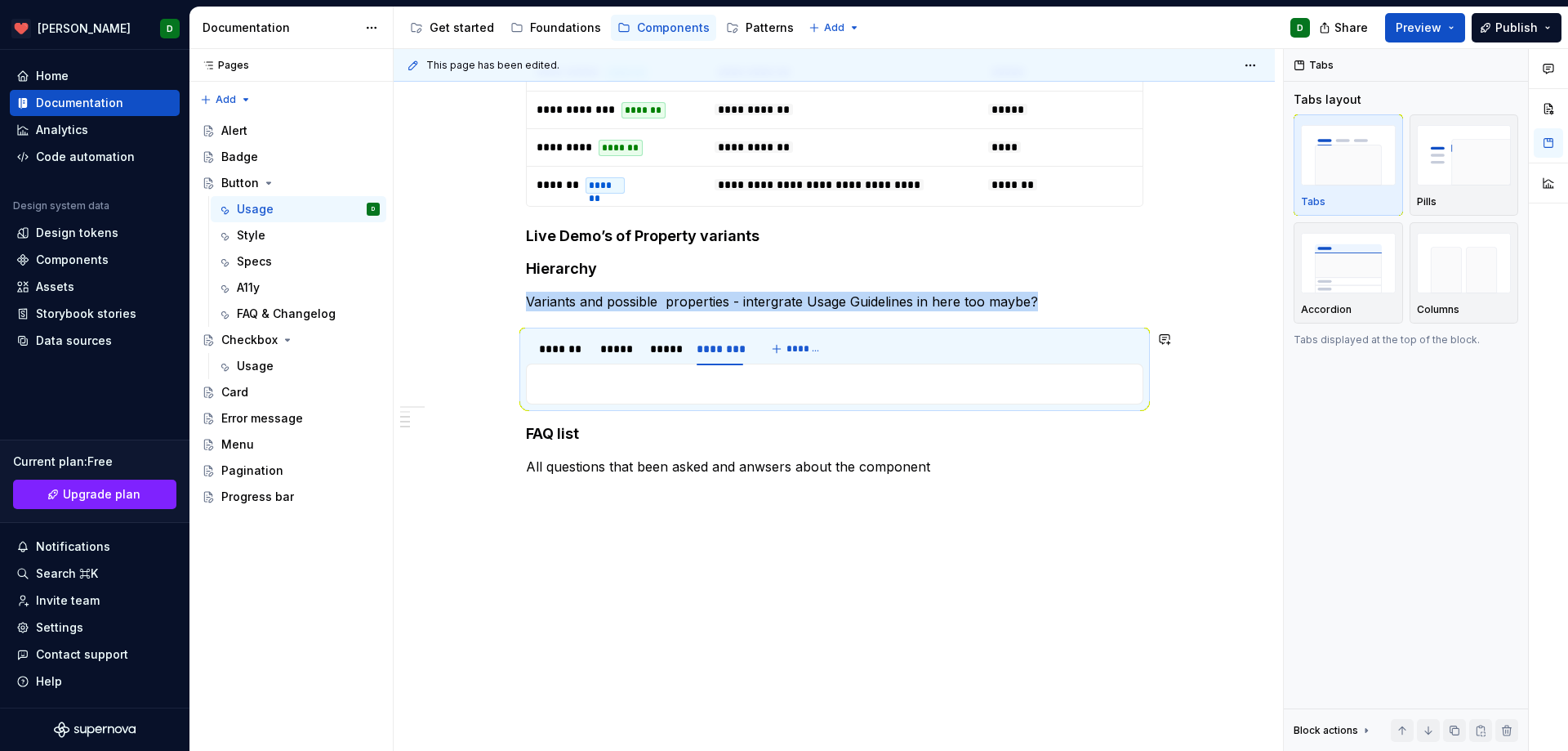 click on "**********" at bounding box center (835, 384) 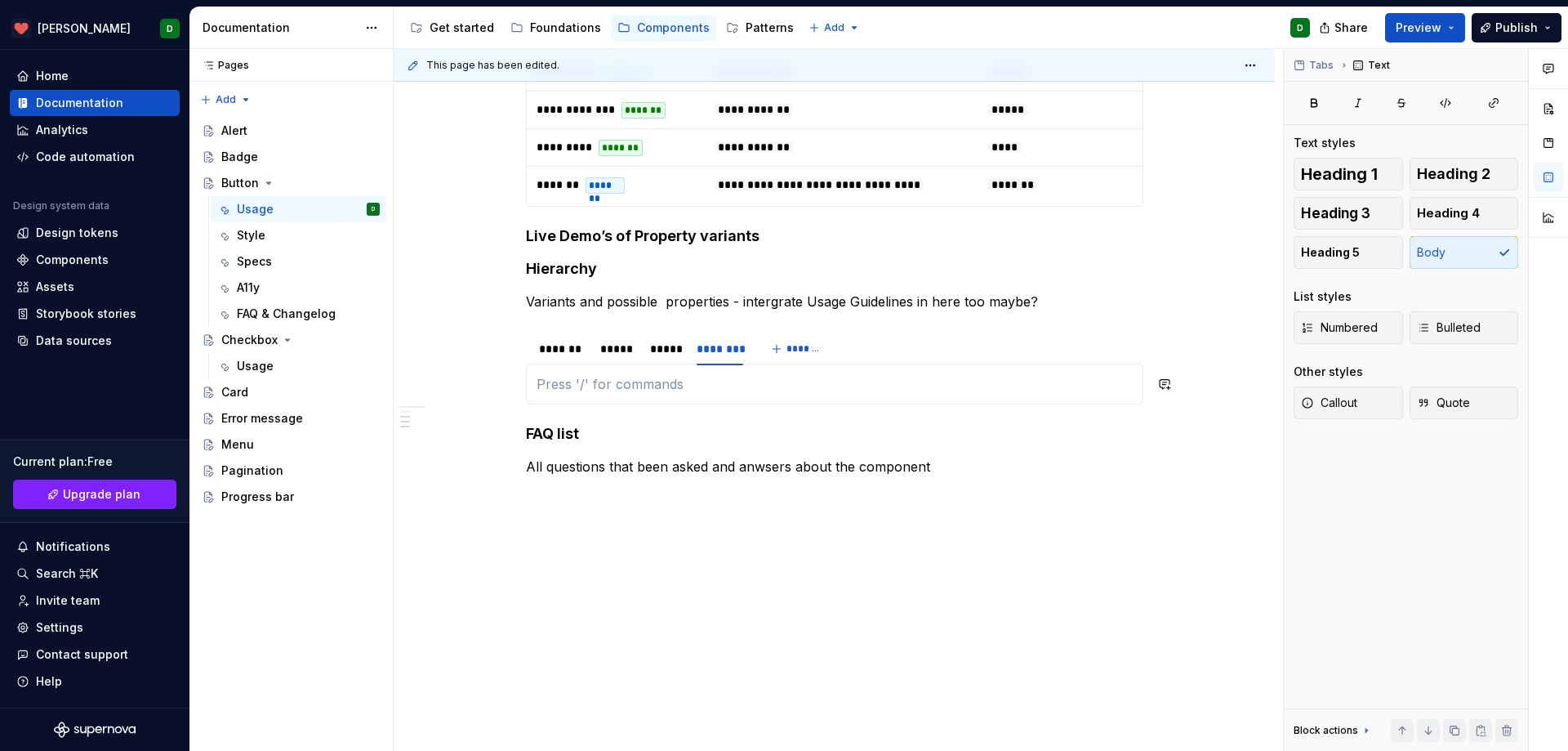 scroll, scrollTop: 972, scrollLeft: 0, axis: vertical 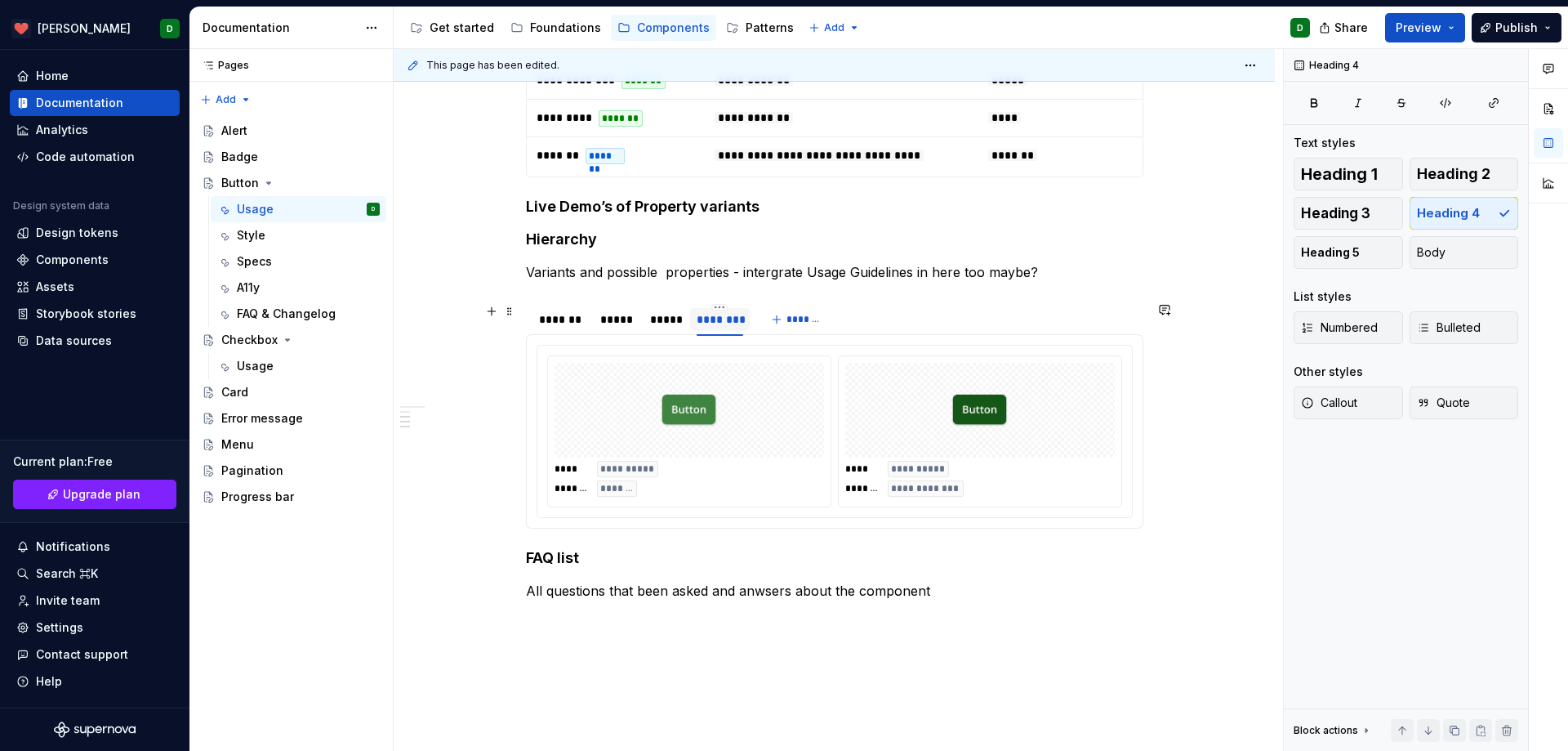 click on "********" at bounding box center [719, 320] 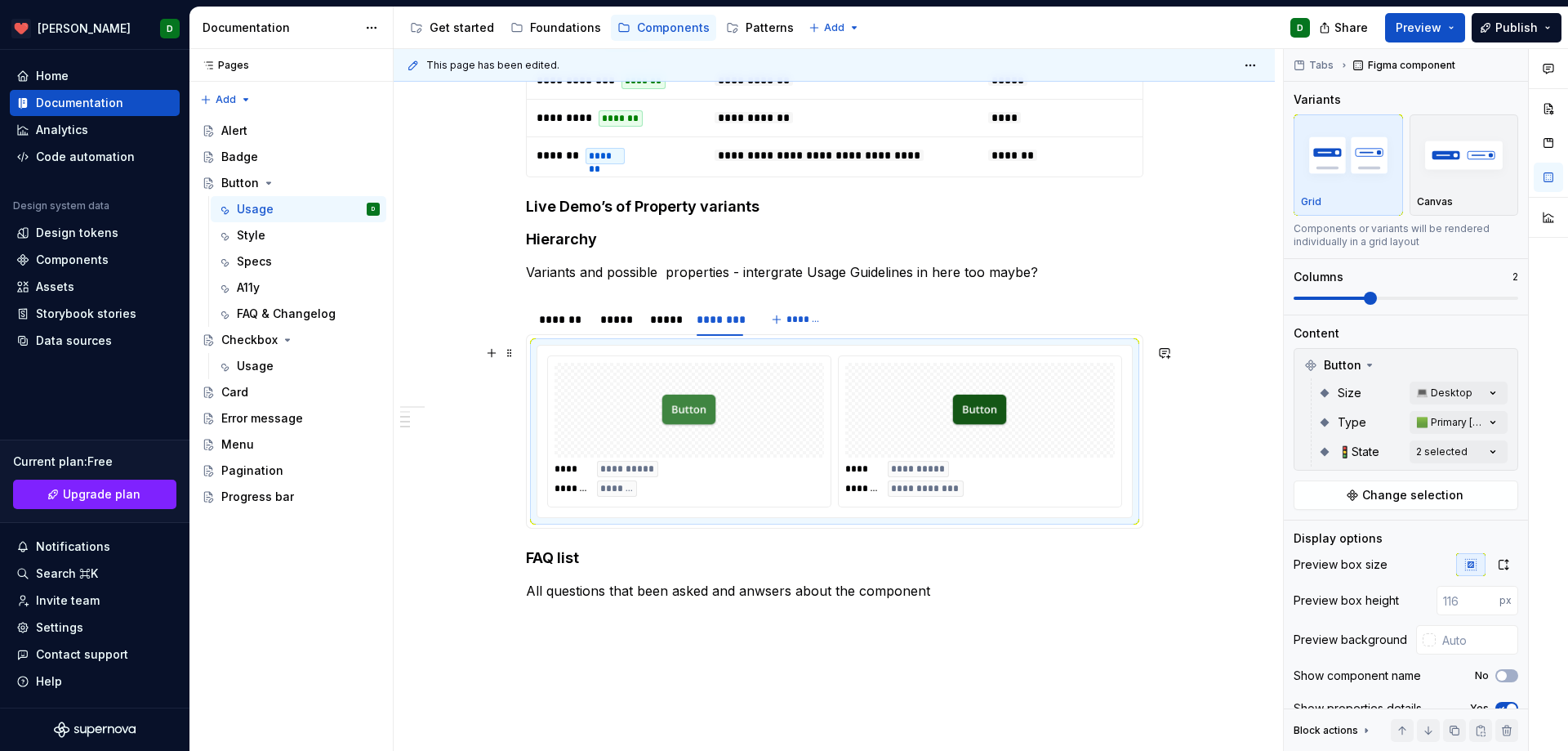 click at bounding box center [689, 410] 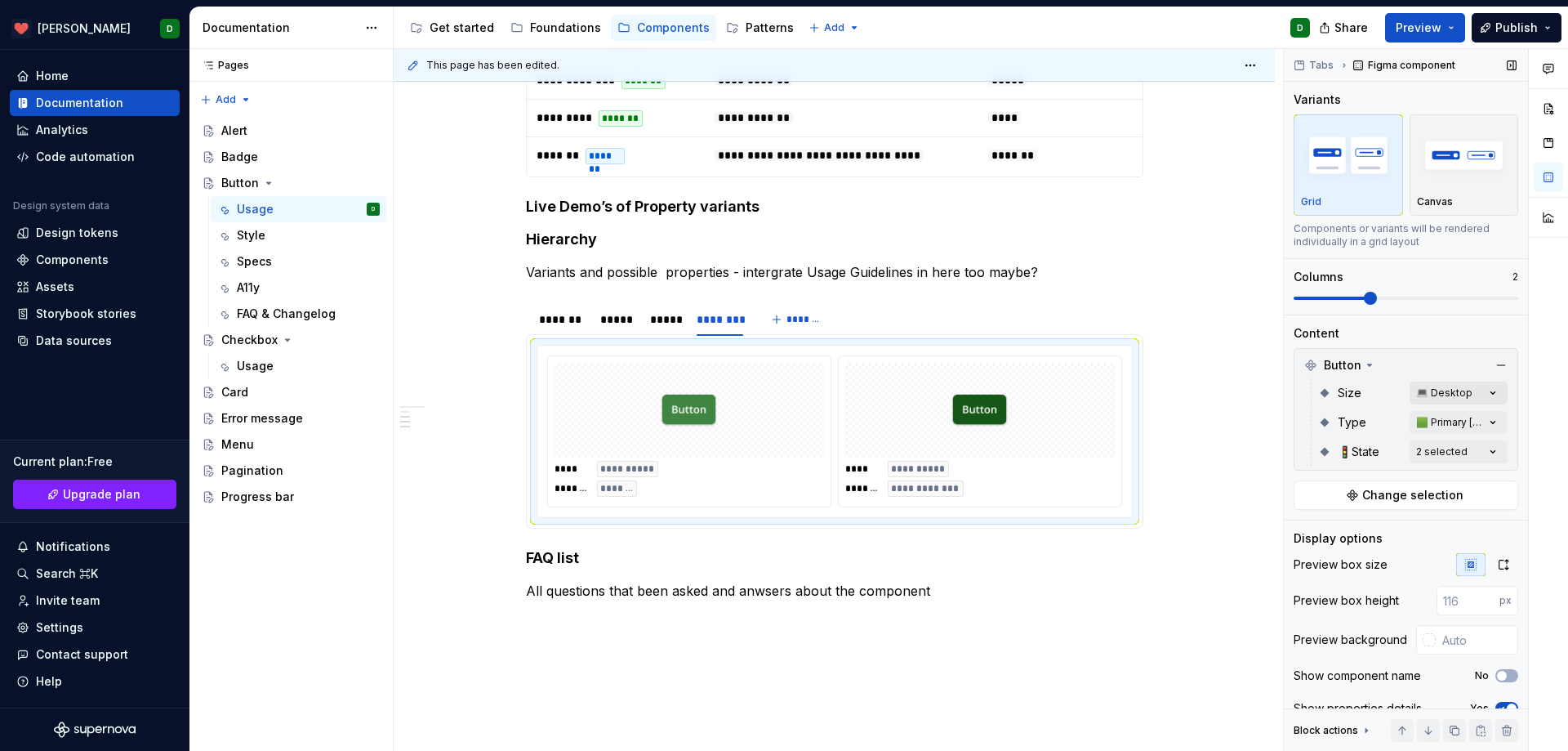 click on "Comments Open comments No comments yet Select ‘Comment’ from the block context menu to add one. Tabs Figma component Variants Grid Canvas Components or variants will be rendered individually in a grid layout Columns 2 Content Button Size 💻 Desktop Type 🟩 Primary [default] 🚦State 2 selected Change selection Display options Preview box size Preview box height px Preview background Show component name No Show properties details Yes Show variant description Yes Block actions Move up Move down Duplicate Copy (⌘C) Cut (⌘X) Delete" at bounding box center [1426, 400] 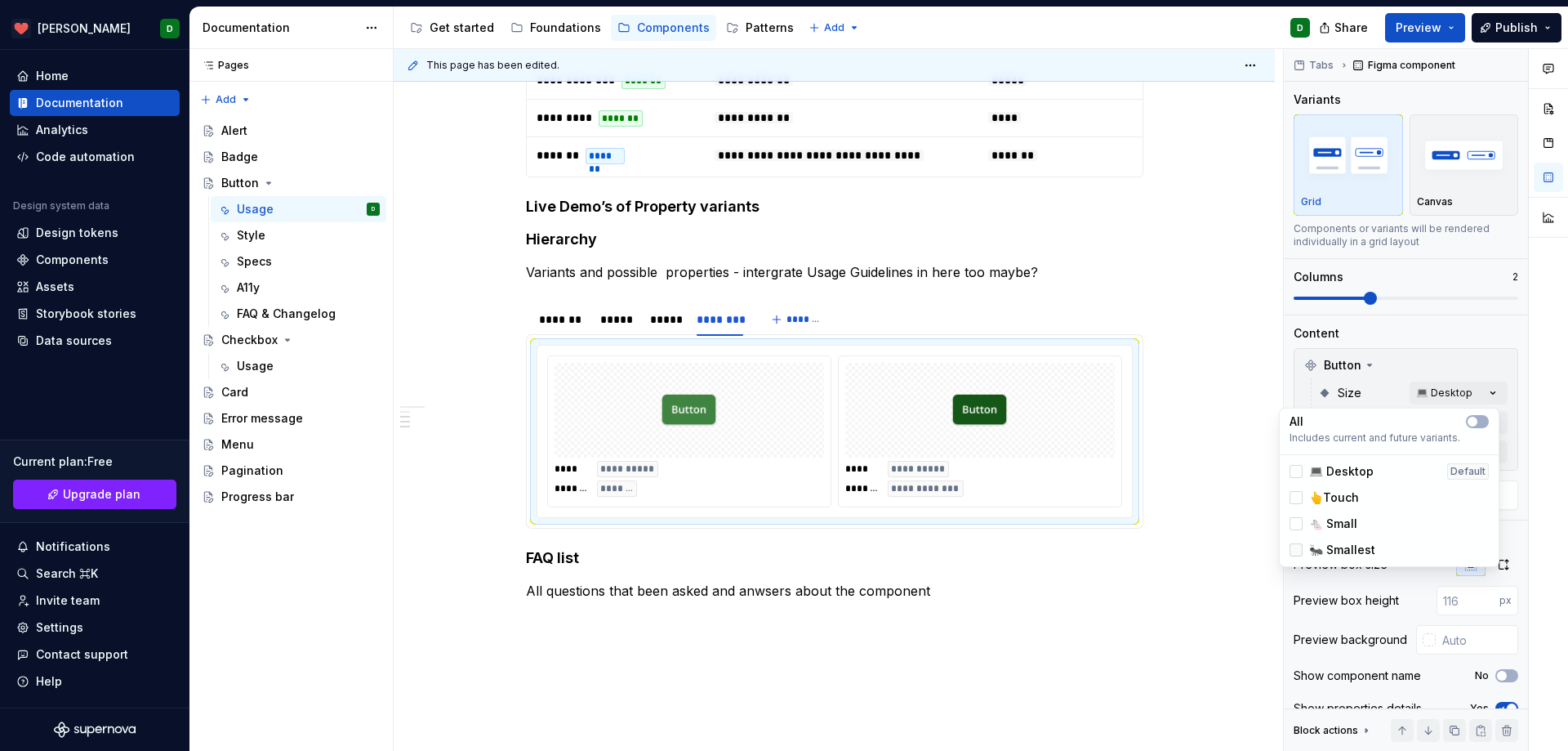 click at bounding box center [1296, 550] 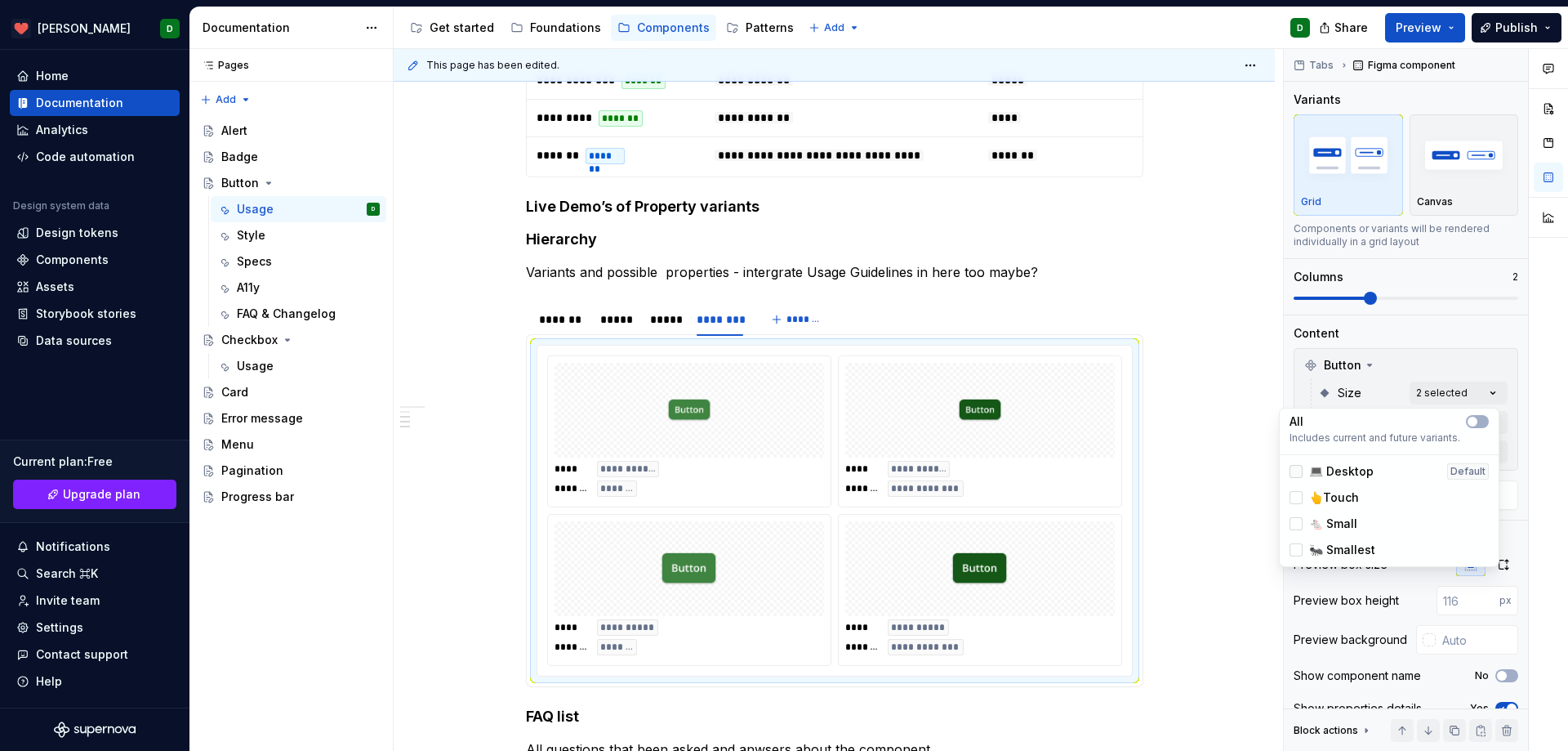 click 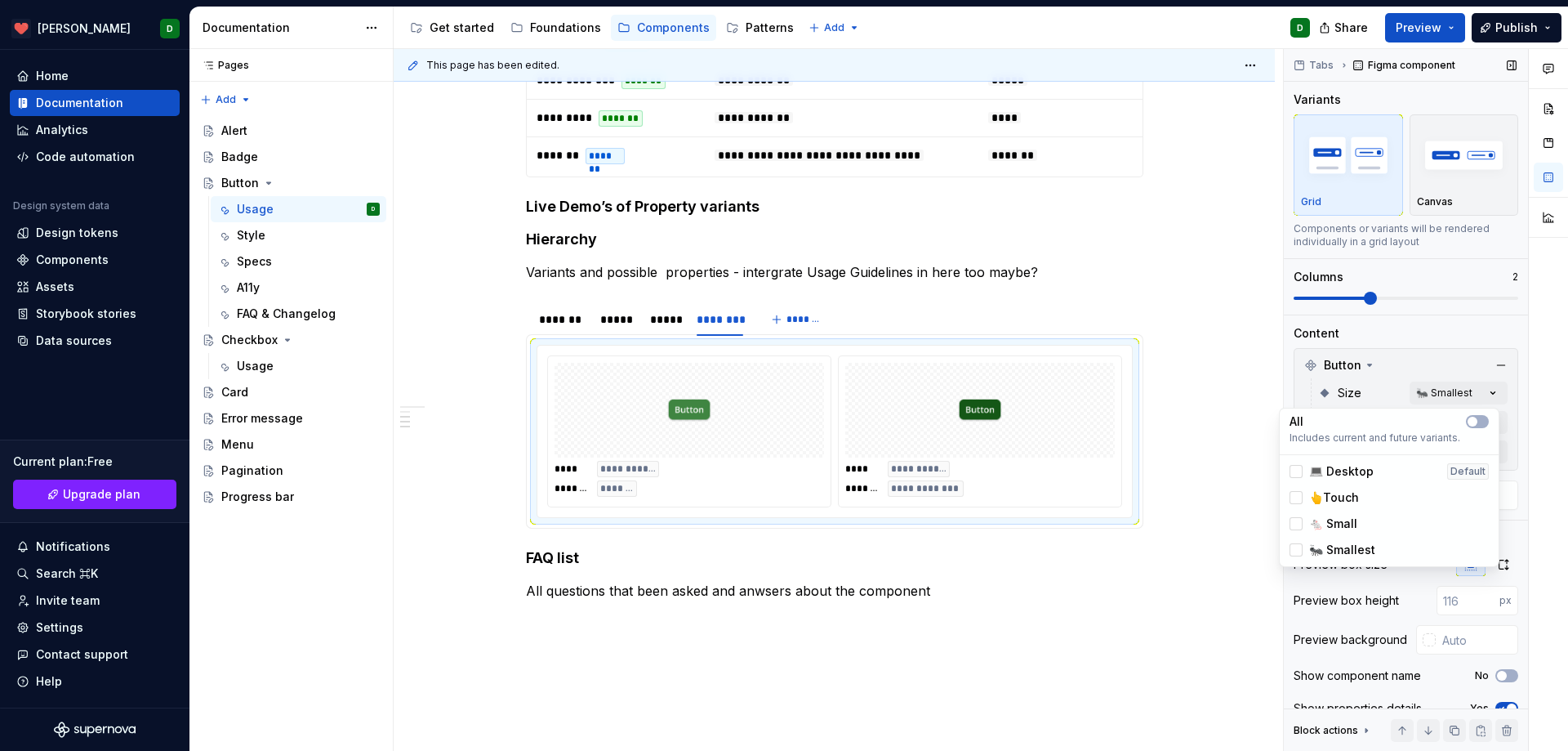 click on "[PERSON_NAME] D Home Documentation Analytics Code automation Design system data Design tokens Components Assets Storybook stories Data sources Current plan :  Free Upgrade plan Notifications Search ⌘K Invite team Settings Contact support Help Documentation
Accessibility guide for tree Page tree.
Navigate the tree with the arrow keys. Common tree hotkeys apply. Further keybindings are available:
enter to execute primary action on focused item
f2 to start renaming the focused item
escape to abort renaming an item
control+d to start dragging selected items
Get started Foundations Components Patterns Add D Share Preview Publish Pages Pages Add
Accessibility guide for tree Page tree.
Navigate the tree with the arrow keys. Common tree hotkeys apply. Further keybindings are available:
enter to execute primary action on focused item
f2 to start renaming the focused item
Alert Badge" at bounding box center [784, 375] 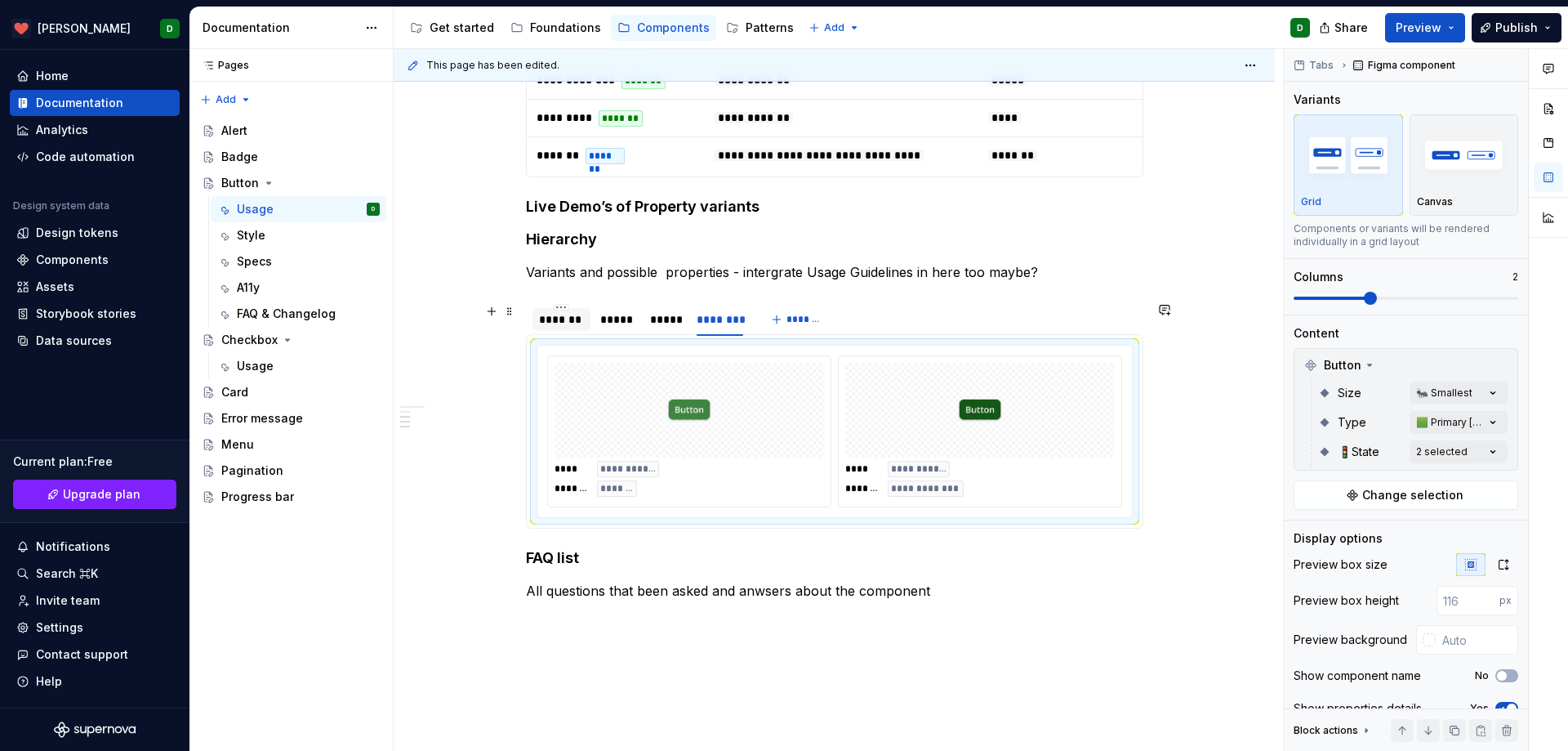 click on "*******" at bounding box center (561, 320) 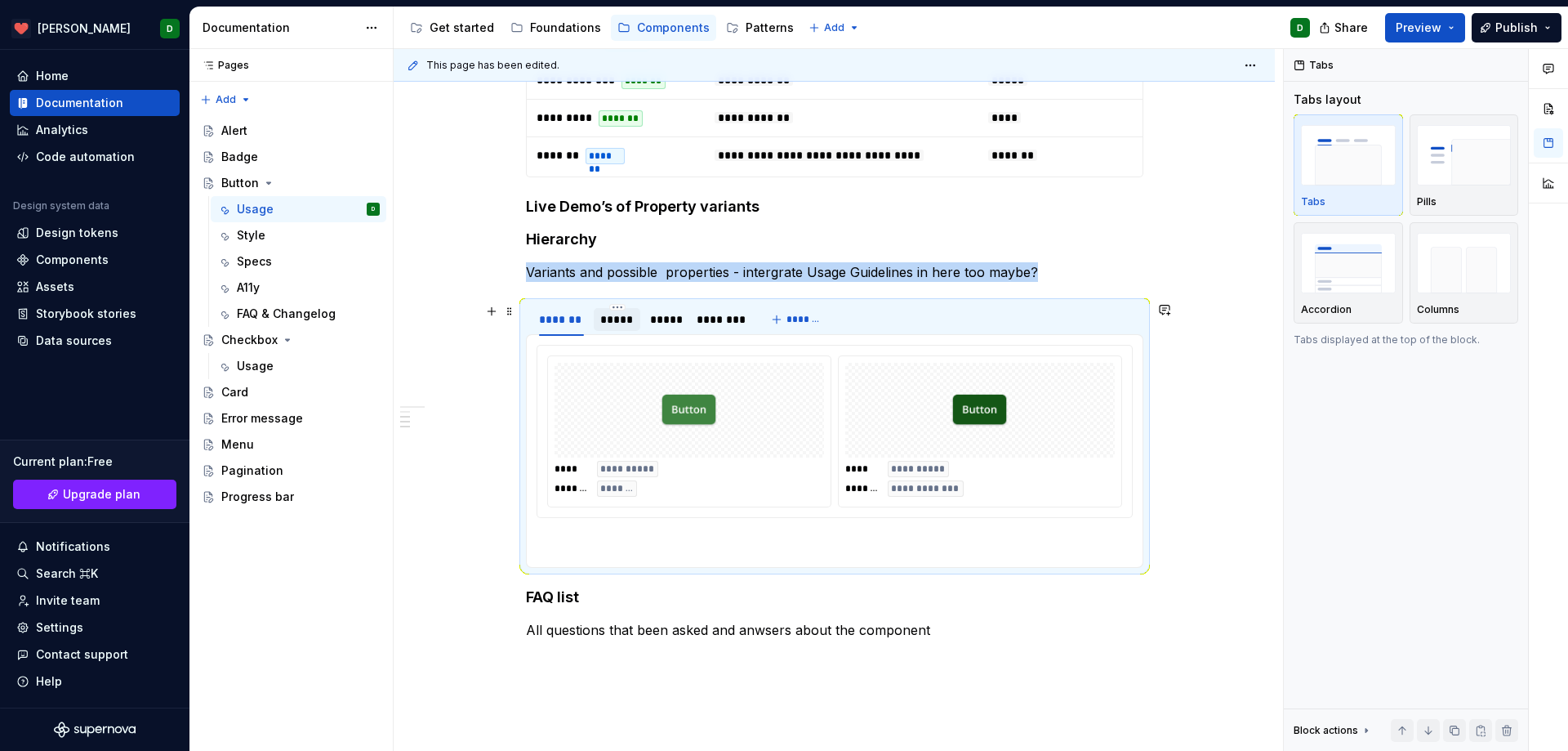 click on "*****" at bounding box center (617, 320) 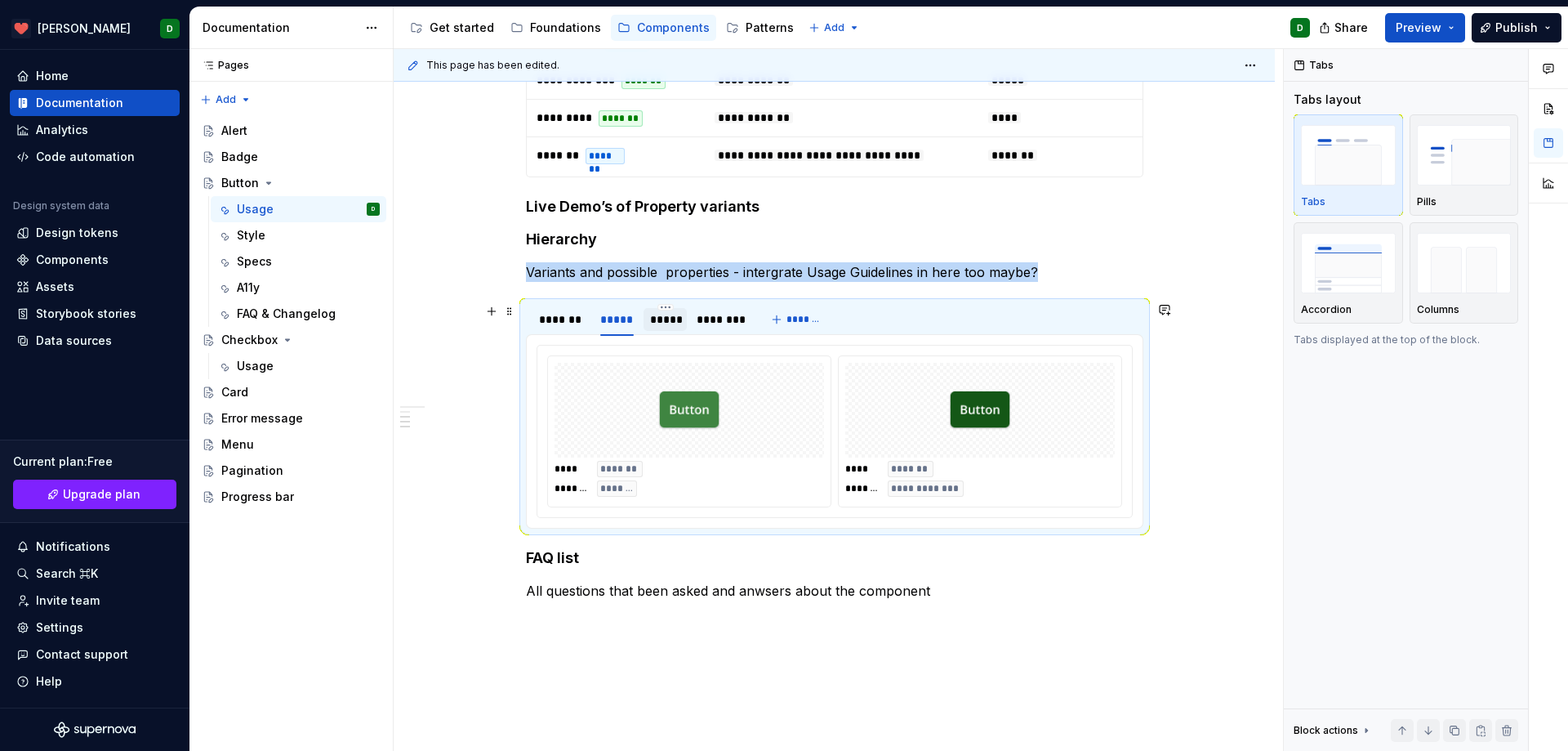 click on "*****" at bounding box center (665, 320) 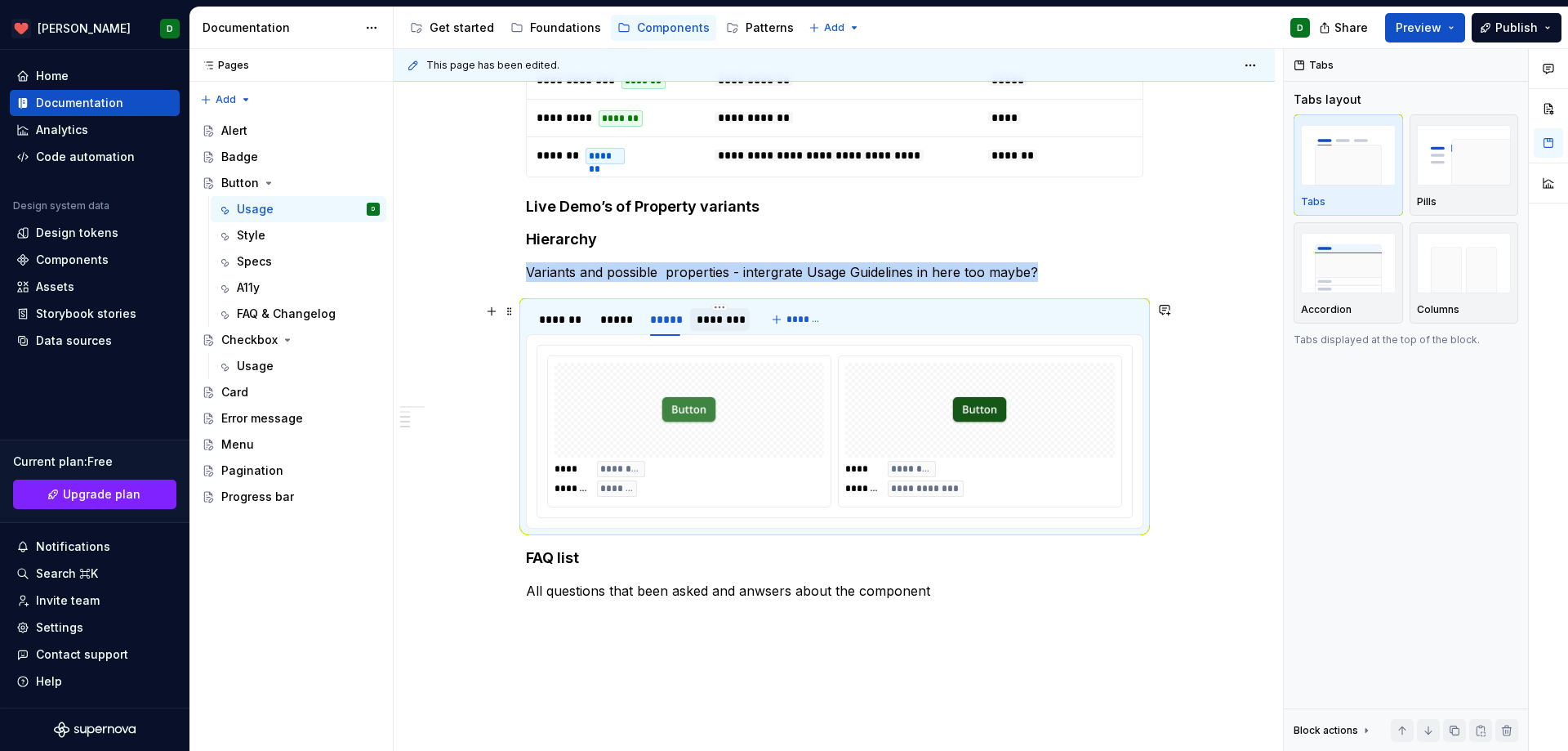 click on "********" at bounding box center [719, 320] 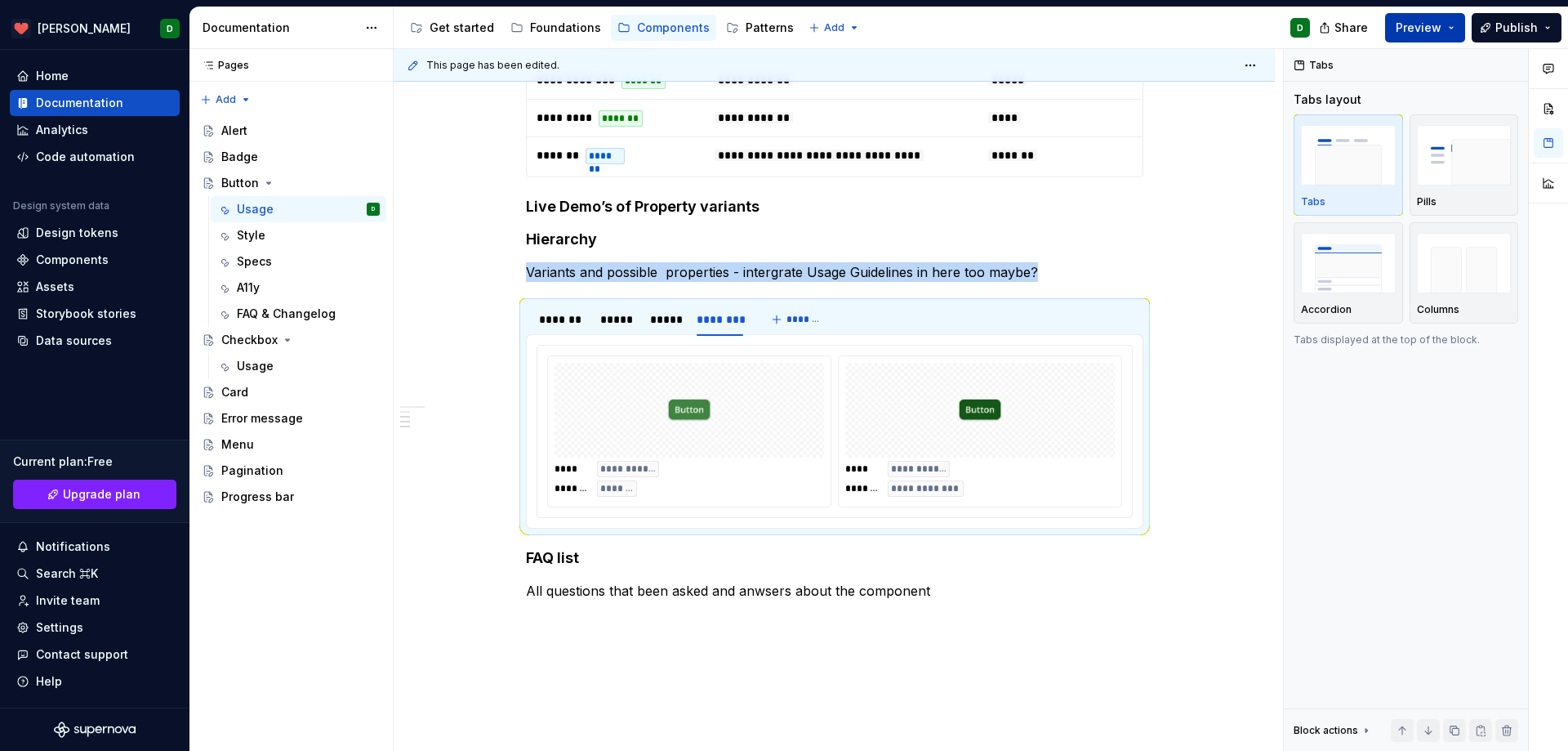 click on "Preview" at bounding box center (1419, 28) 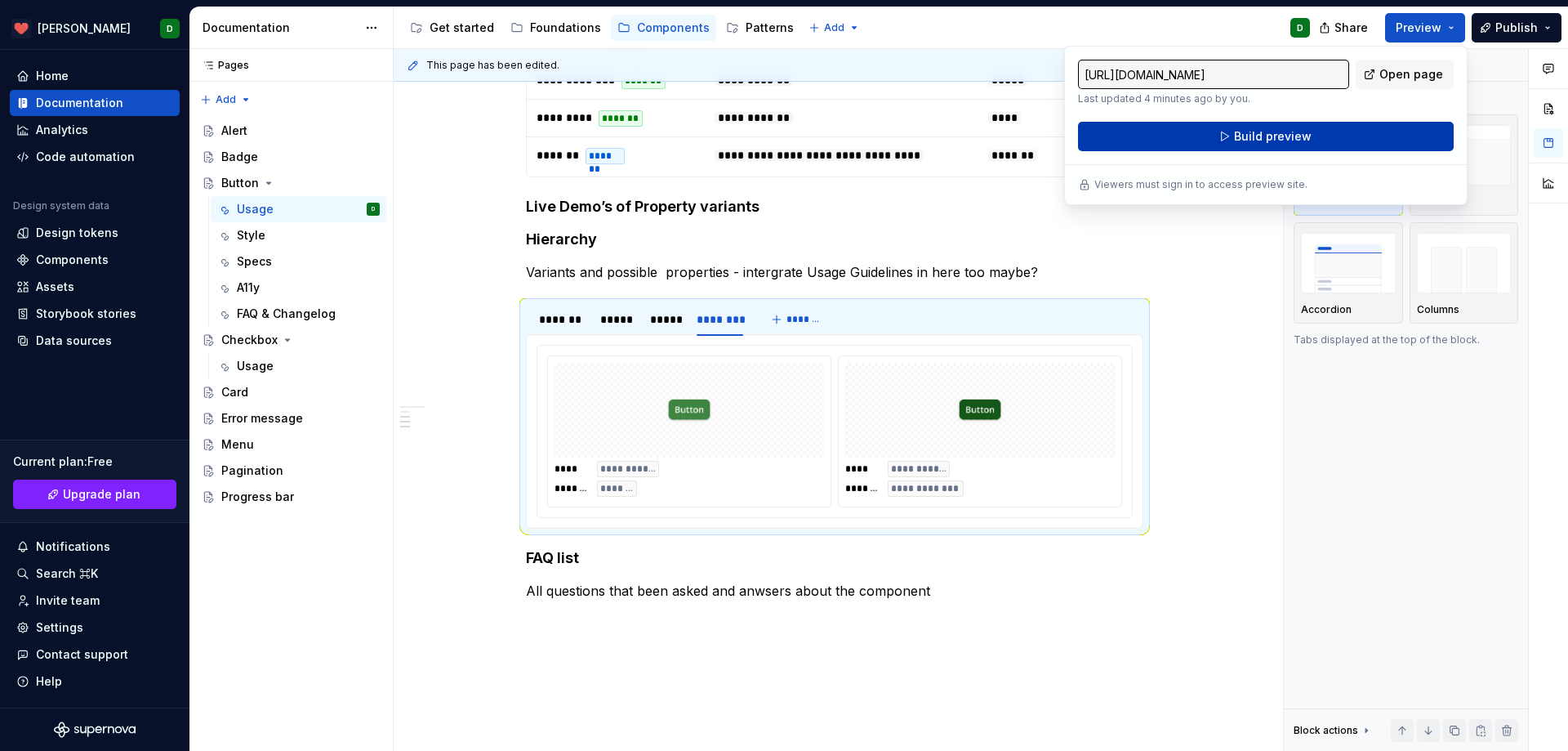 click on "Build preview" at bounding box center [1272, 136] 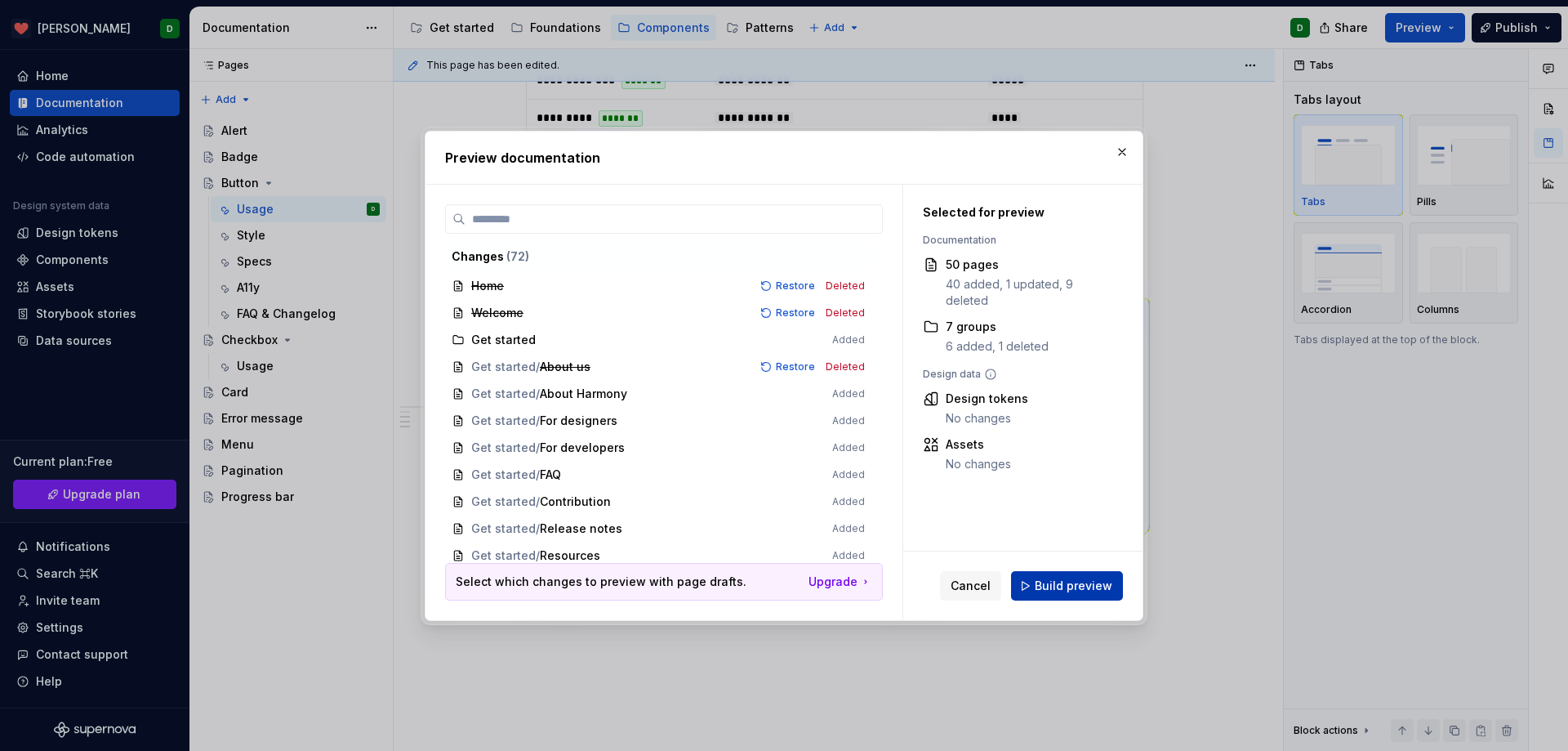 click on "Build preview" at bounding box center [1067, 586] 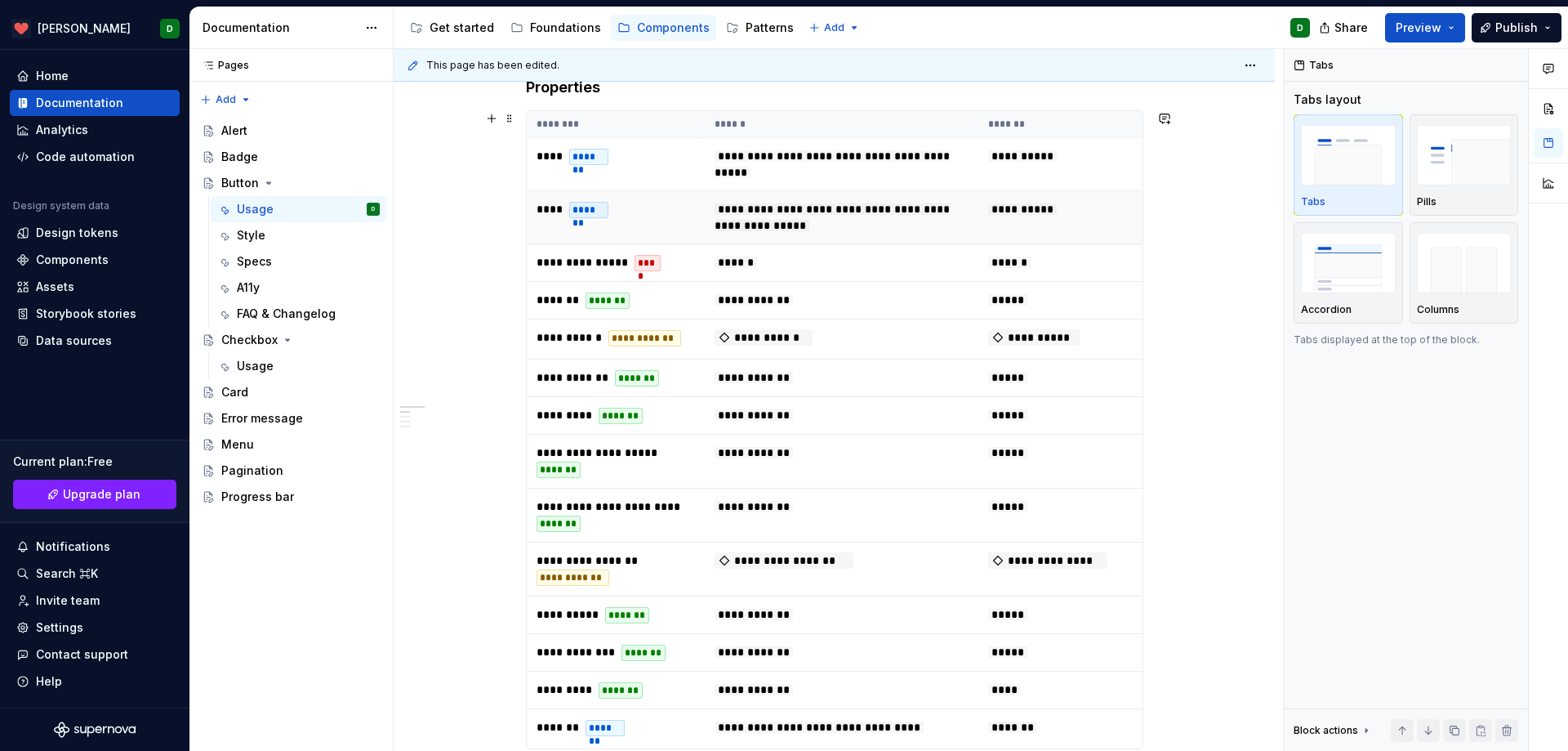 scroll, scrollTop: 319, scrollLeft: 0, axis: vertical 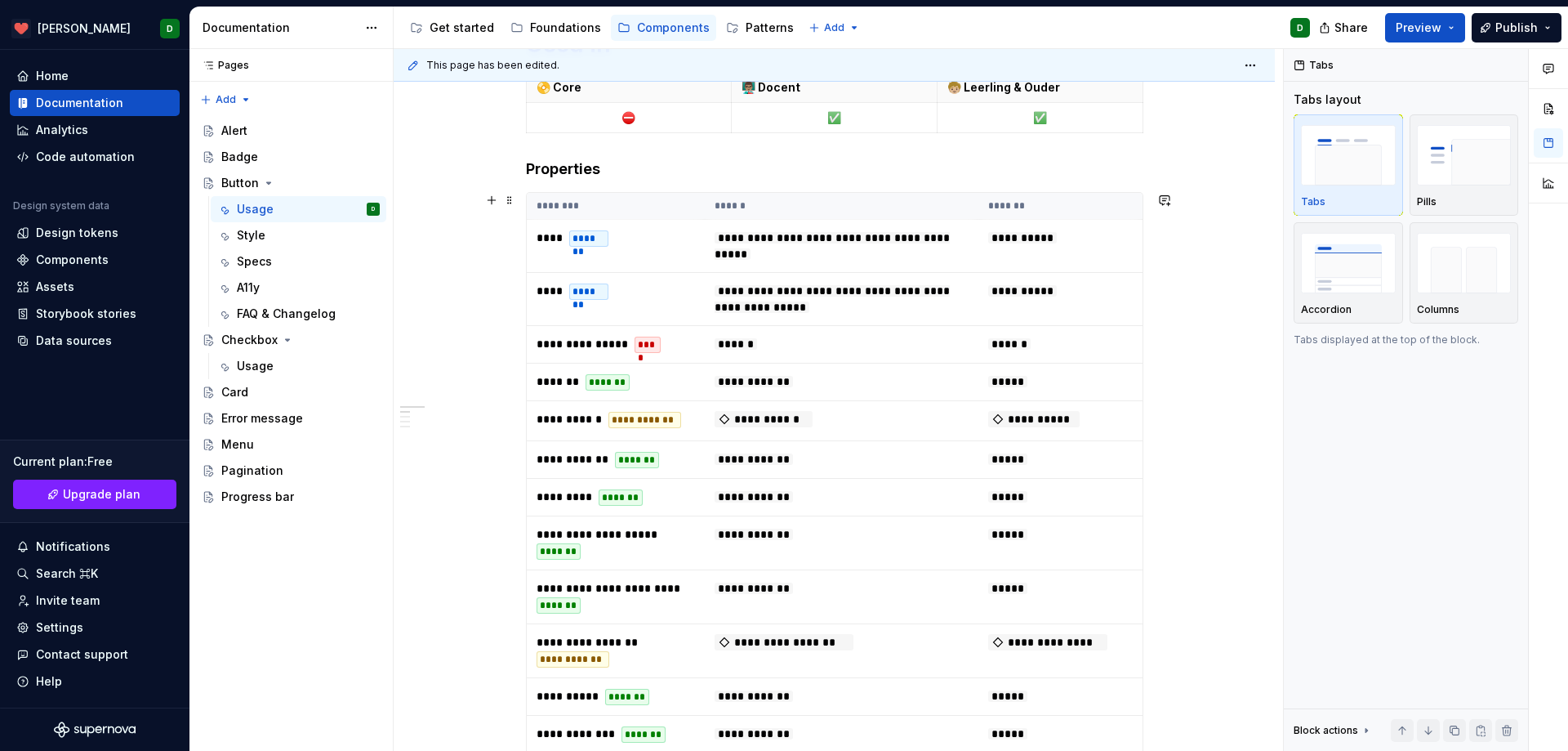 click on "**********" at bounding box center [834, 759] 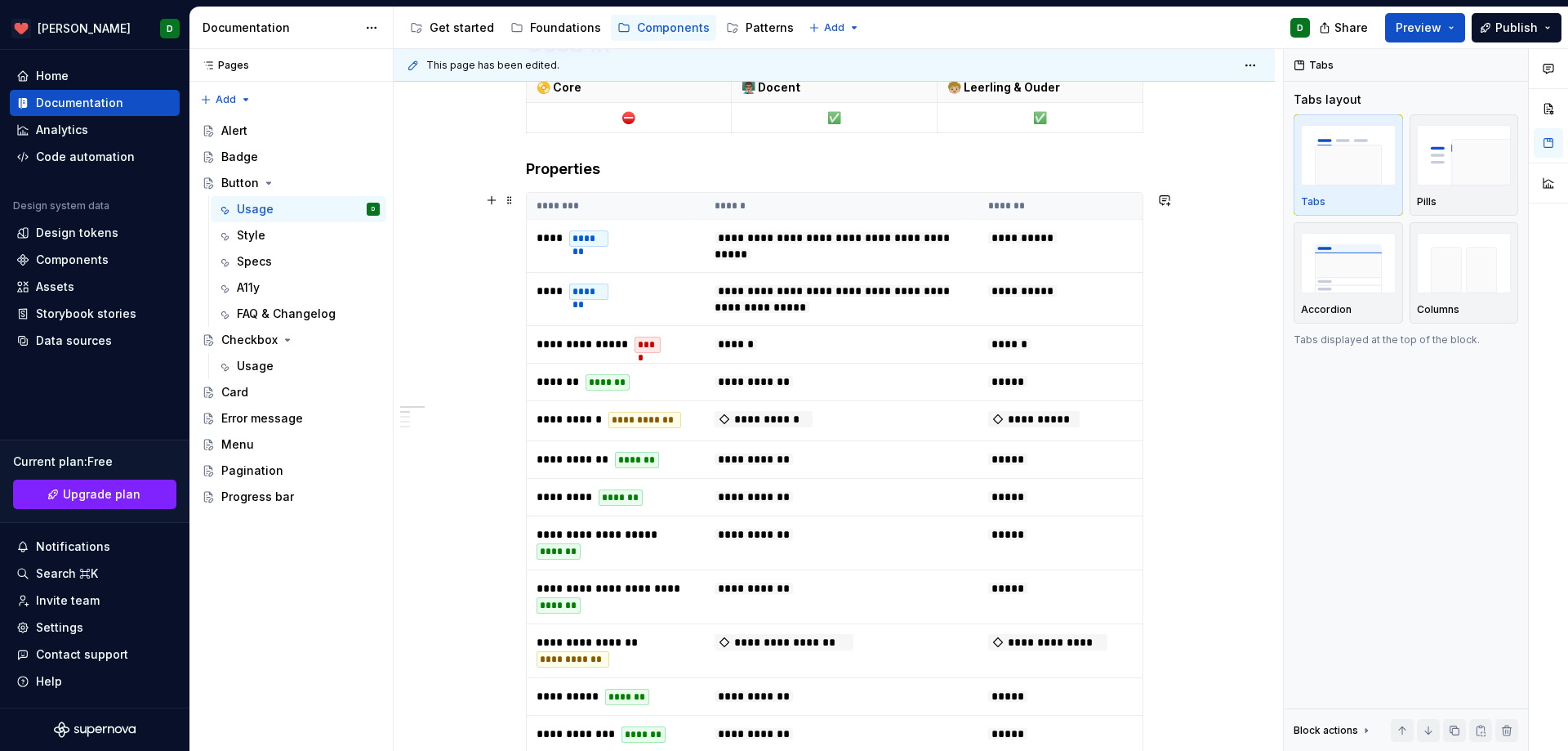 click on "**********" at bounding box center [834, 759] 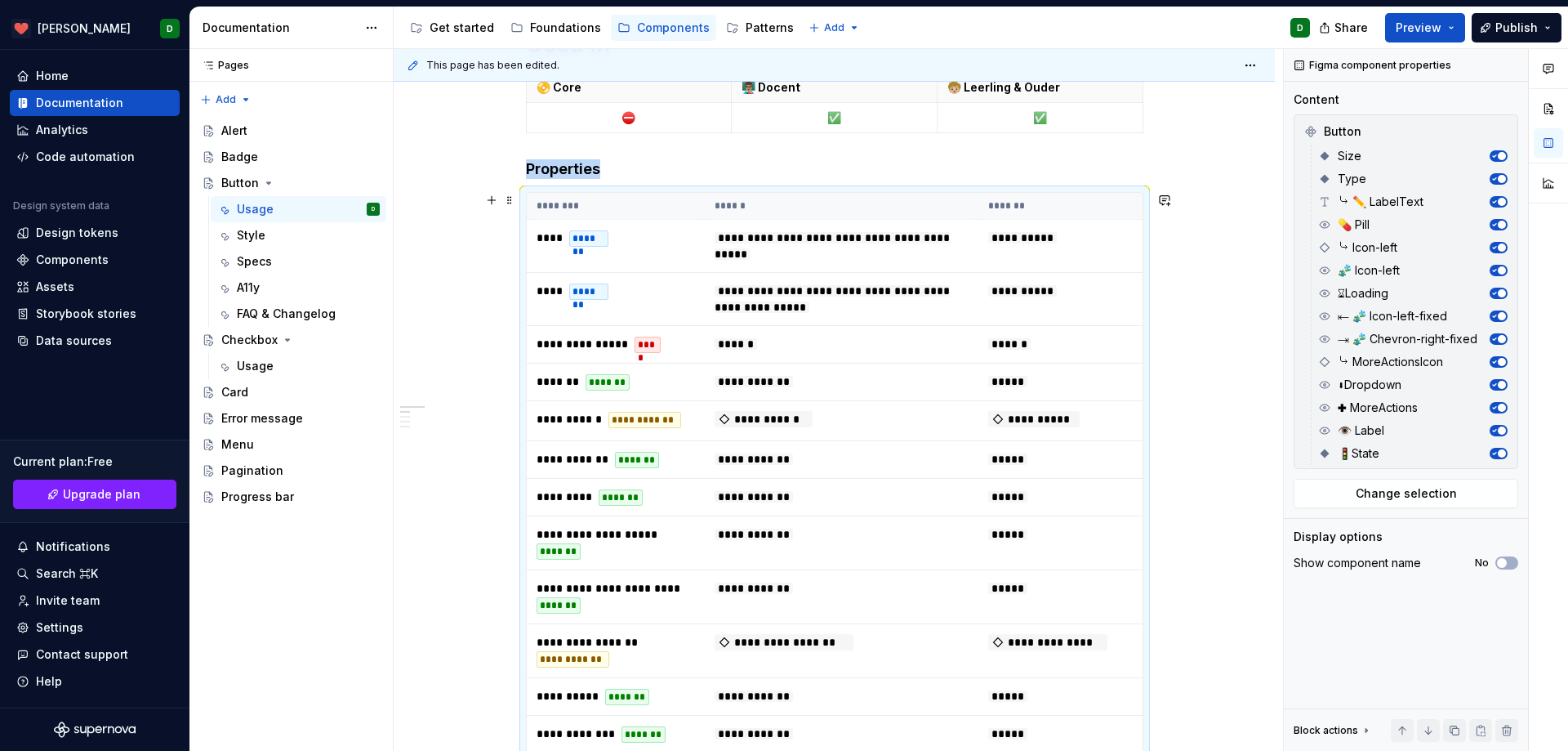 scroll, scrollTop: 399, scrollLeft: 0, axis: vertical 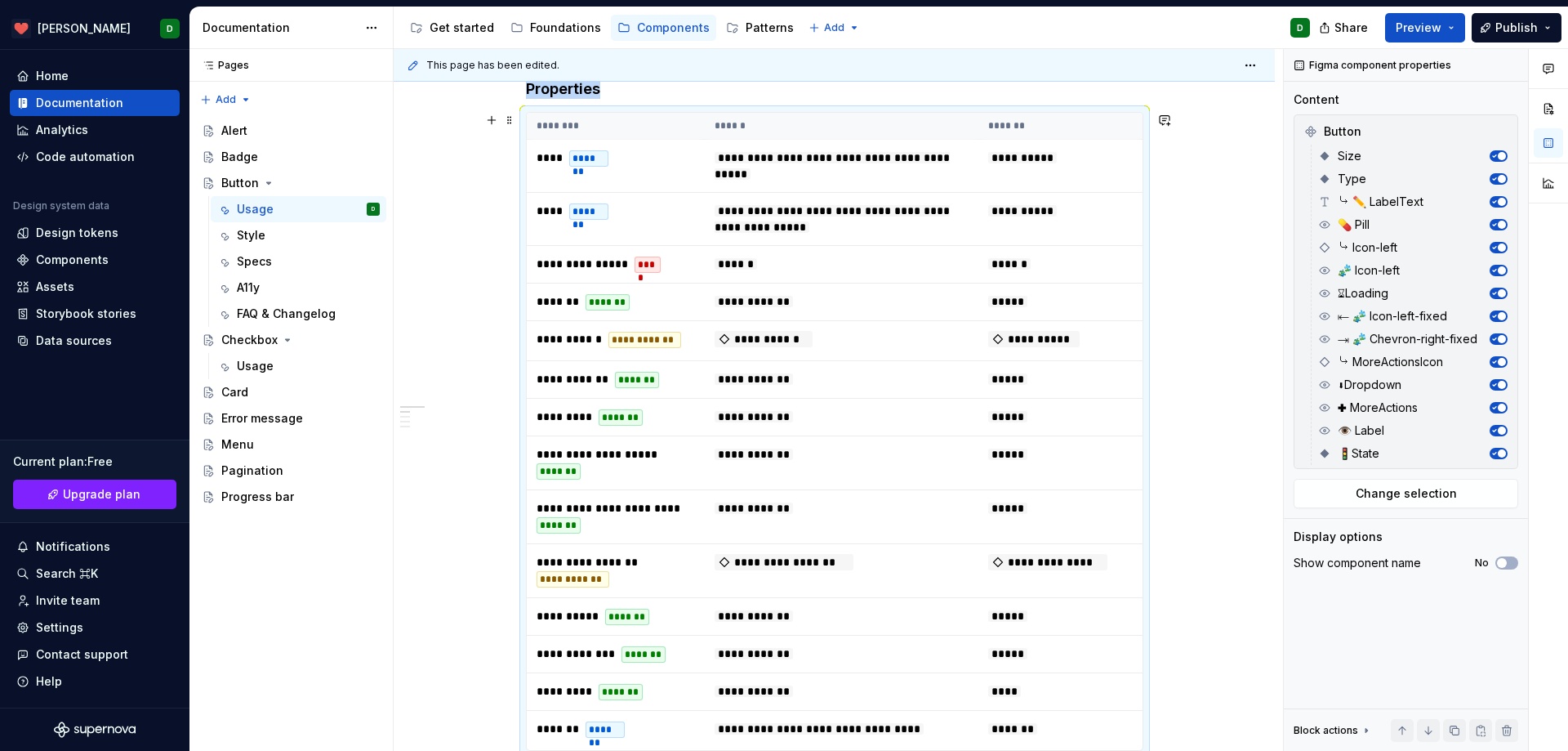 type on "*" 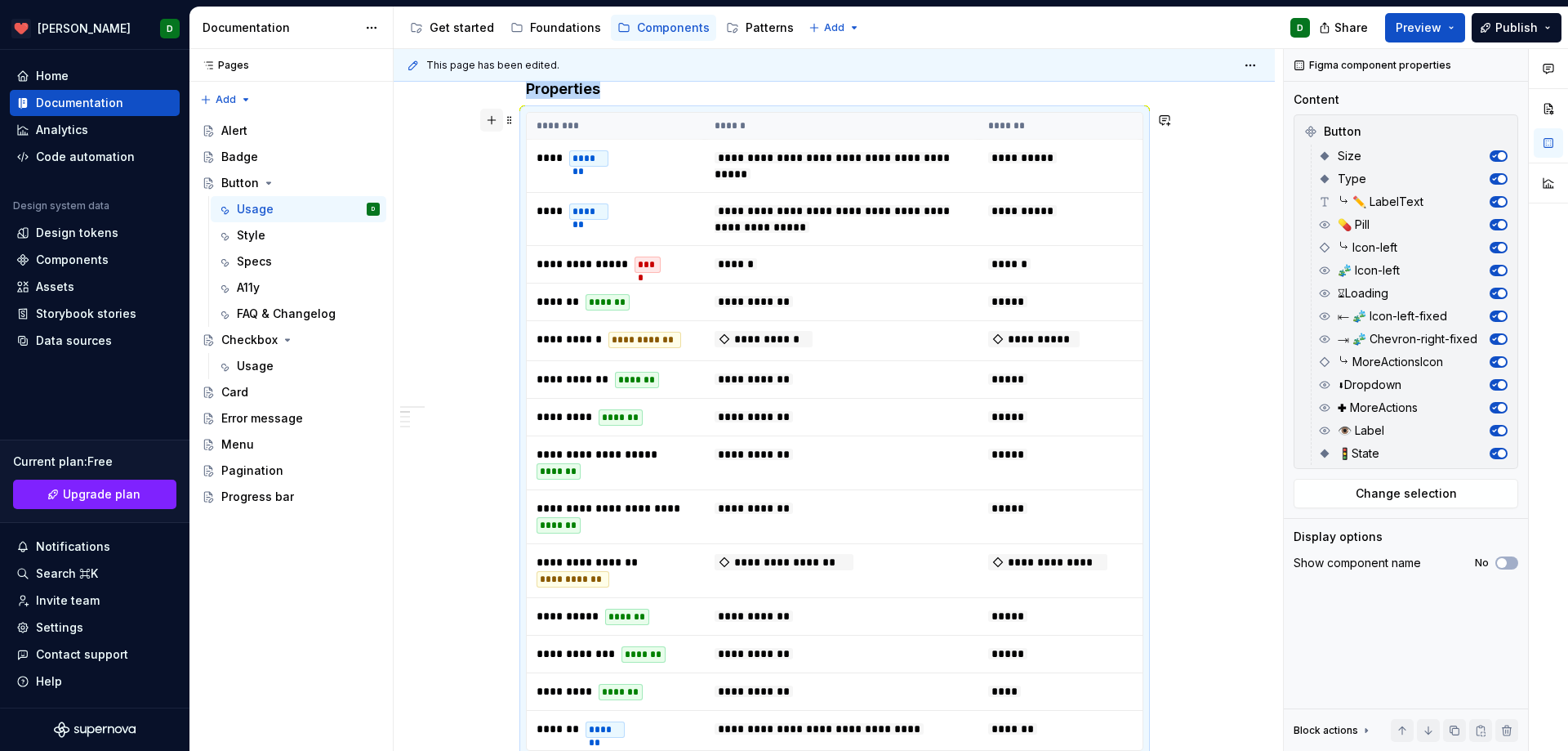 click at bounding box center [492, 120] 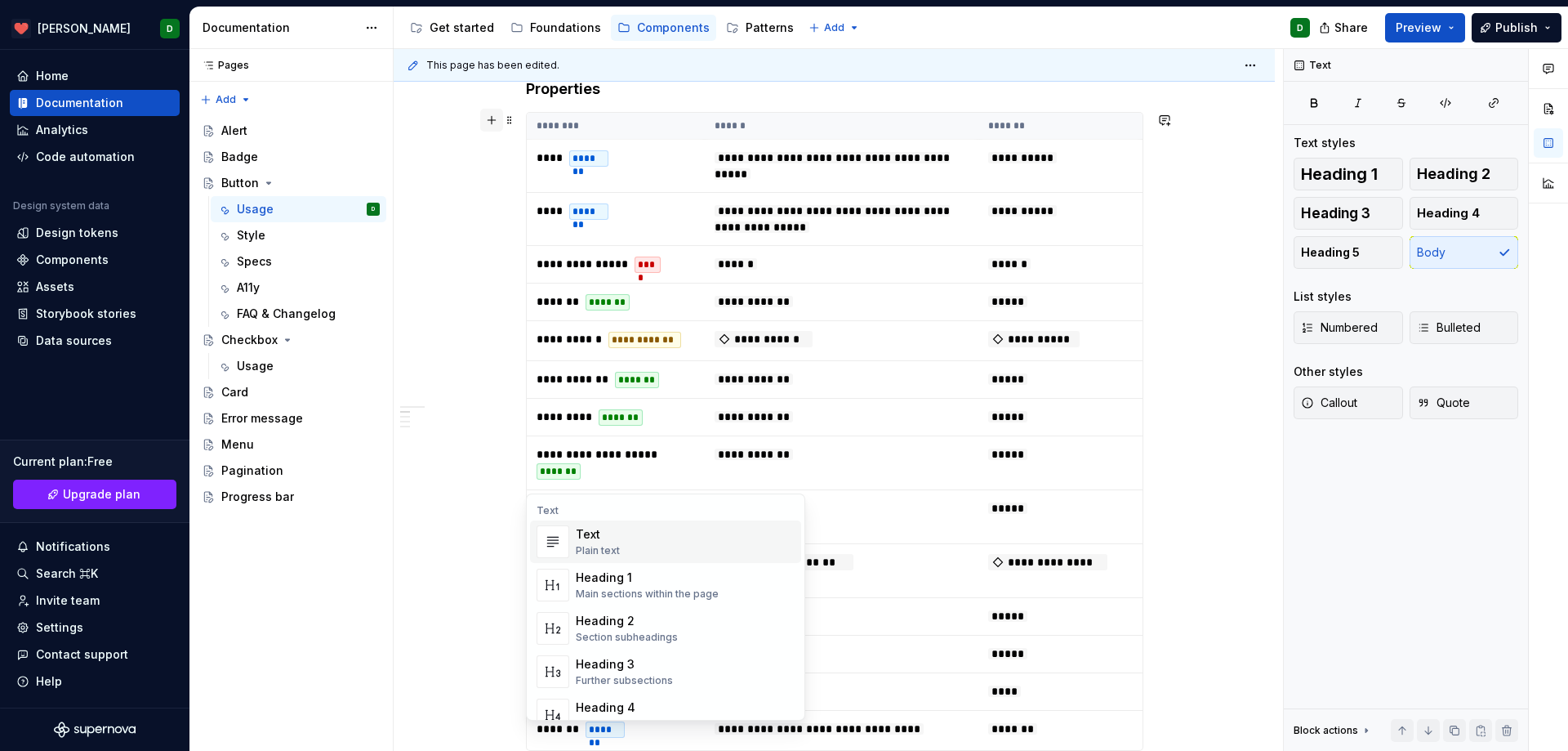 scroll, scrollTop: 440, scrollLeft: 0, axis: vertical 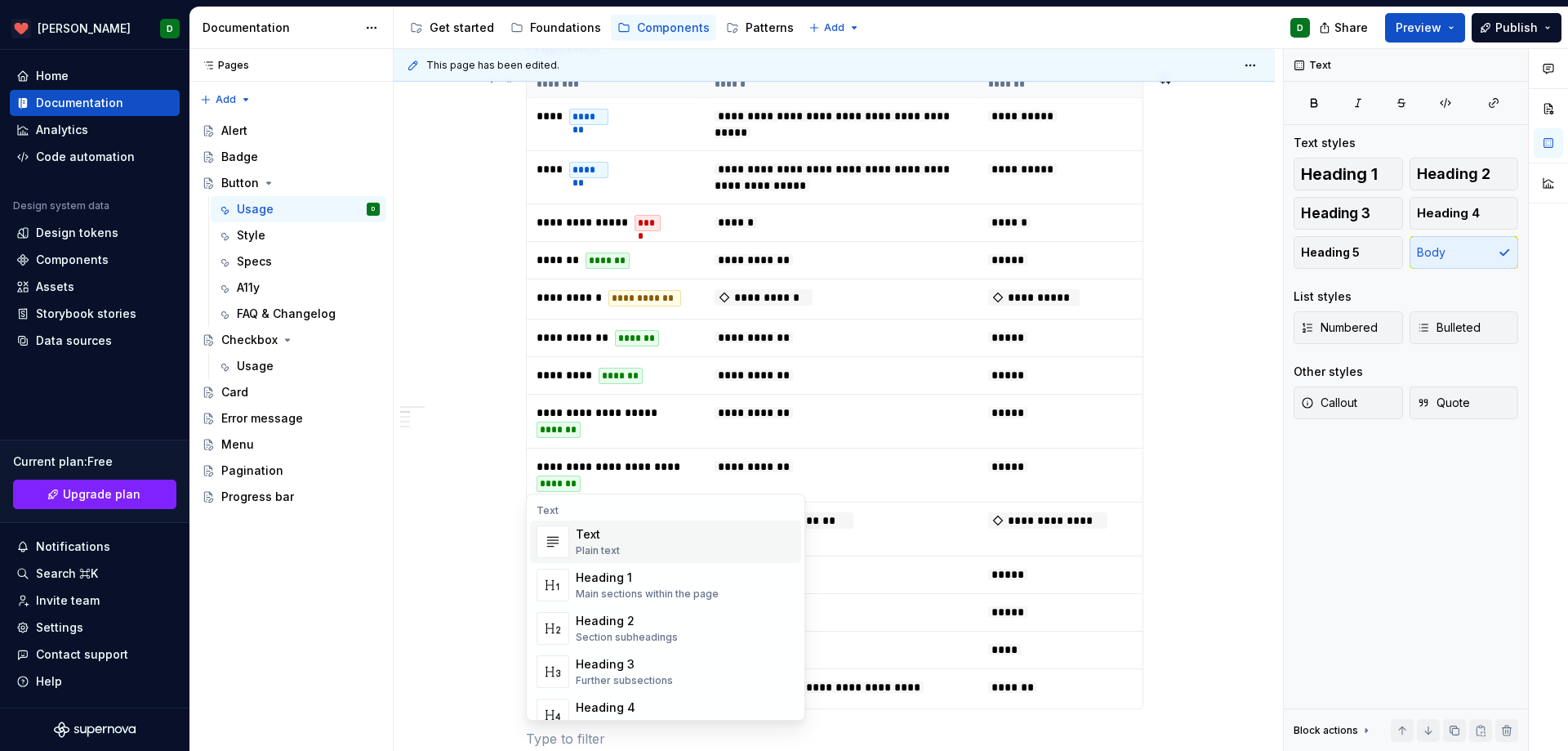 click on "**********" at bounding box center (834, 657) 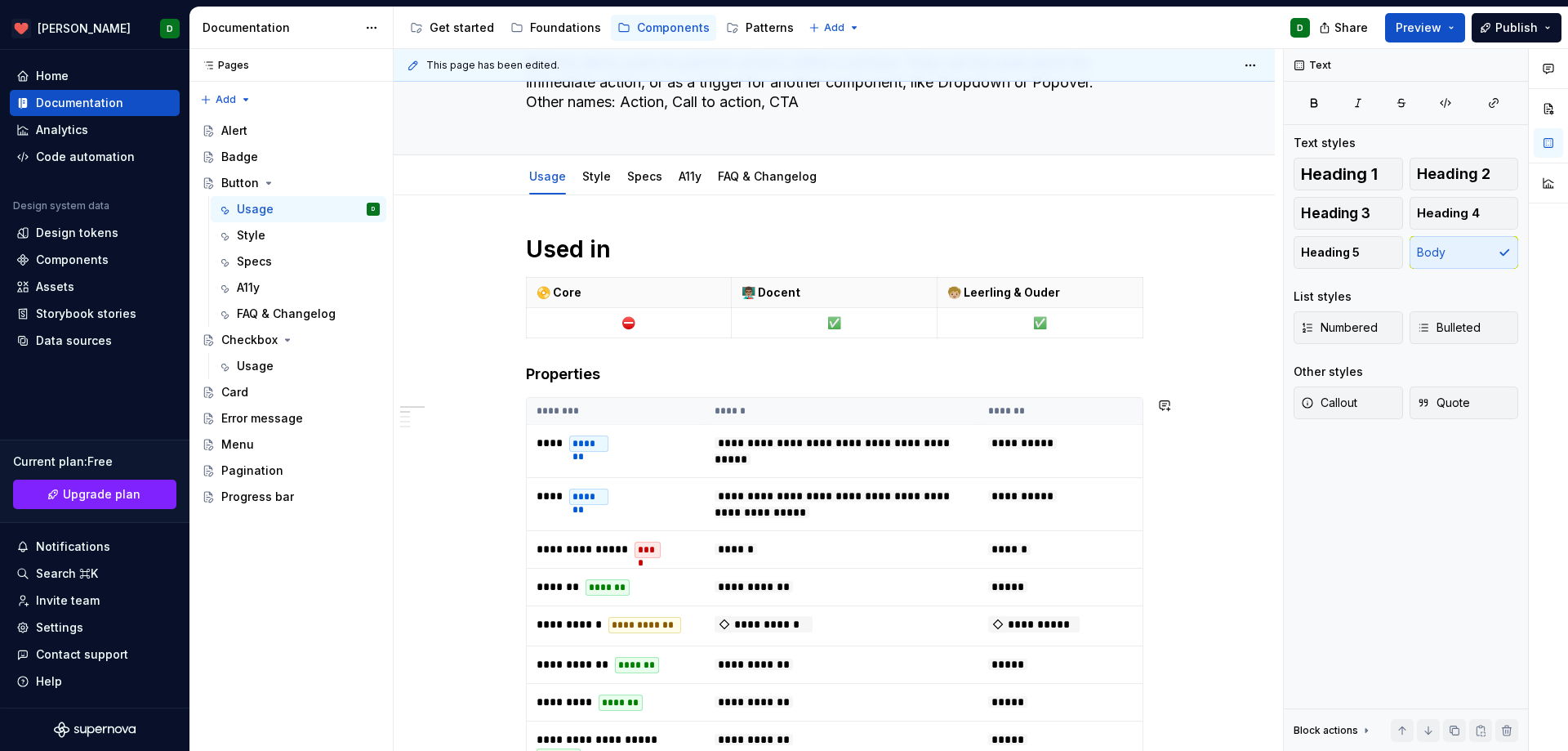 scroll, scrollTop: 32, scrollLeft: 0, axis: vertical 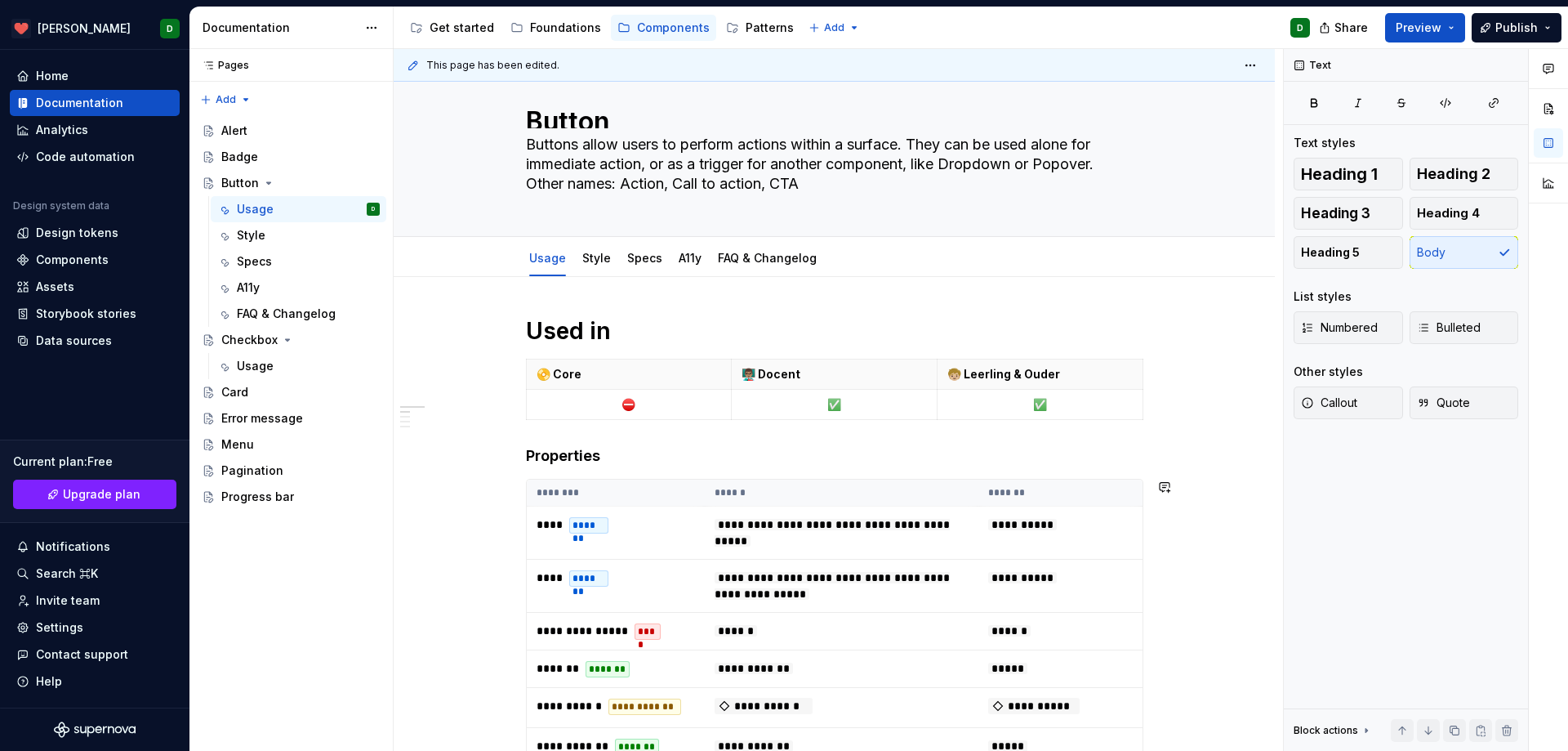 click on "**********" at bounding box center [835, 963] 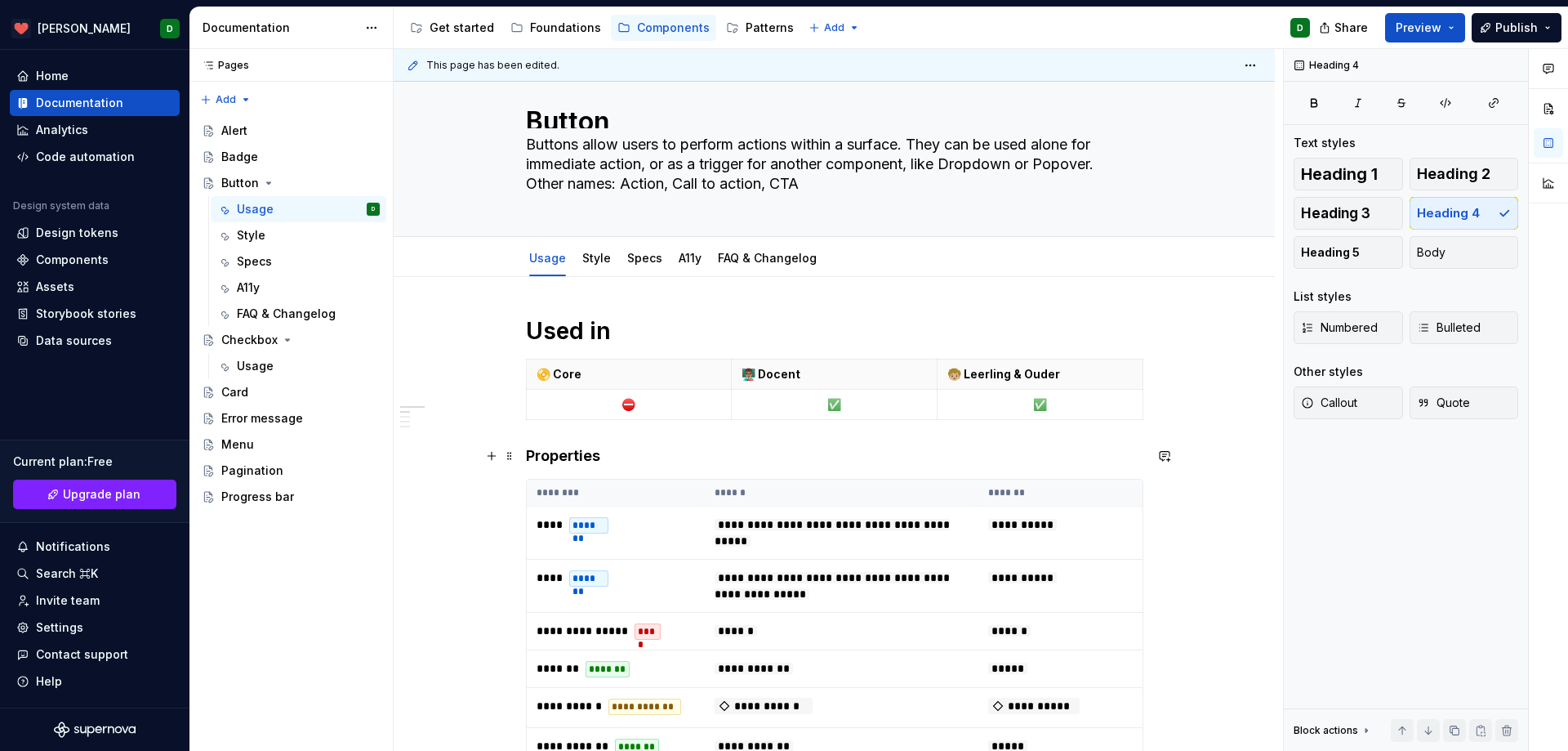 click on "Properties" at bounding box center [835, 456] 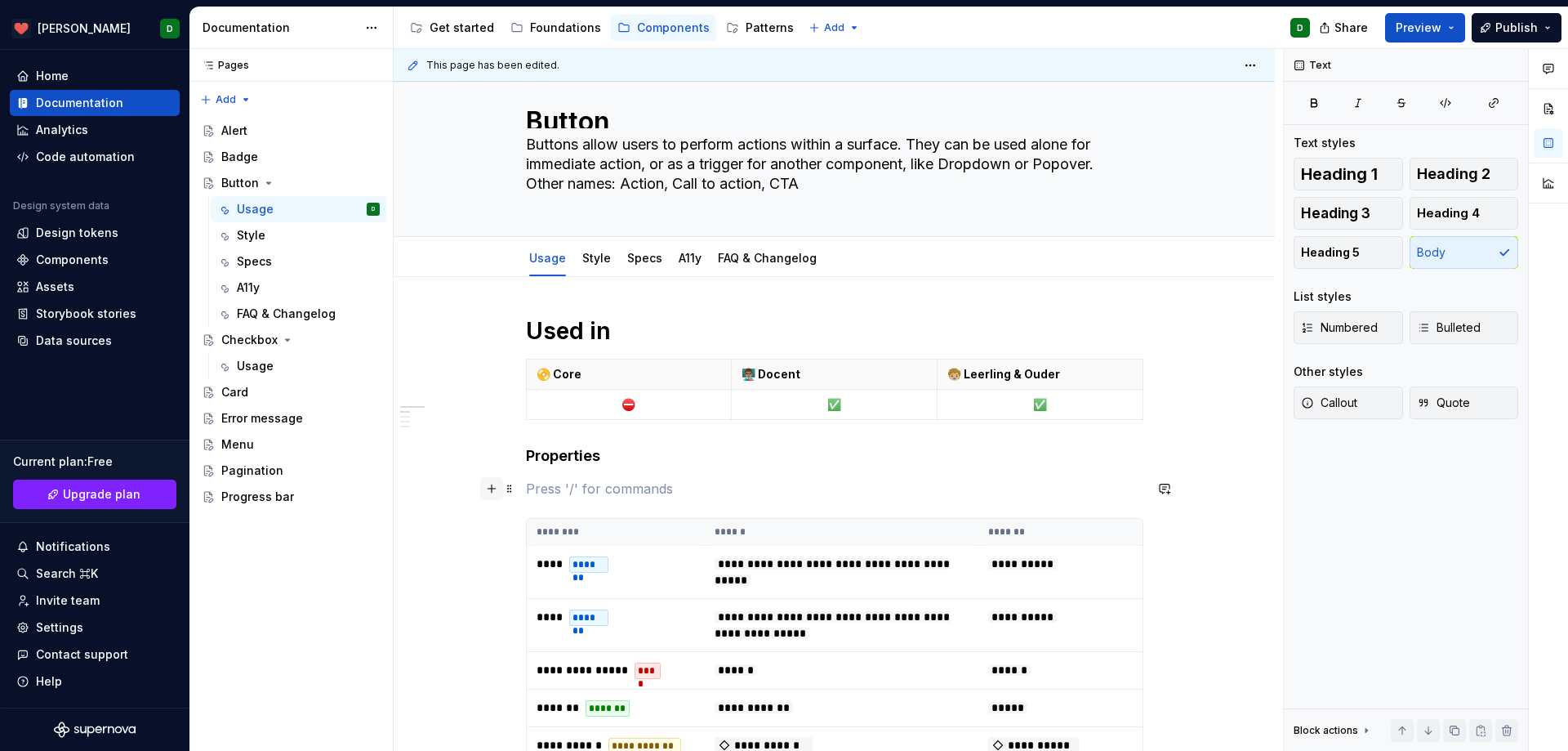 click at bounding box center (492, 489) 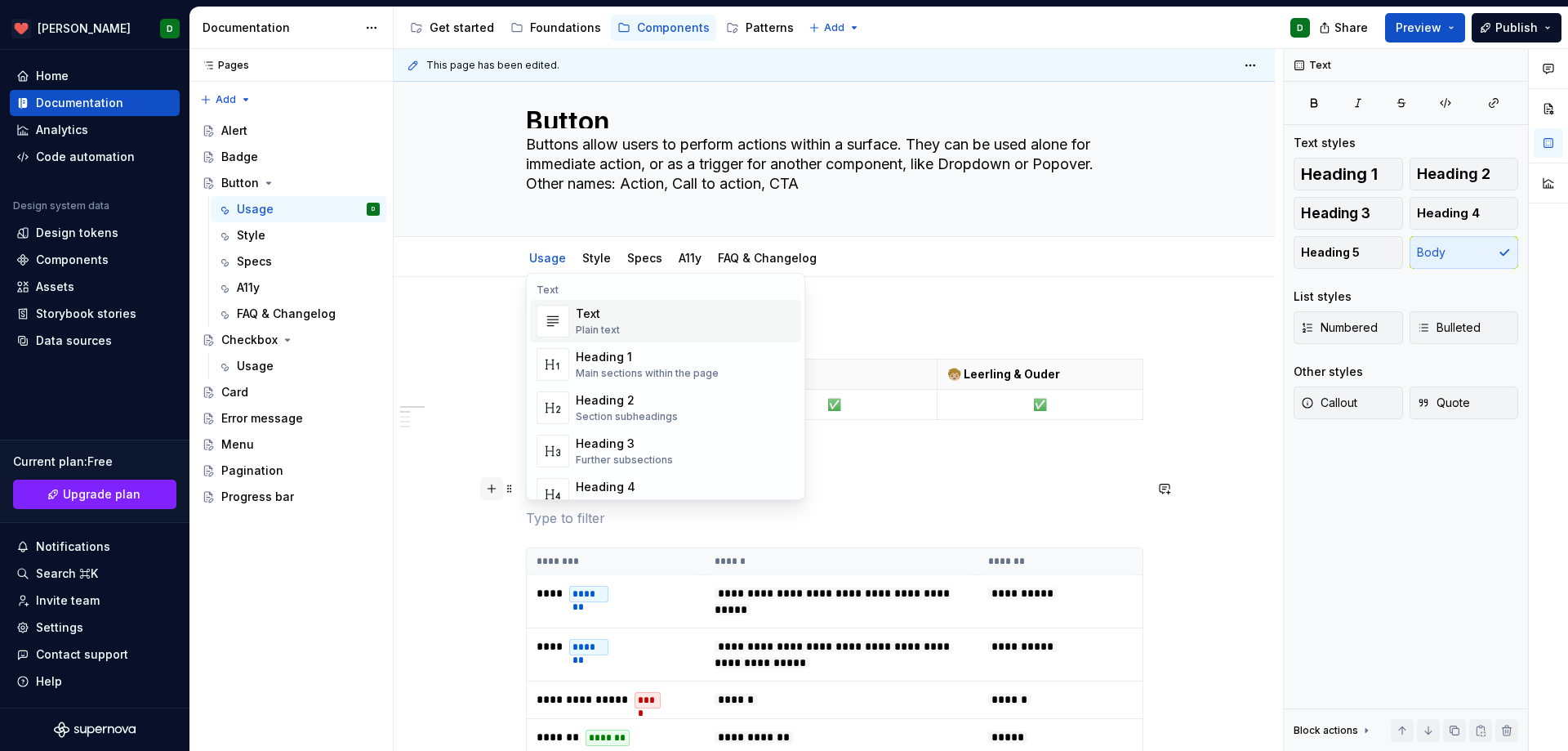 type 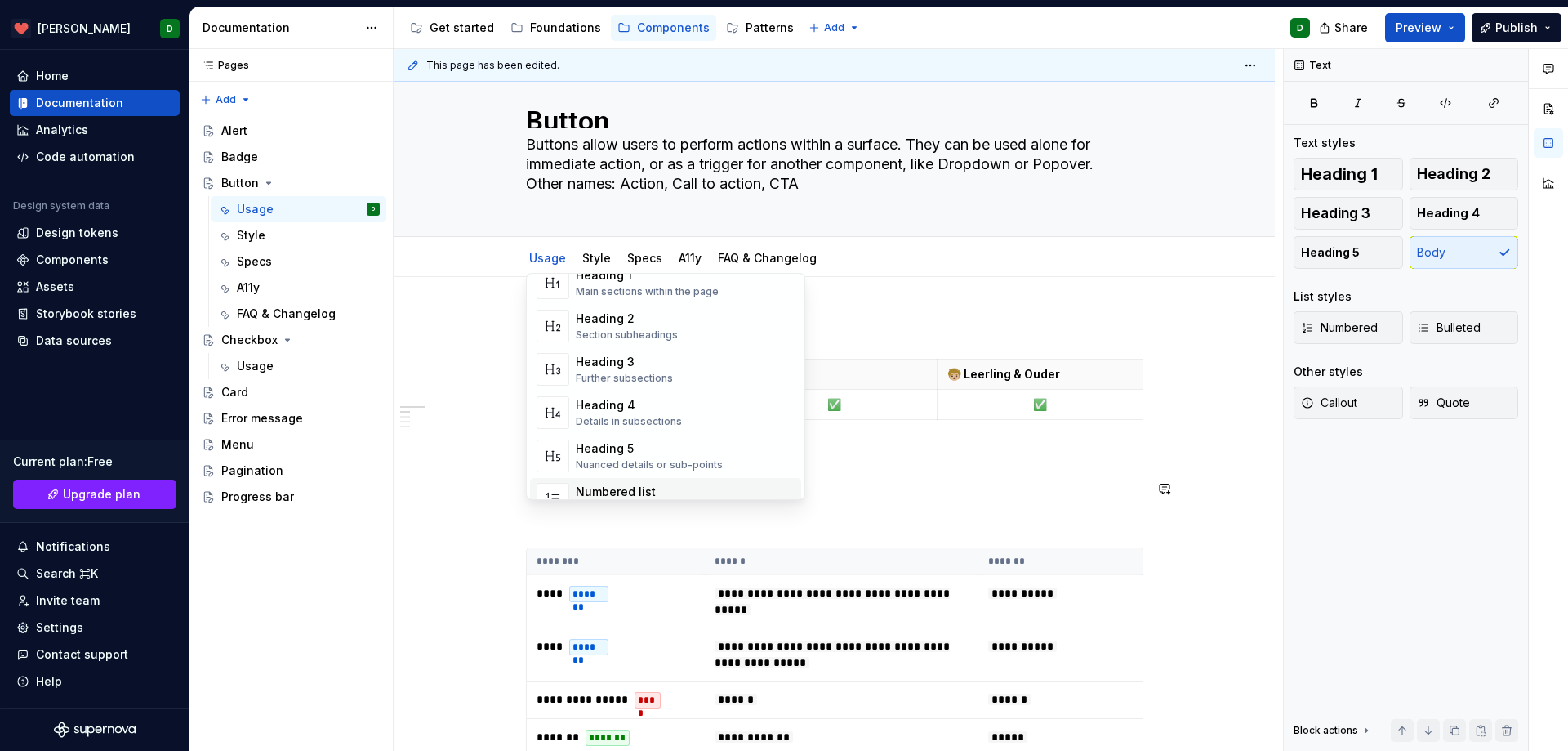 scroll, scrollTop: 251, scrollLeft: 0, axis: vertical 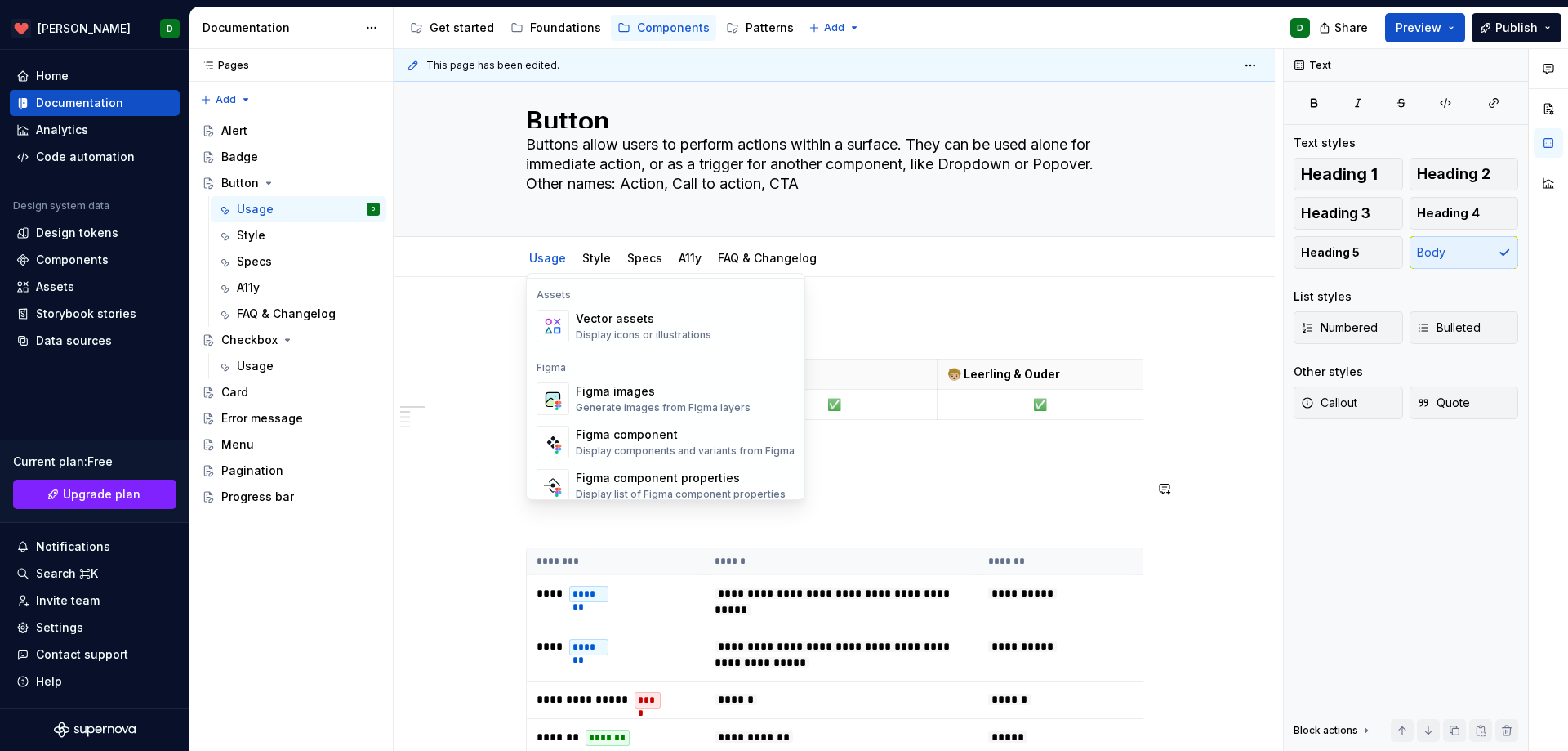 click on "**********" at bounding box center (835, 997) 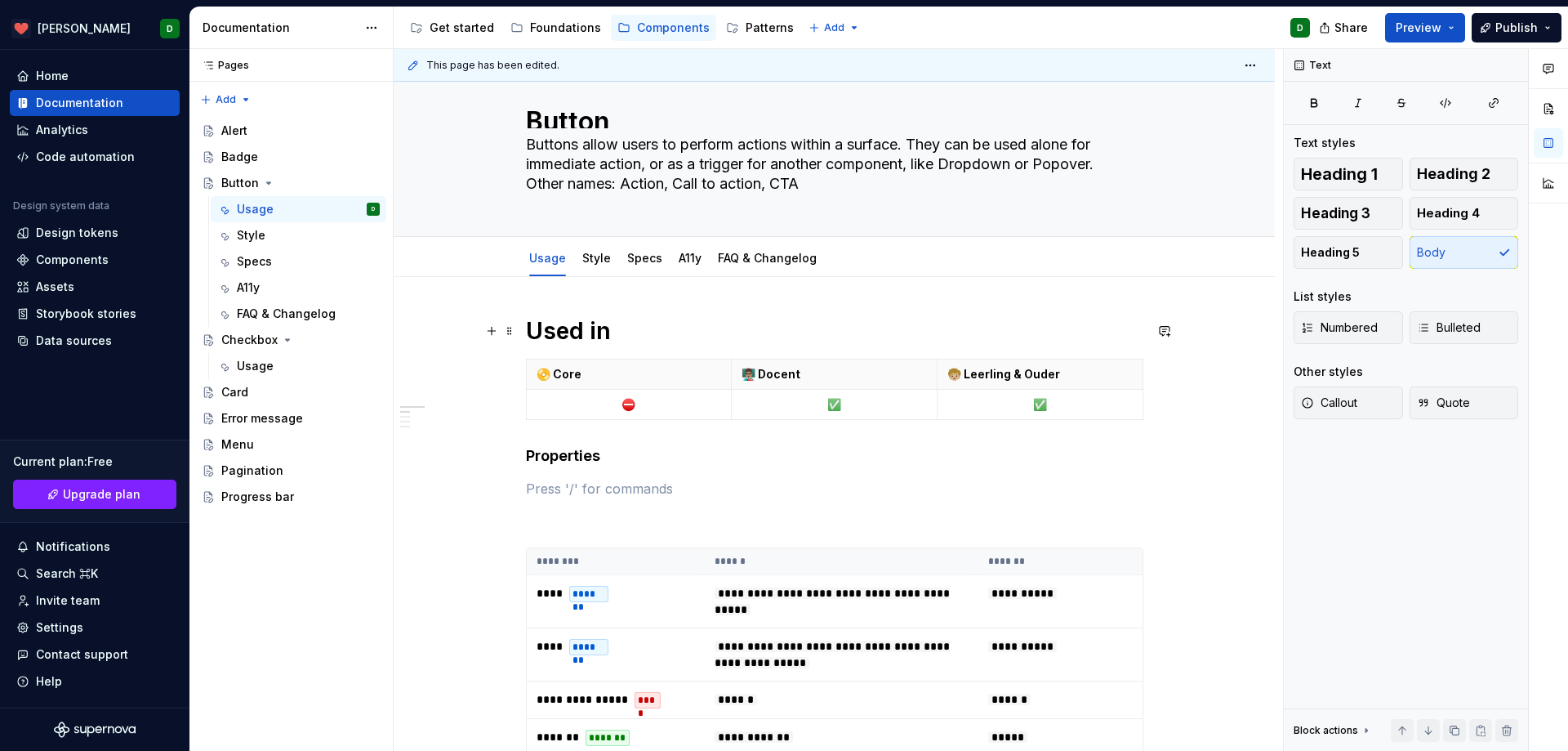 type on "*" 